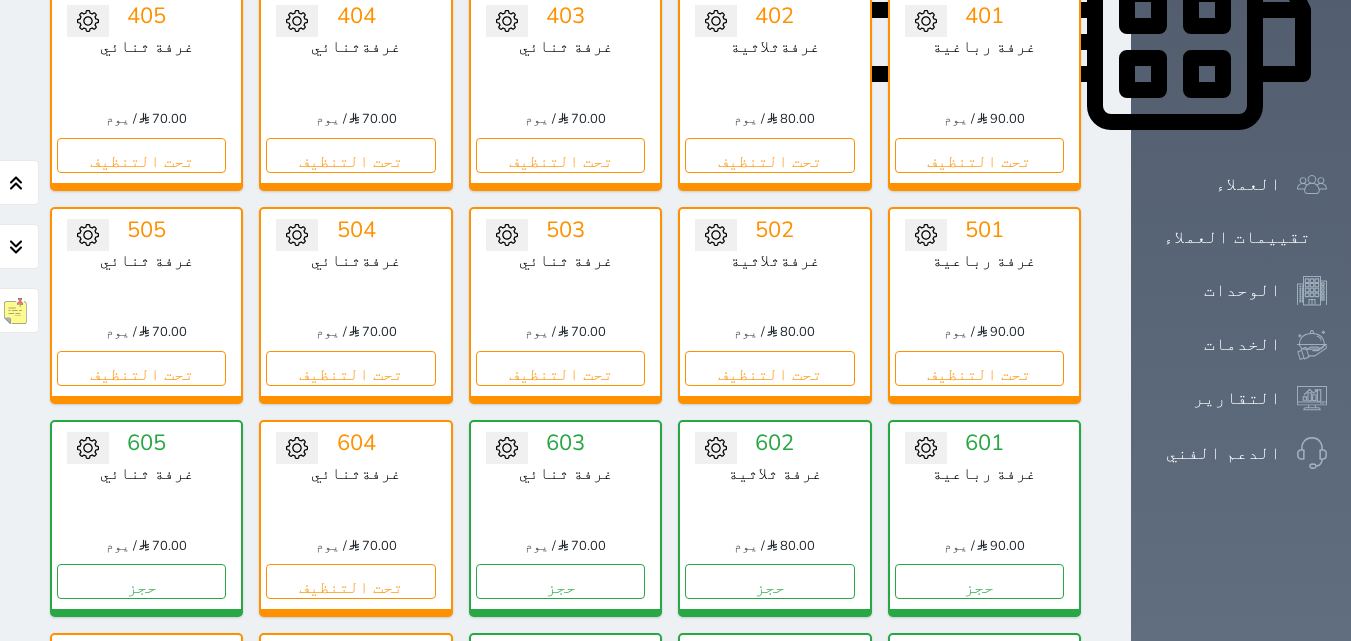 scroll, scrollTop: 1100, scrollLeft: 0, axis: vertical 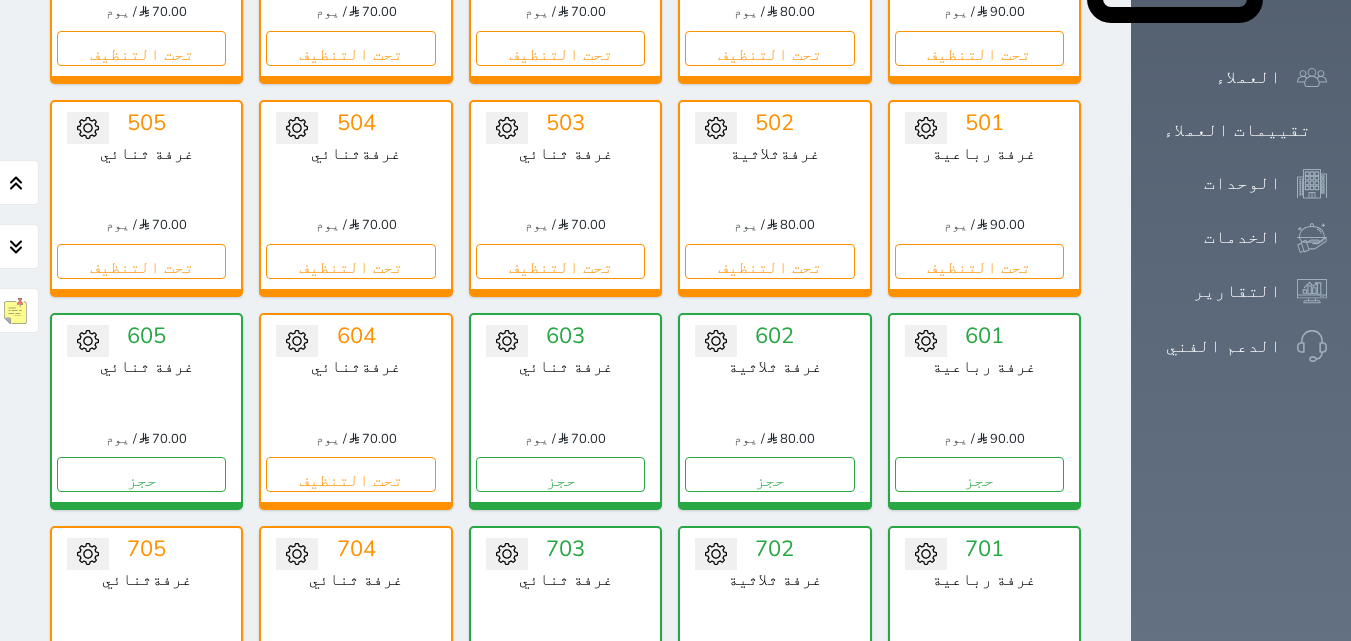 click on "تحت التنظيف" at bounding box center [141, 688] 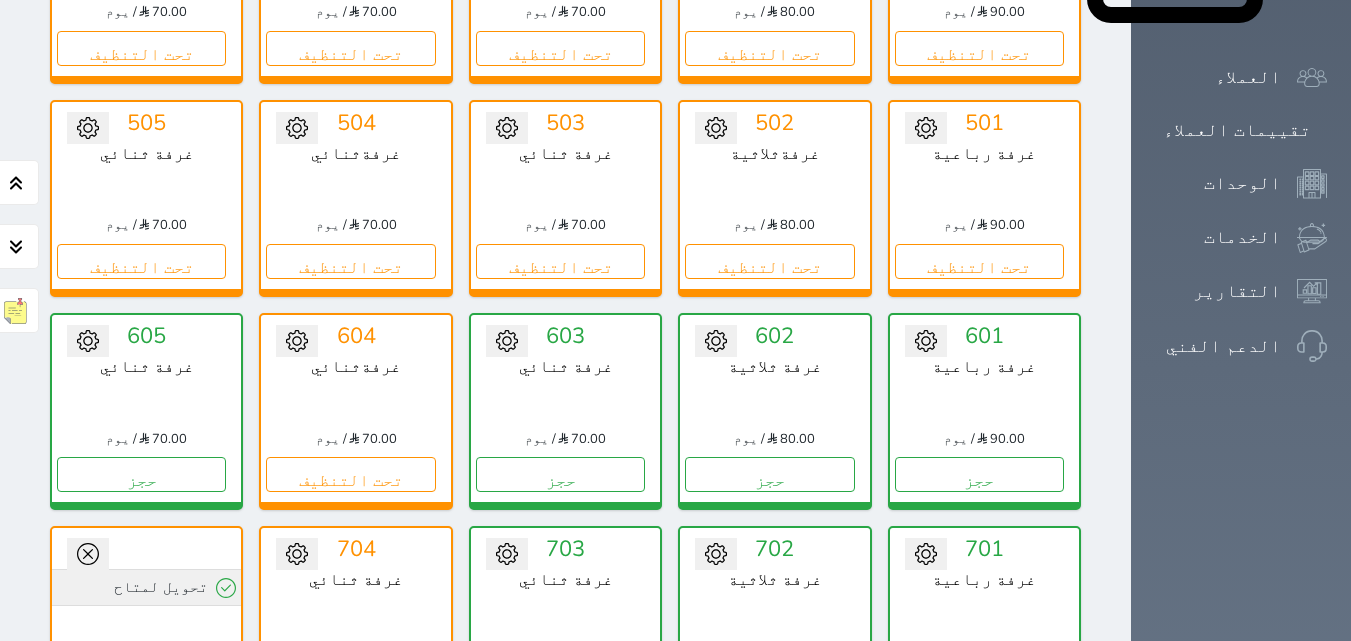 click on "تحويل لمتاح" at bounding box center [146, 587] 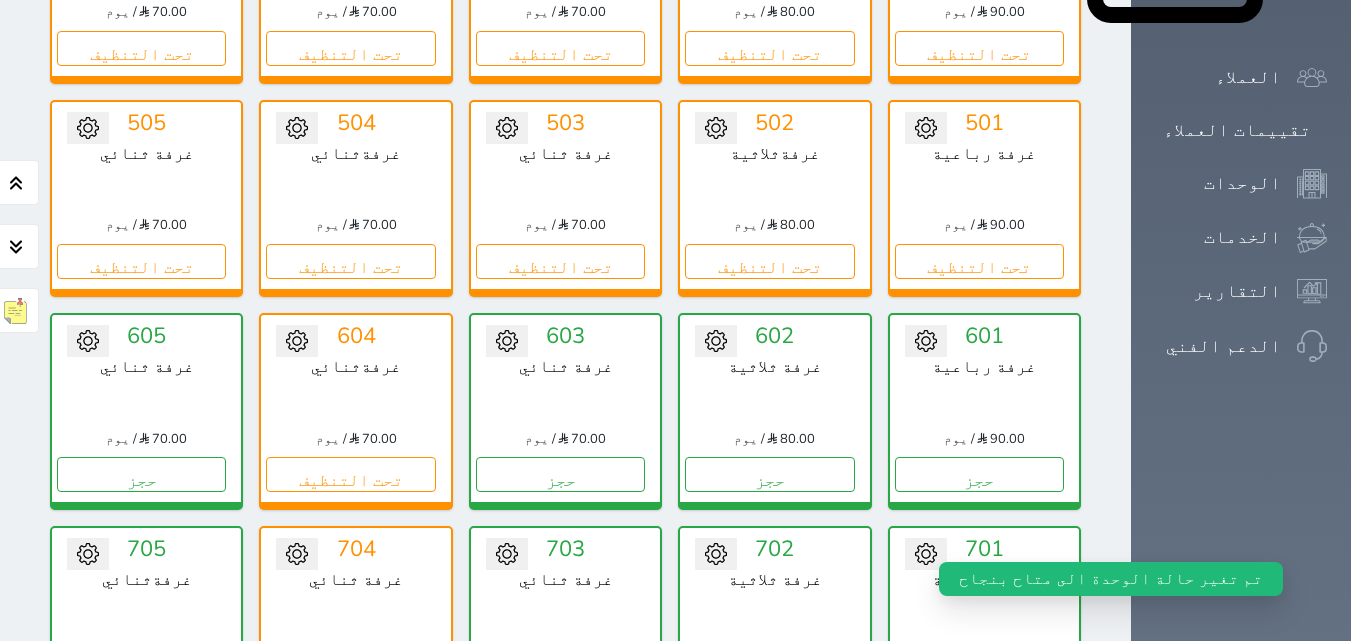 click on "حجز" at bounding box center [141, 688] 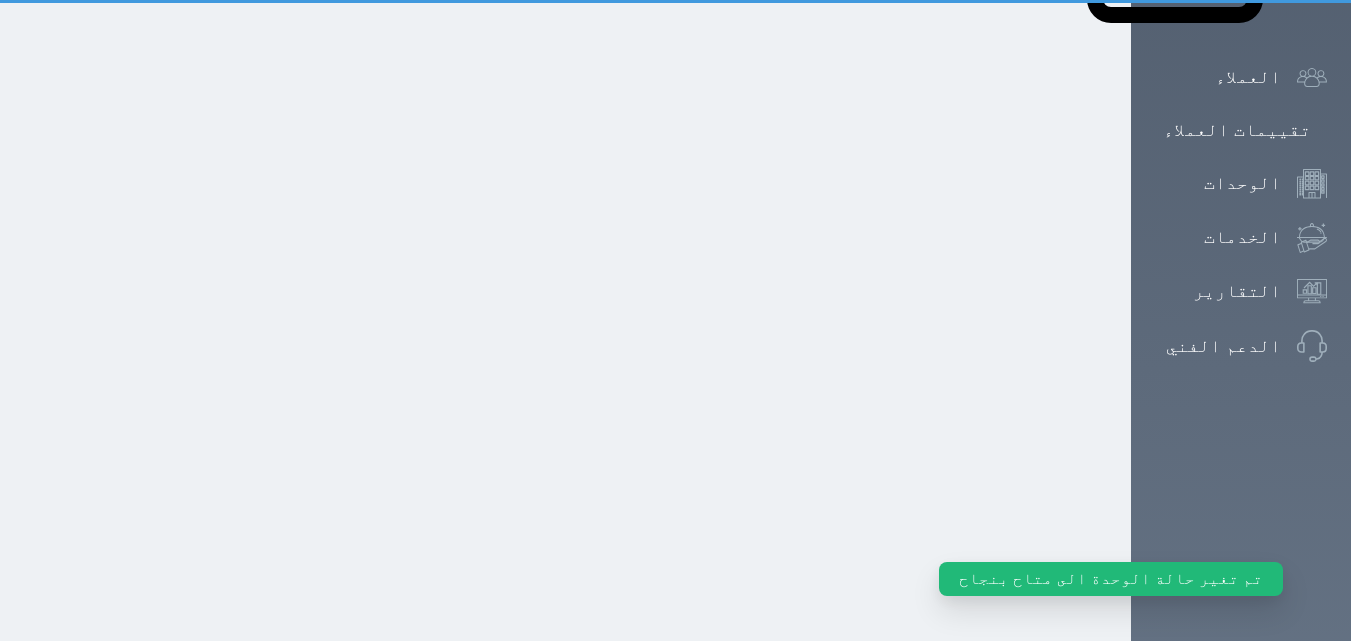 scroll, scrollTop: 591, scrollLeft: 0, axis: vertical 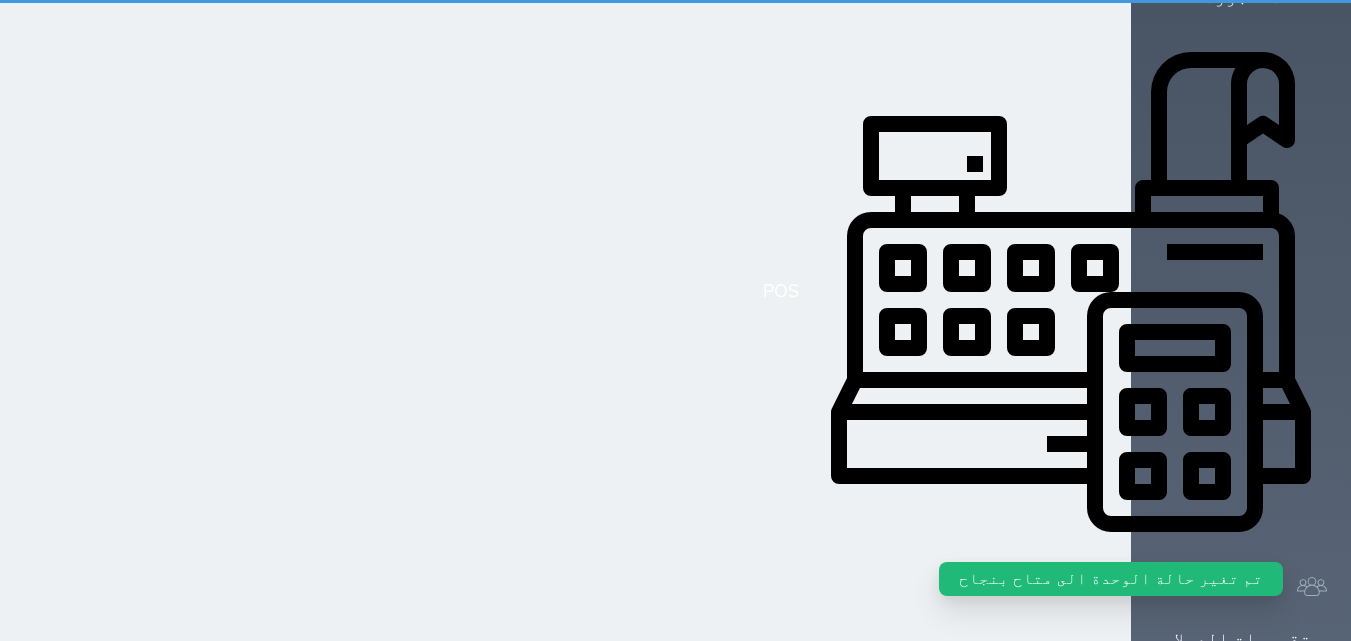 select on "1" 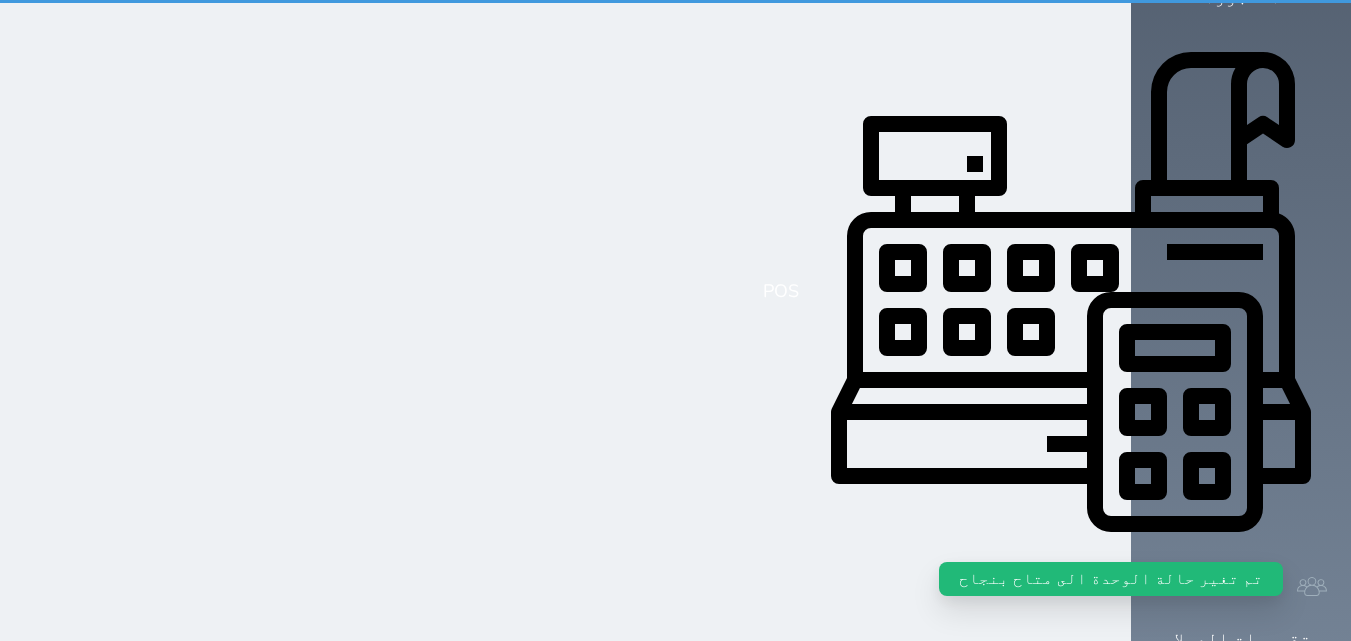 scroll, scrollTop: 0, scrollLeft: 0, axis: both 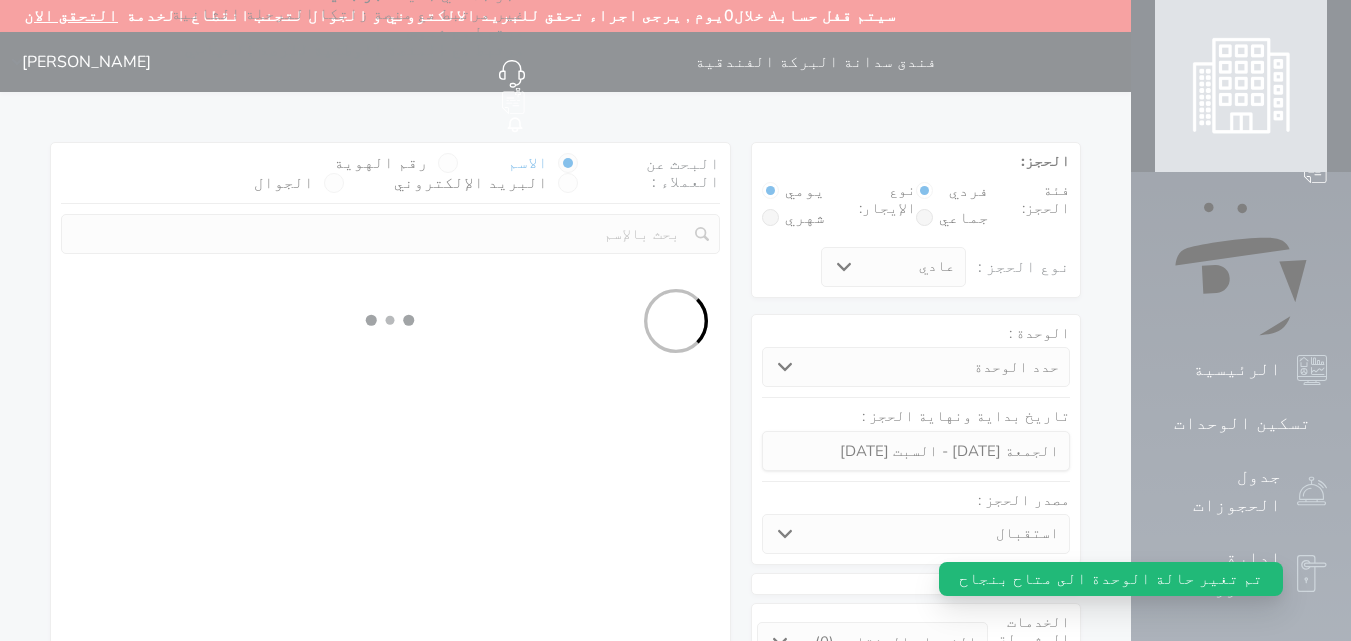 select 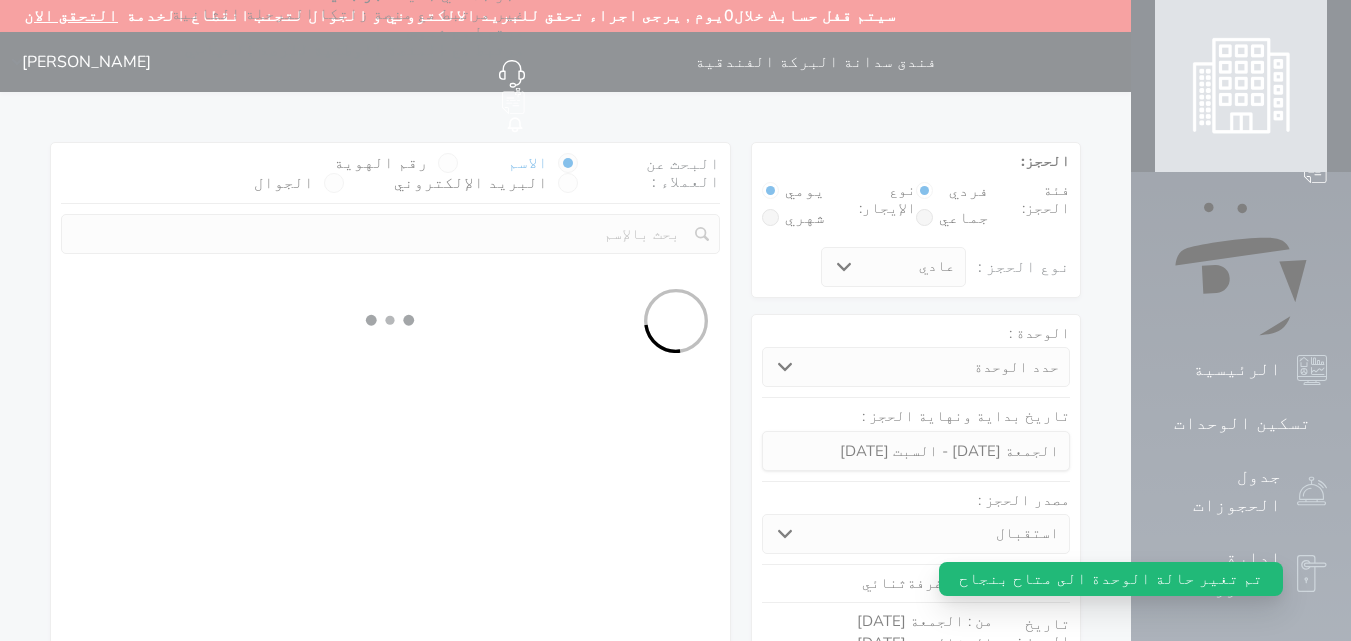 select on "1" 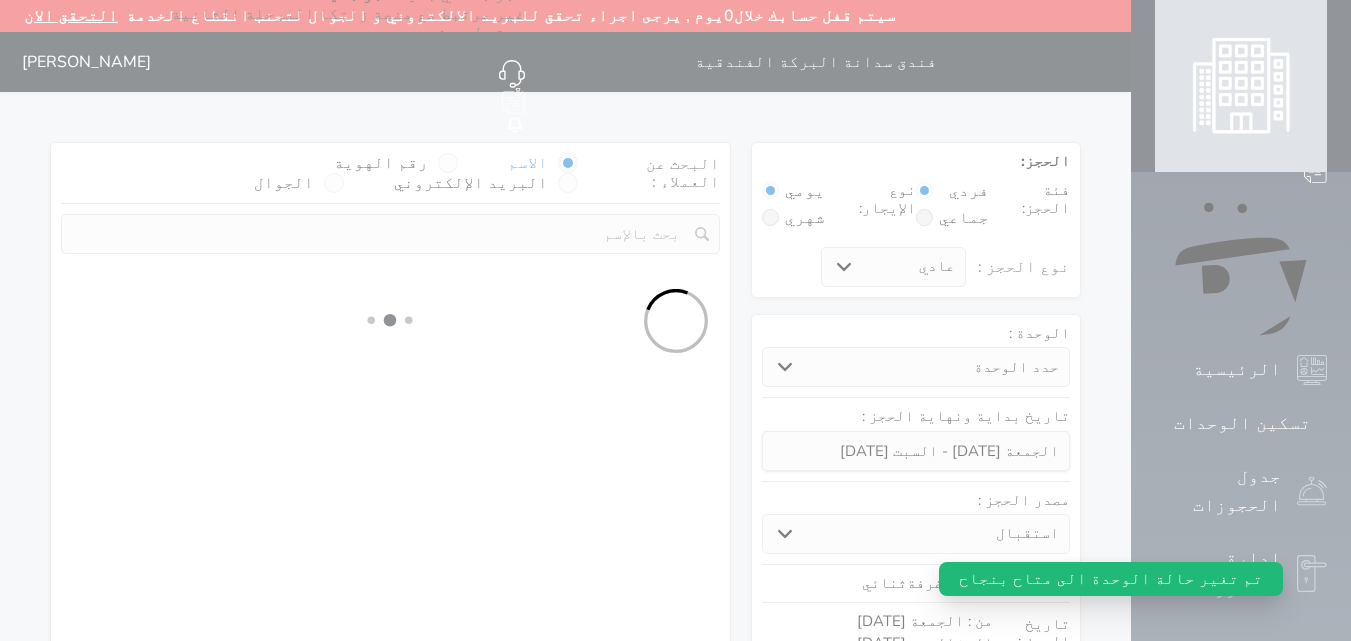 select on "113" 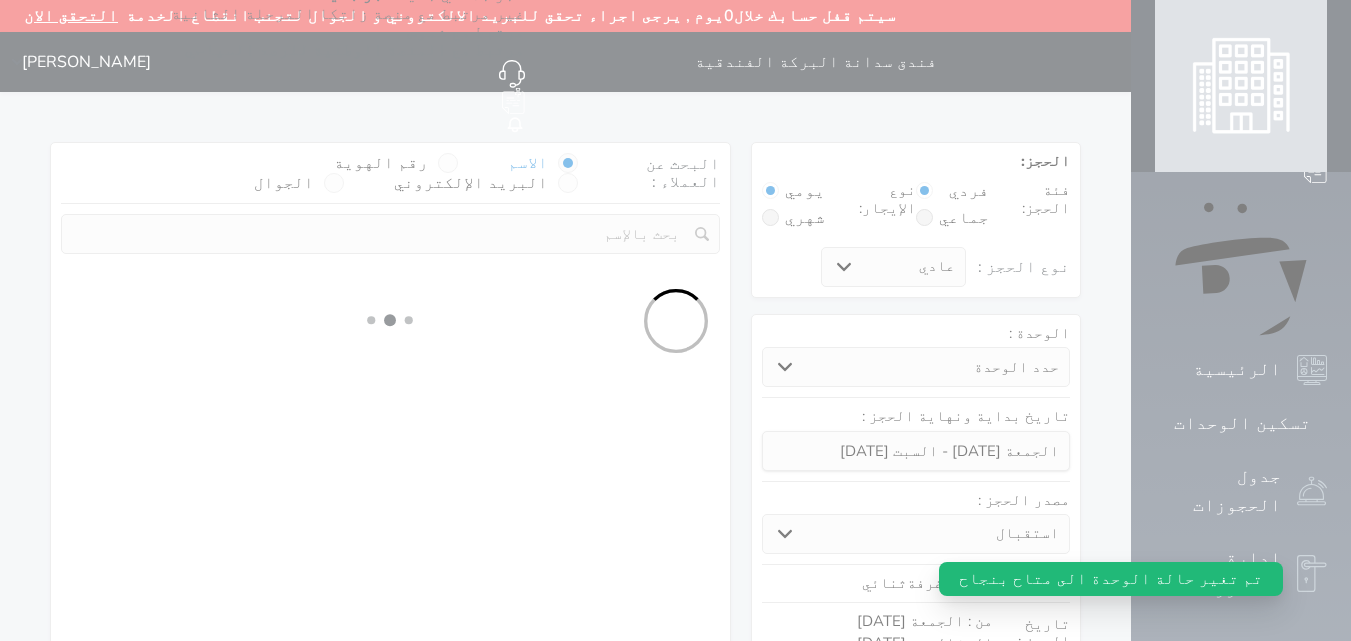 select on "1" 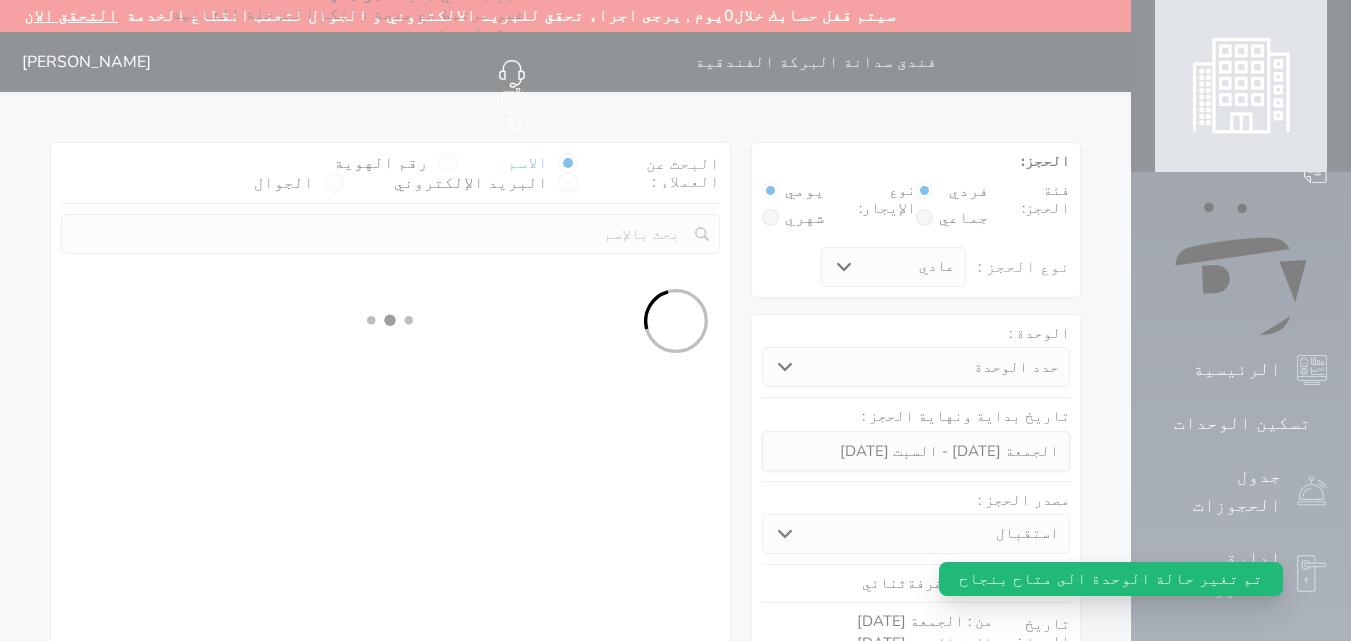select 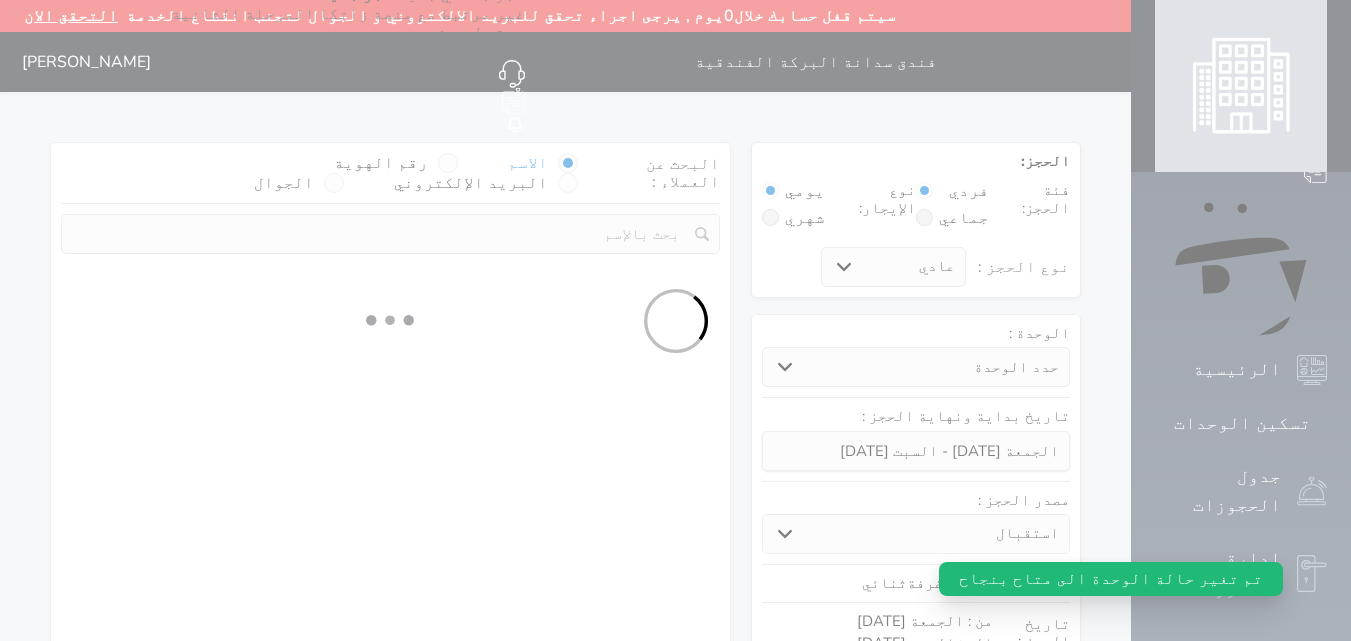 select on "7" 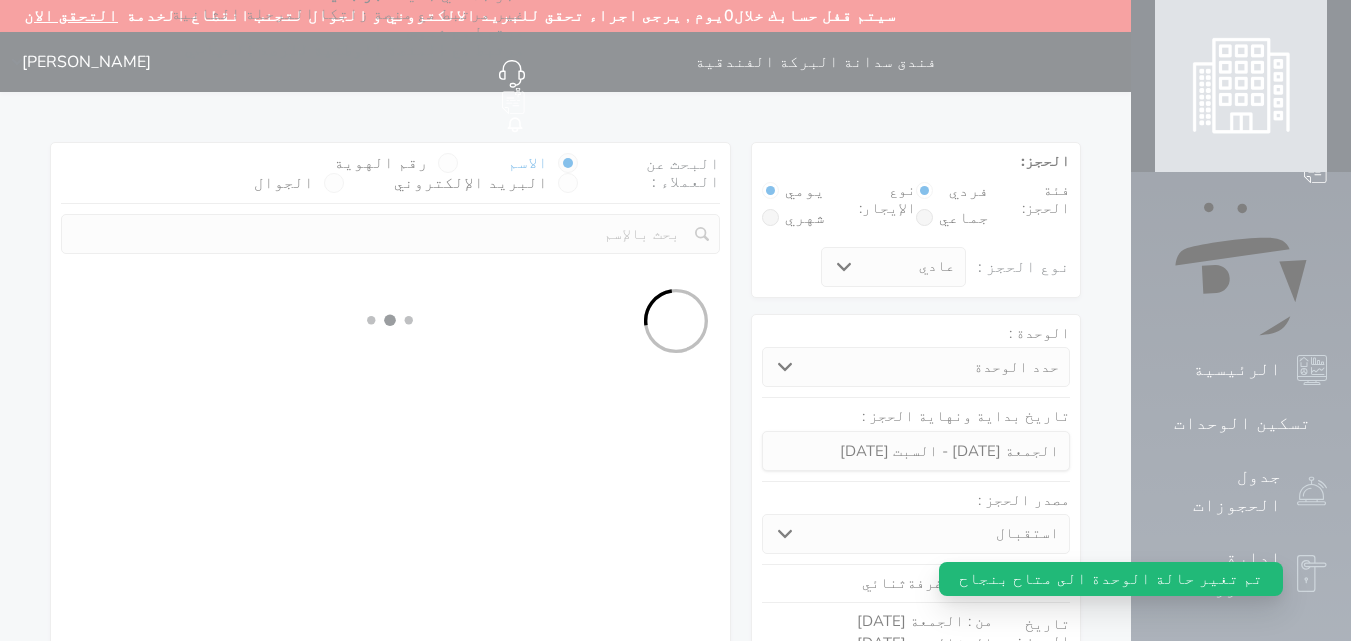 select 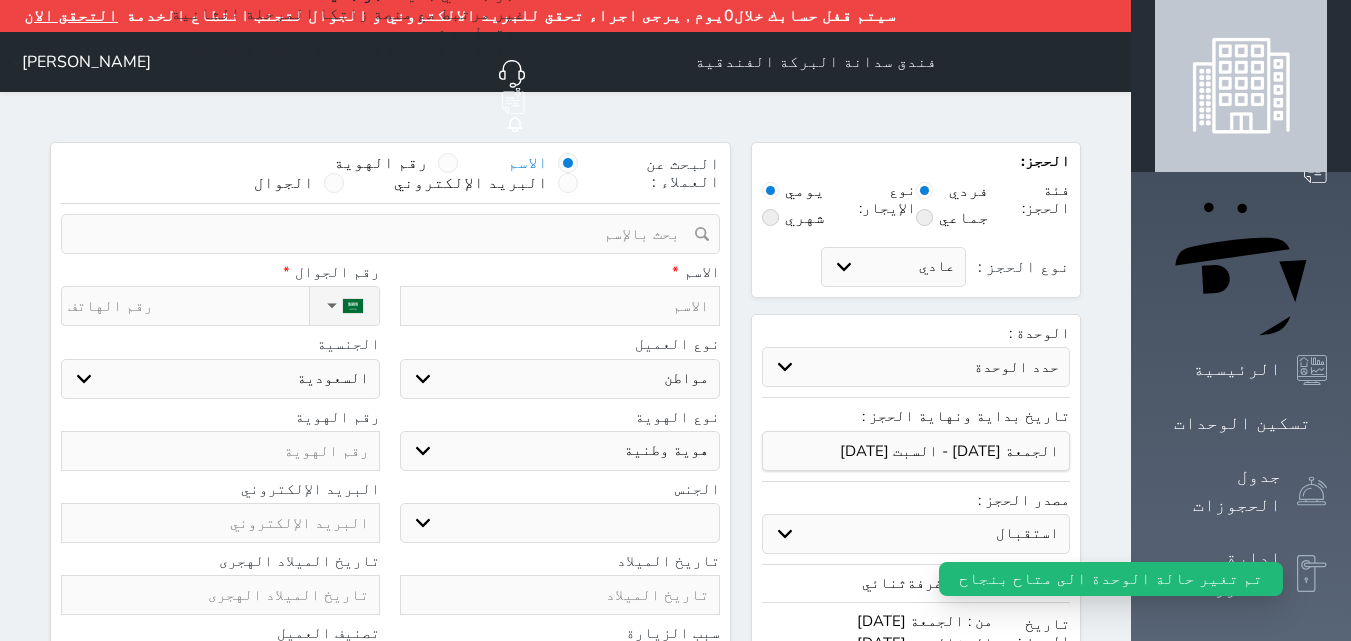 select 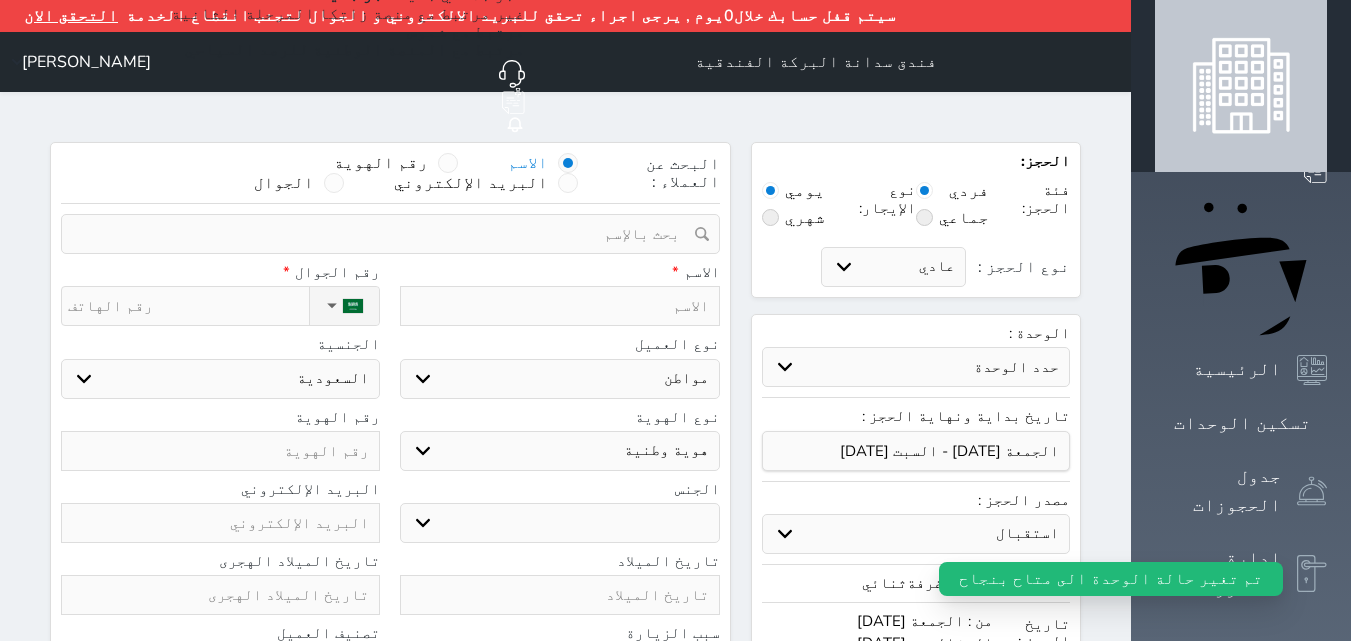select 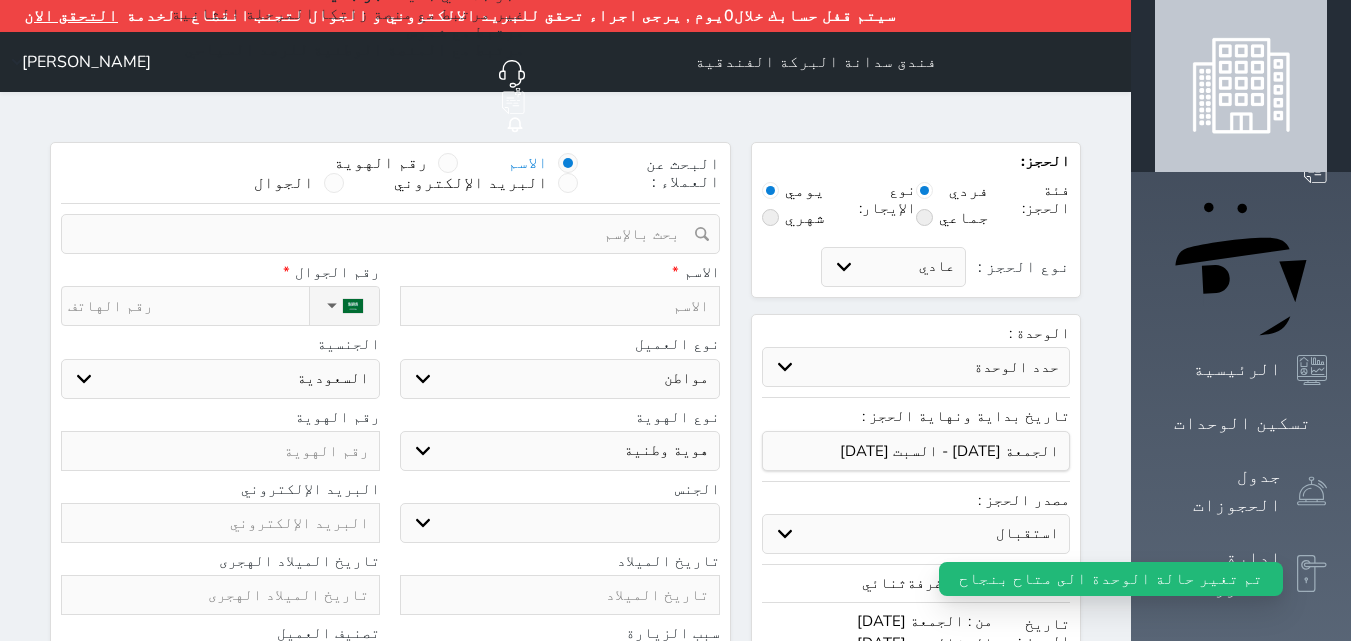 select 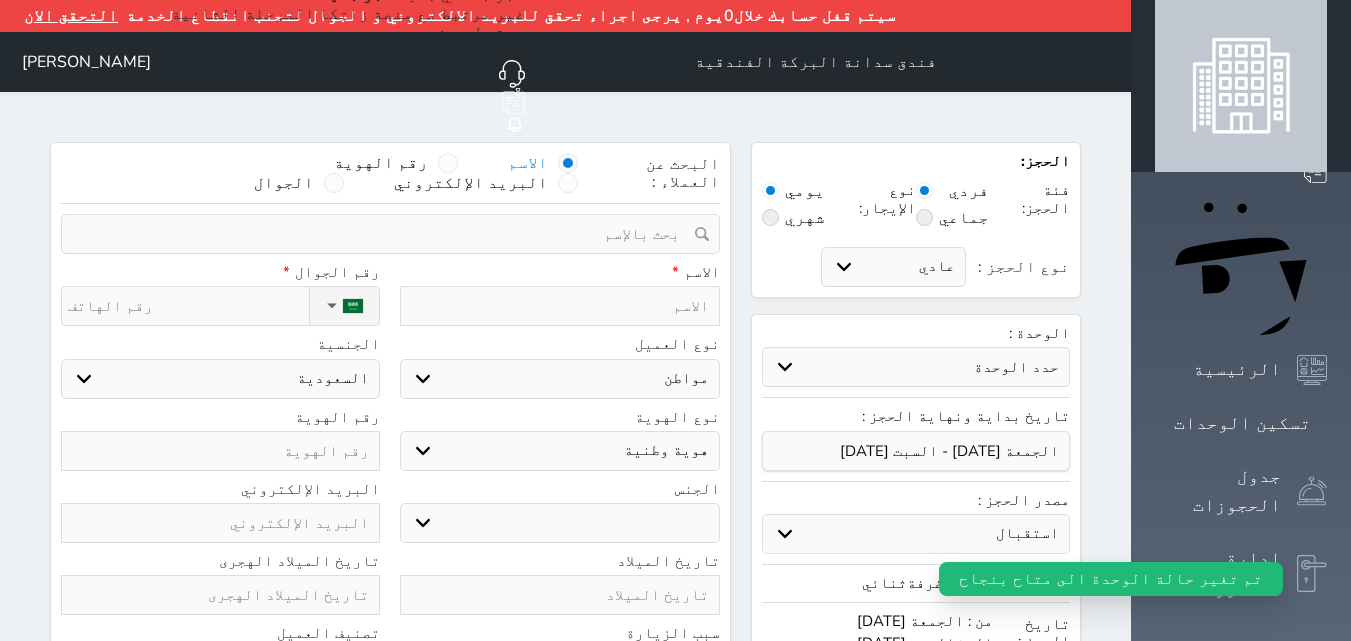 select 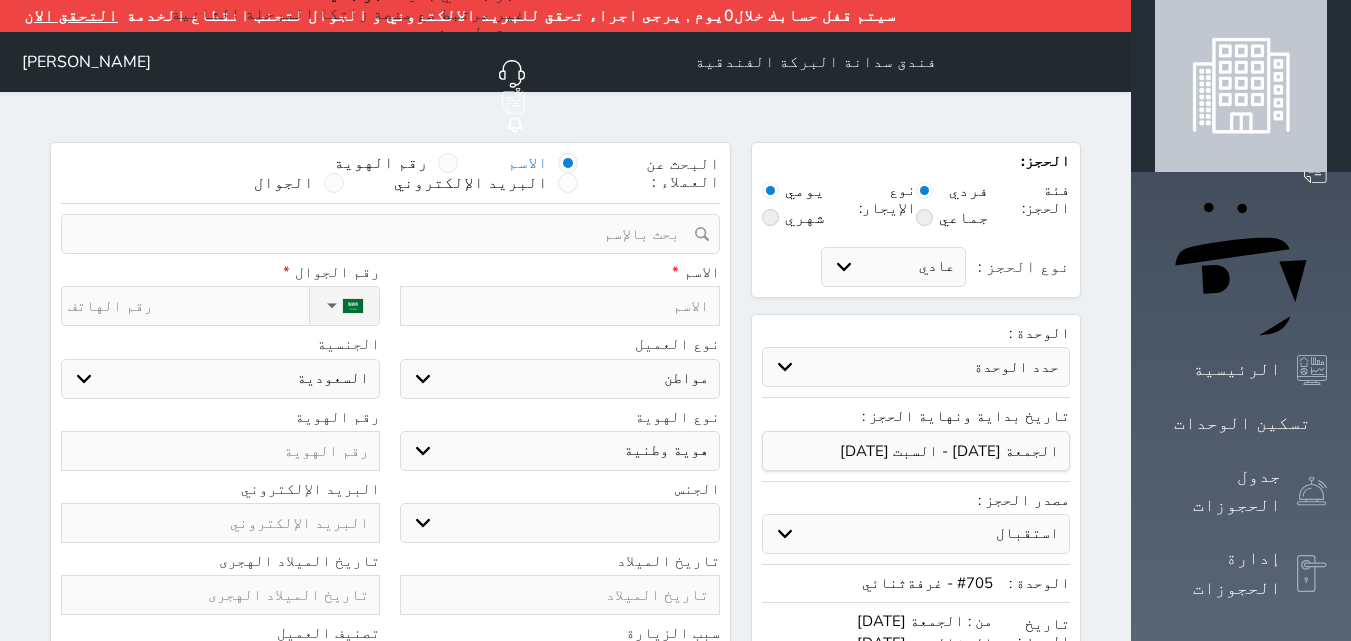 click at bounding box center (559, 306) 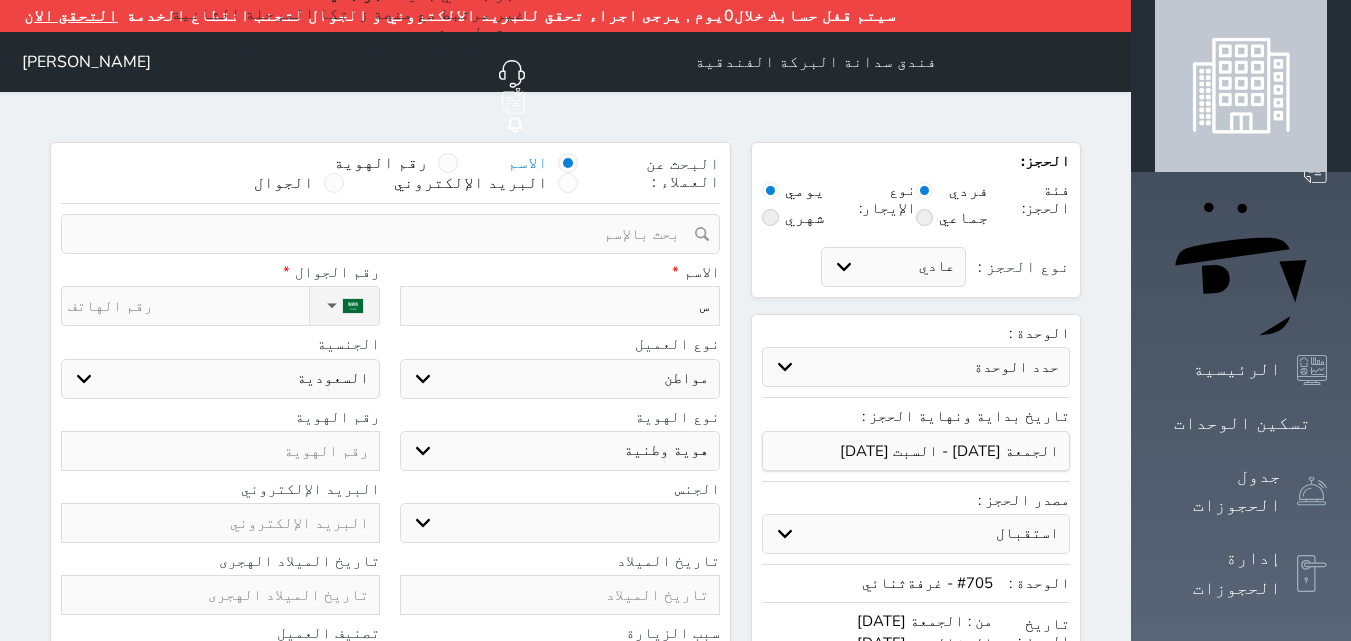 type on "سع" 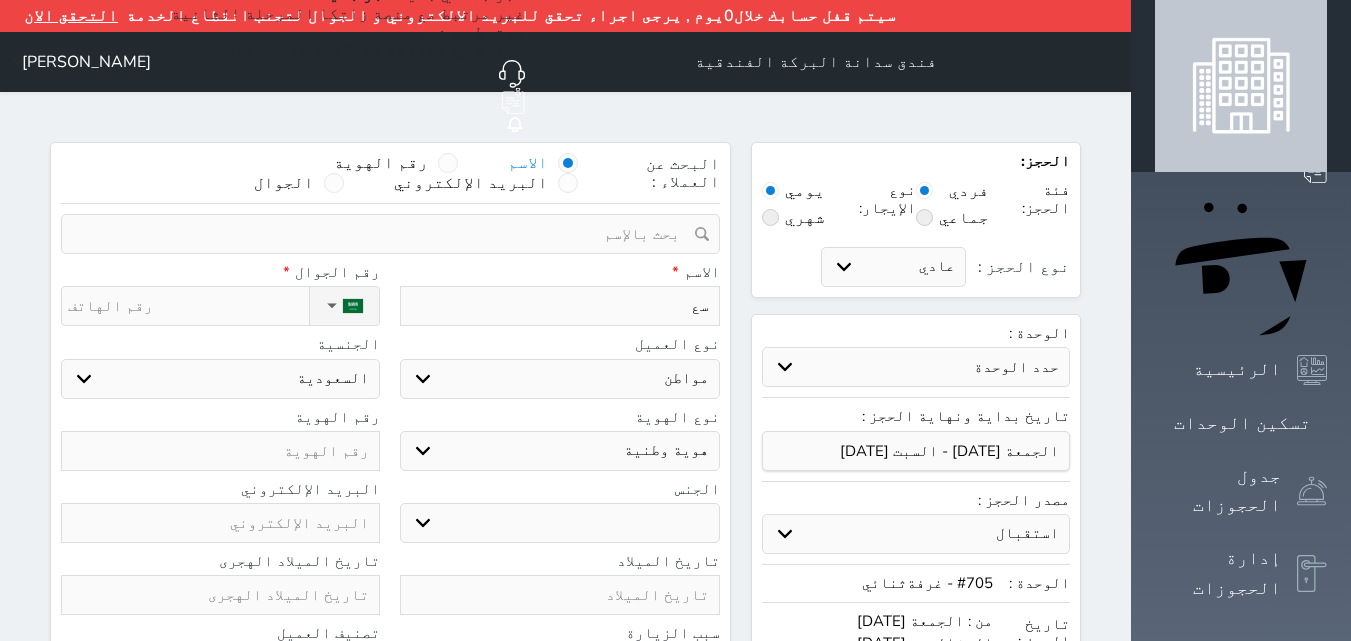 type on "سعو" 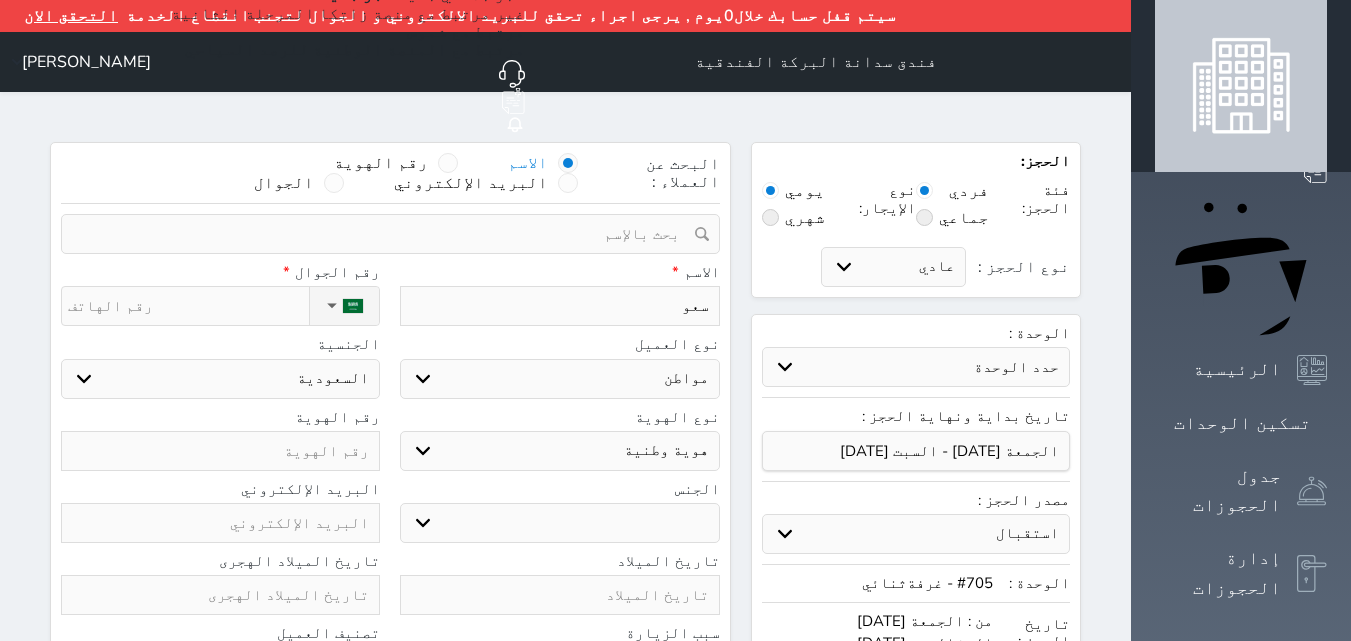 type on "سعود" 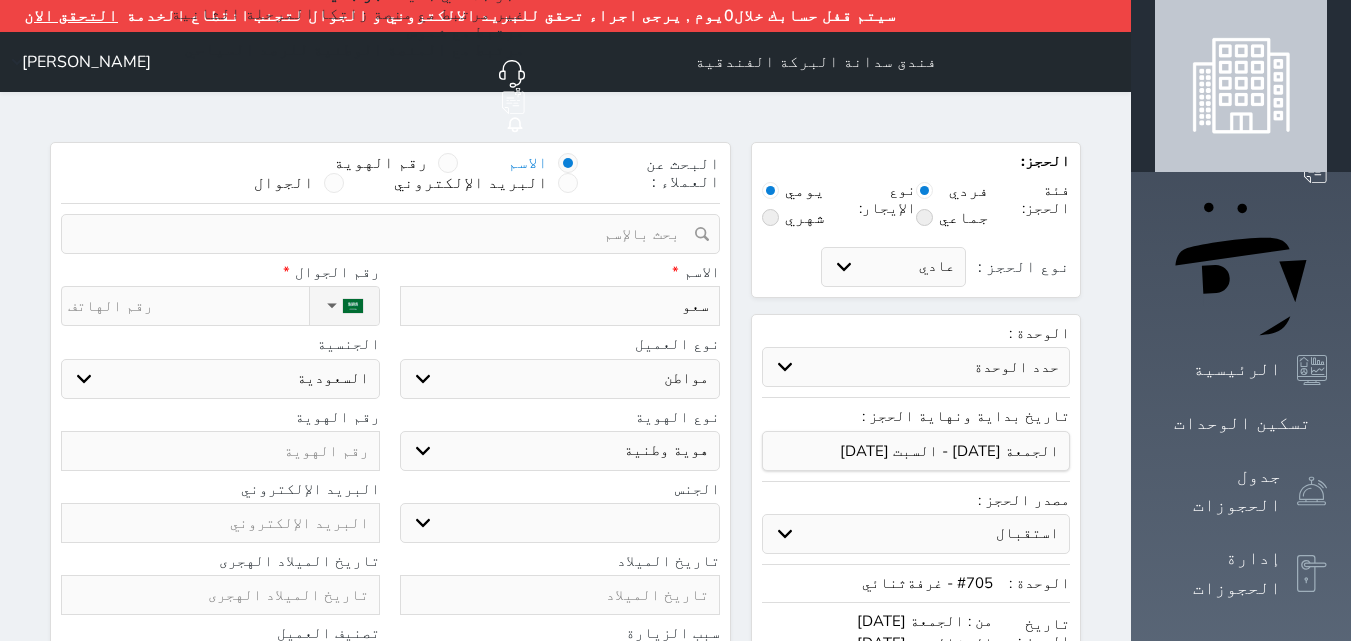 select 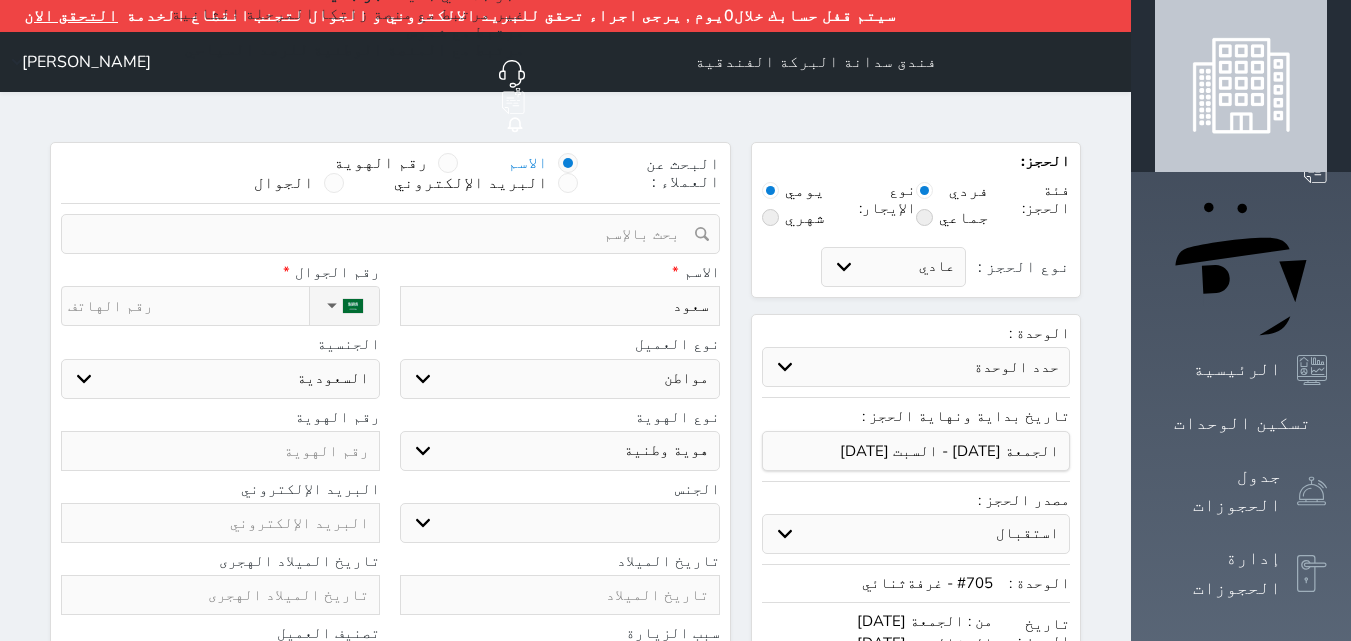 type on "سعود" 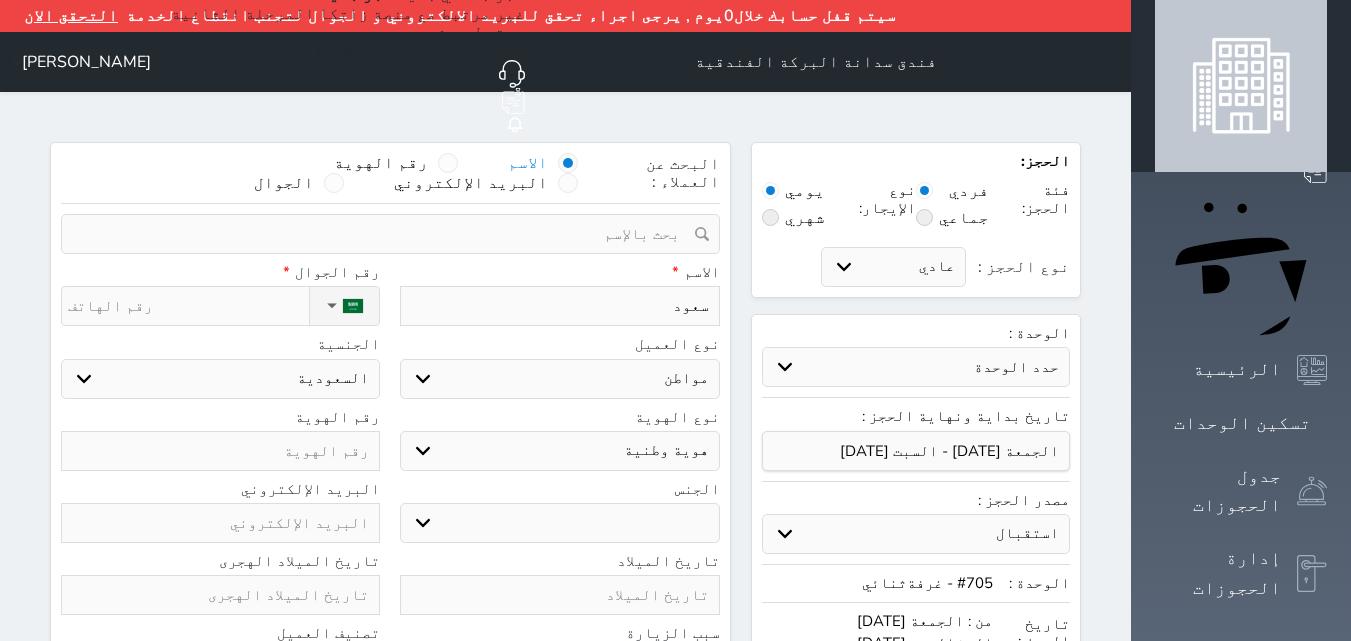 type on "سعود ع" 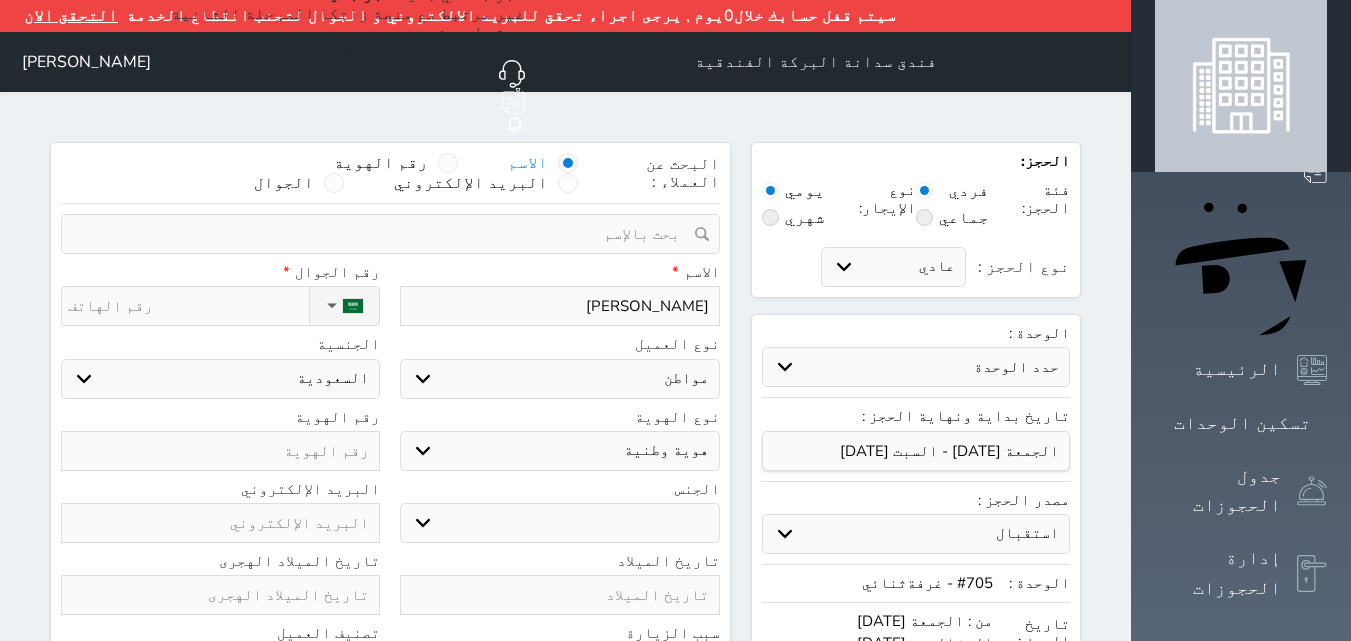 type on "سعود عل" 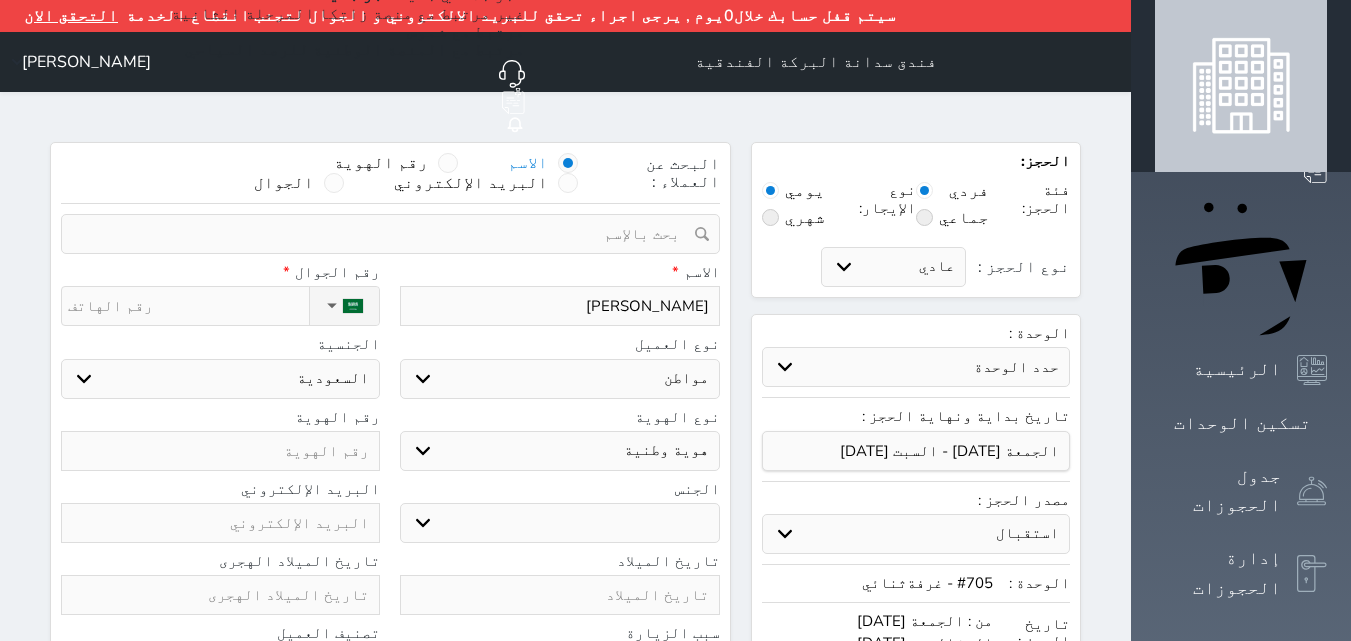select 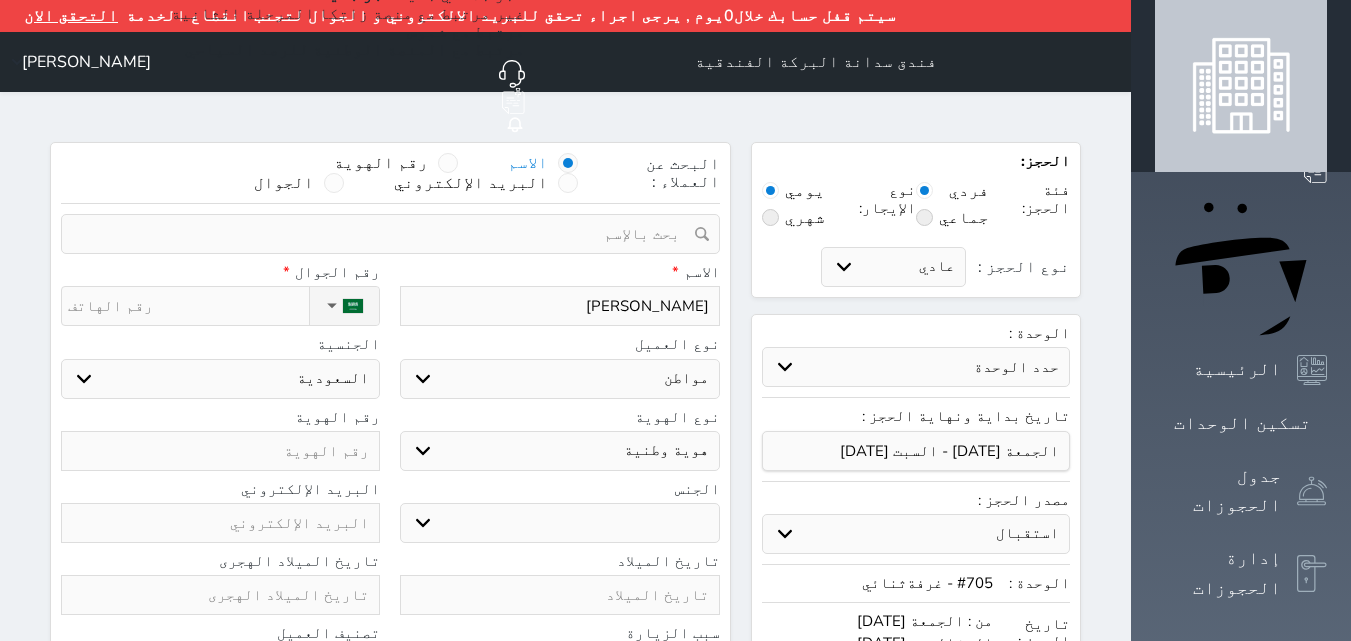 type on "سعود علي" 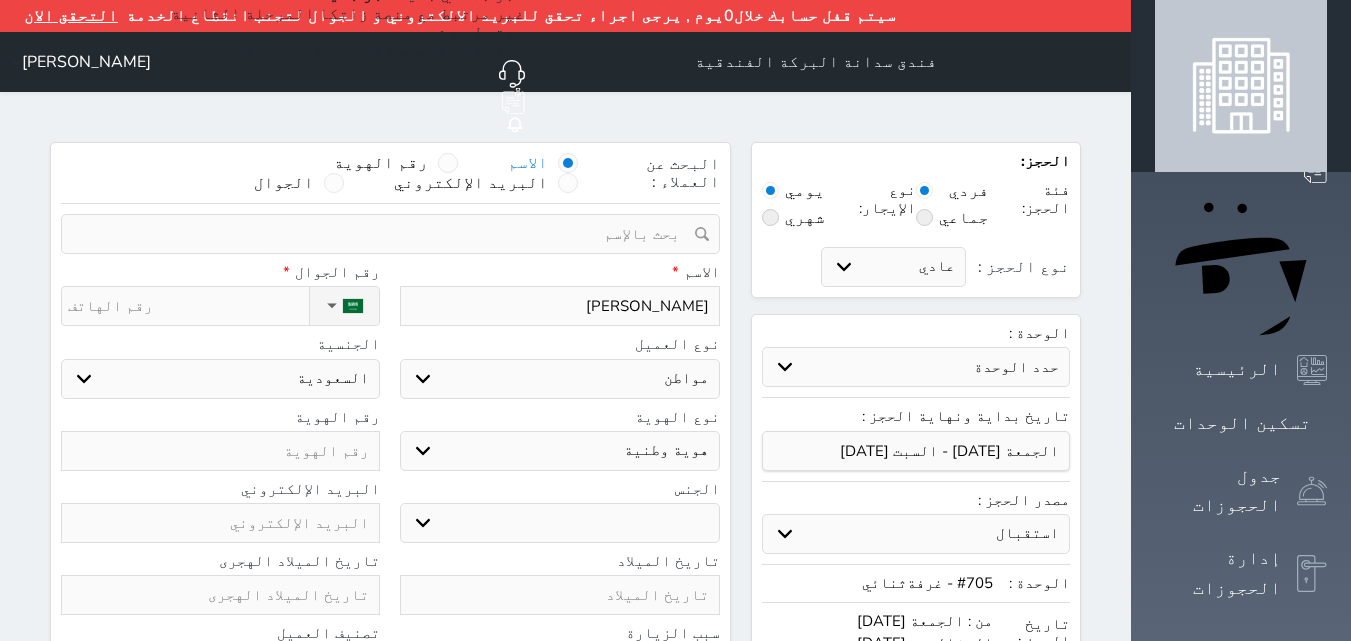 select 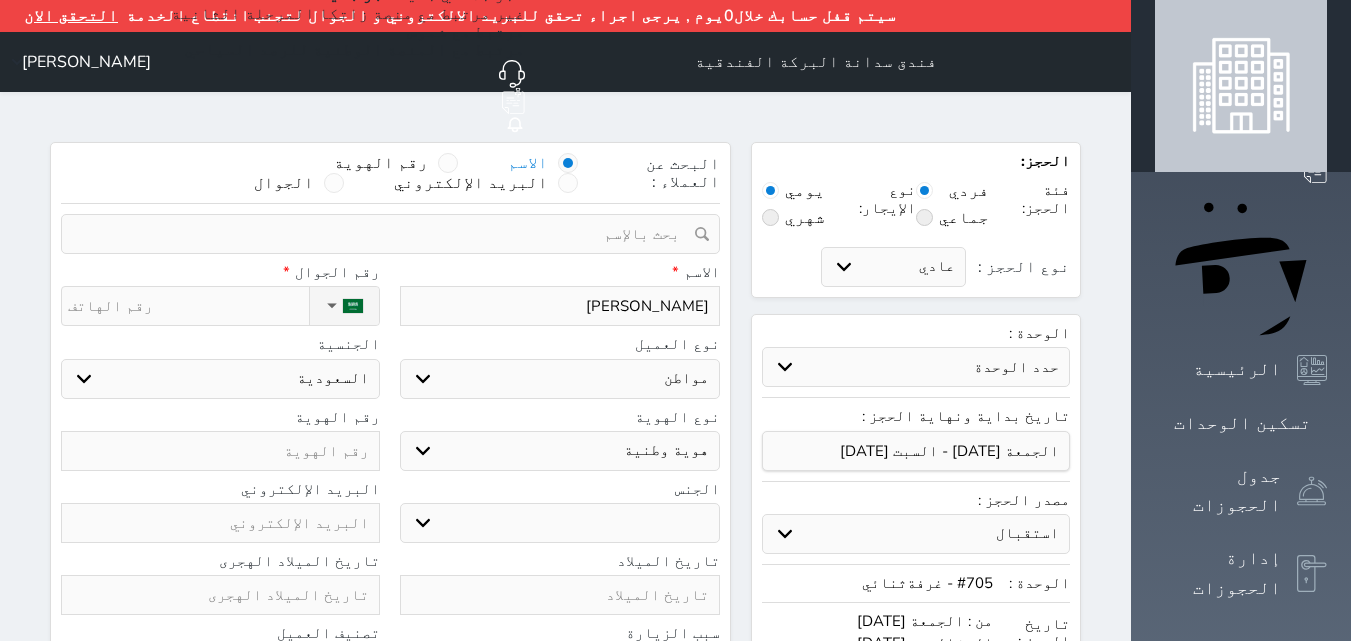 type on "سعود عليا" 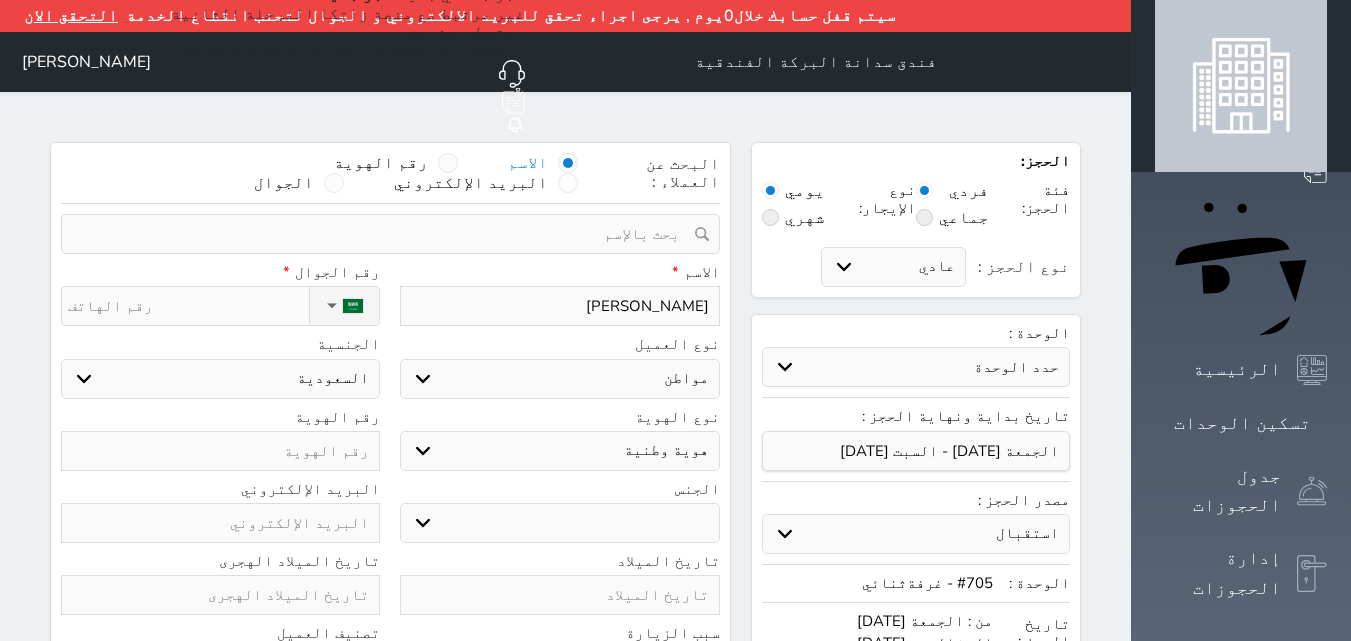 type on "سعود عليان" 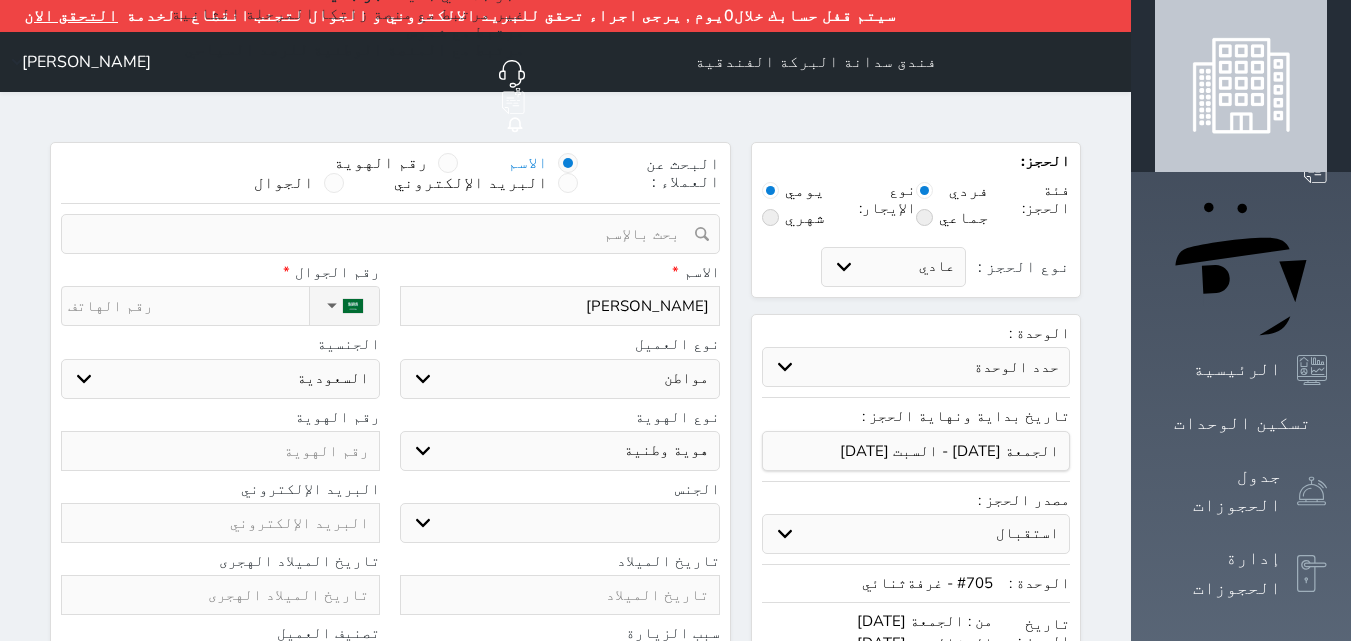 select 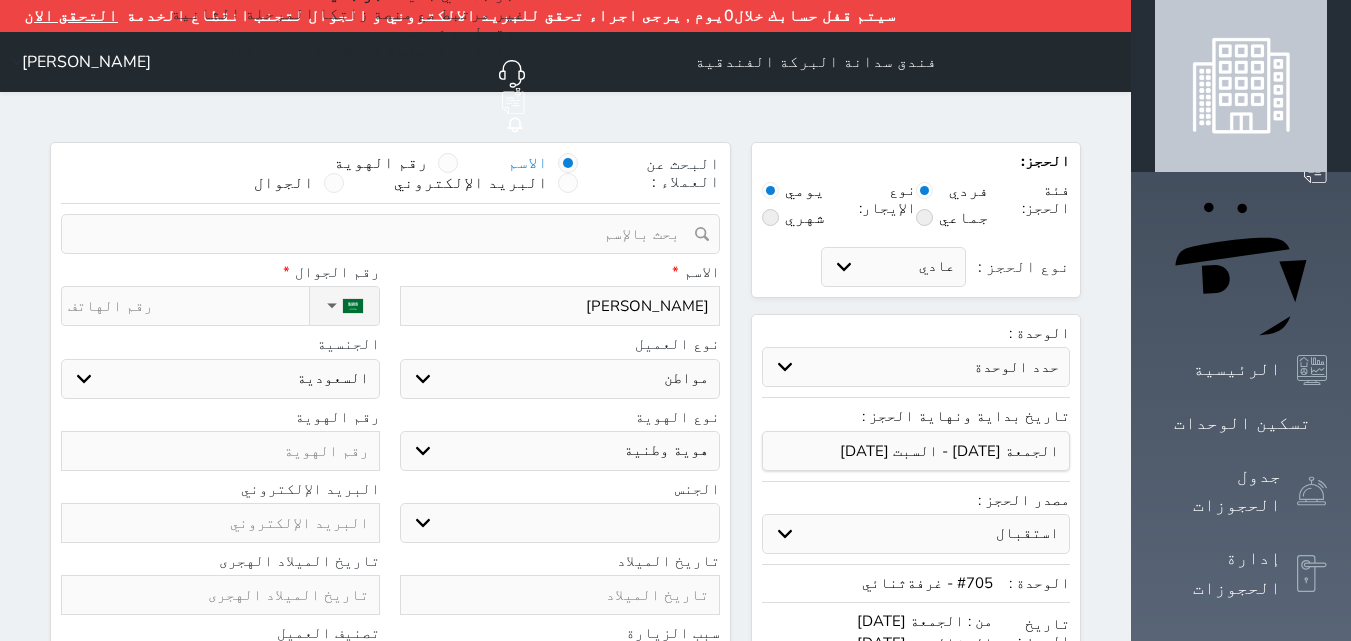 type on "سعود عليان" 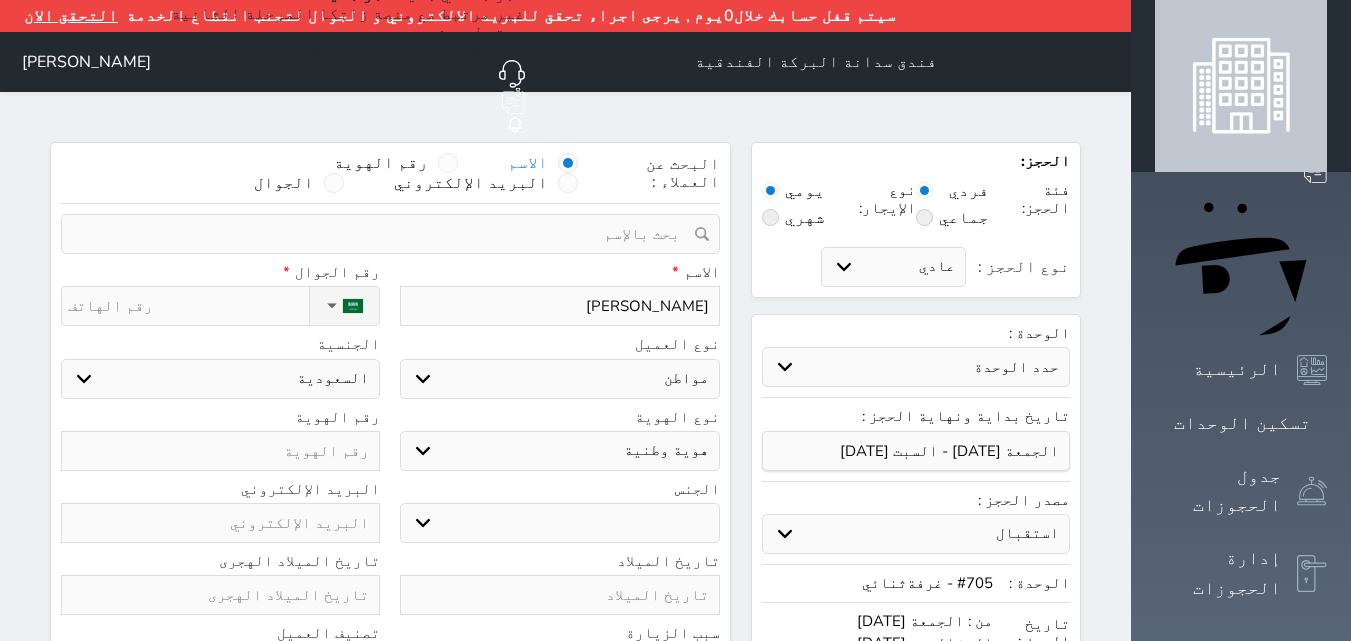 type on "سعود عليان ا" 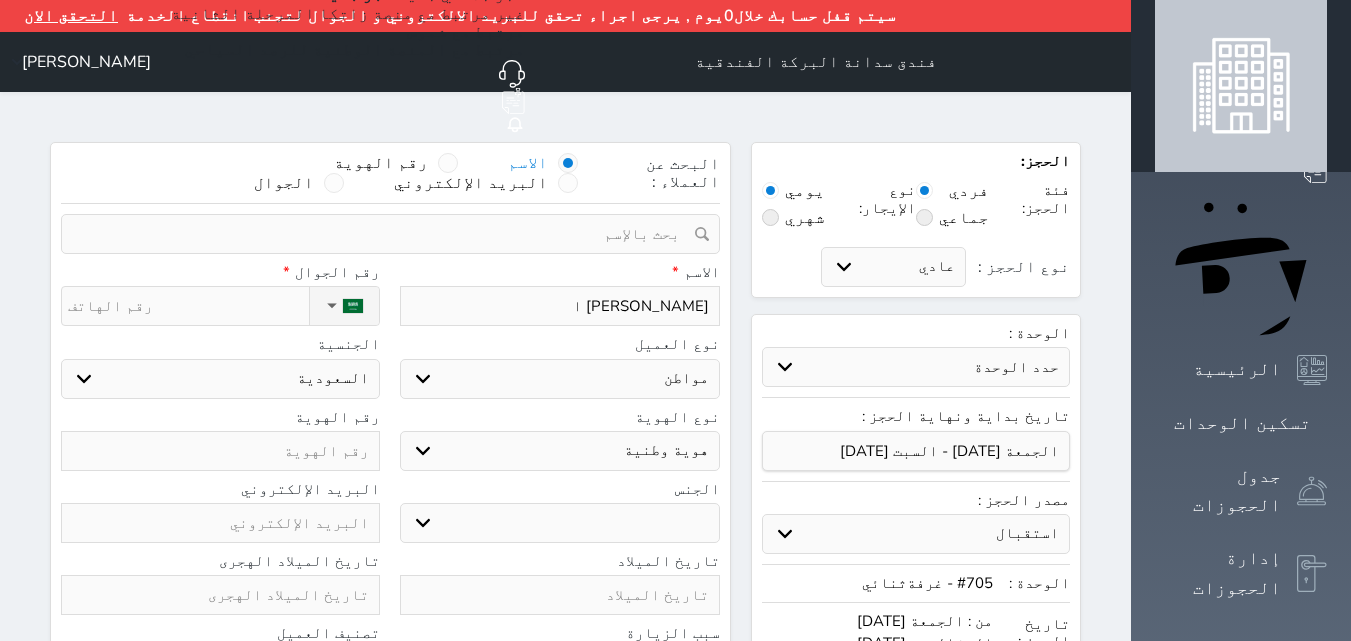 type on "سعود عليان ال" 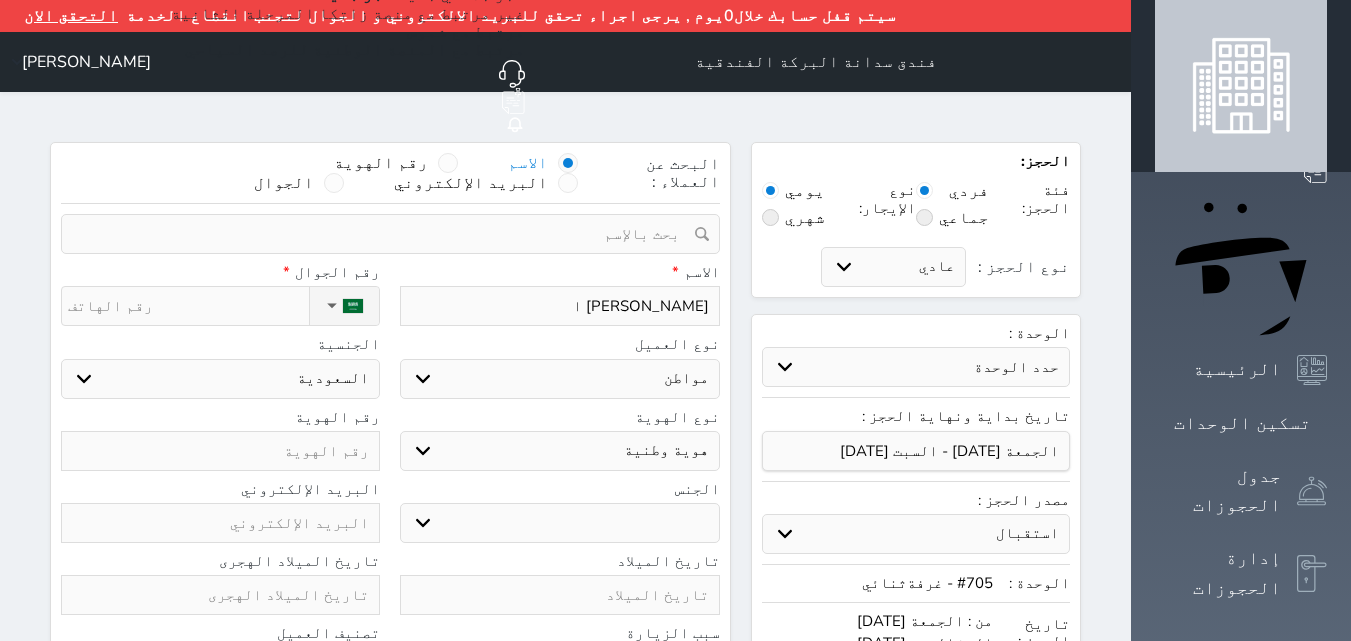 select 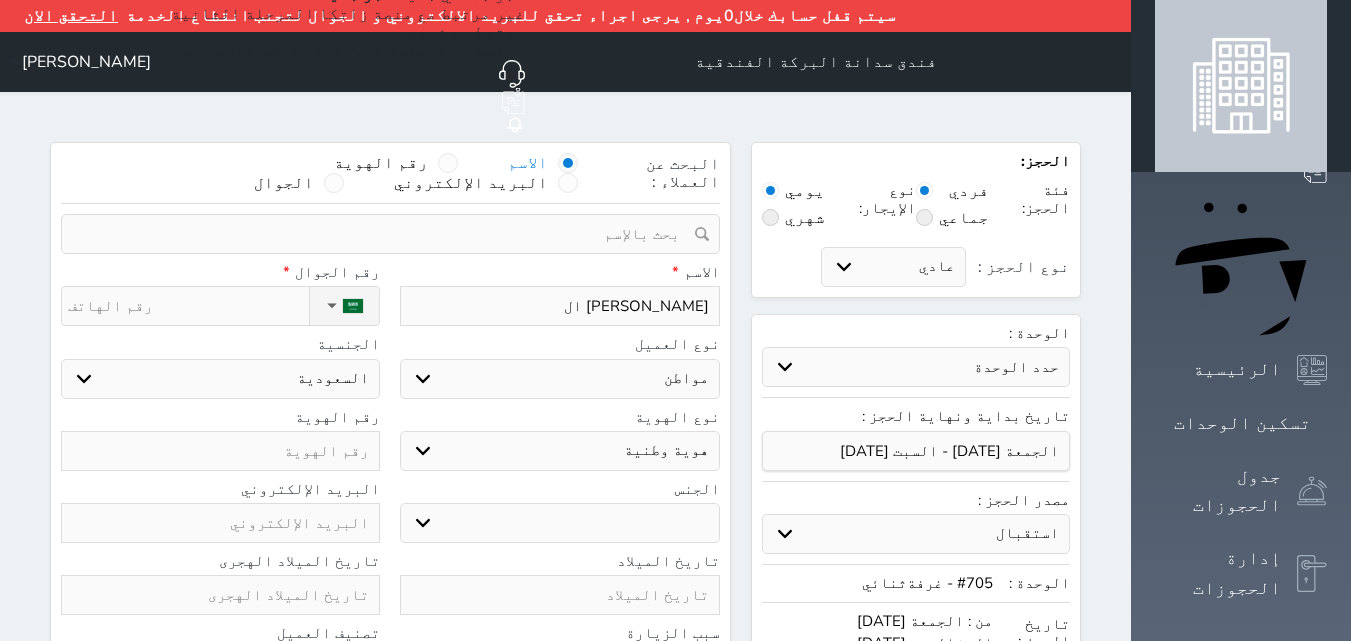 type on "سعود عليان الر" 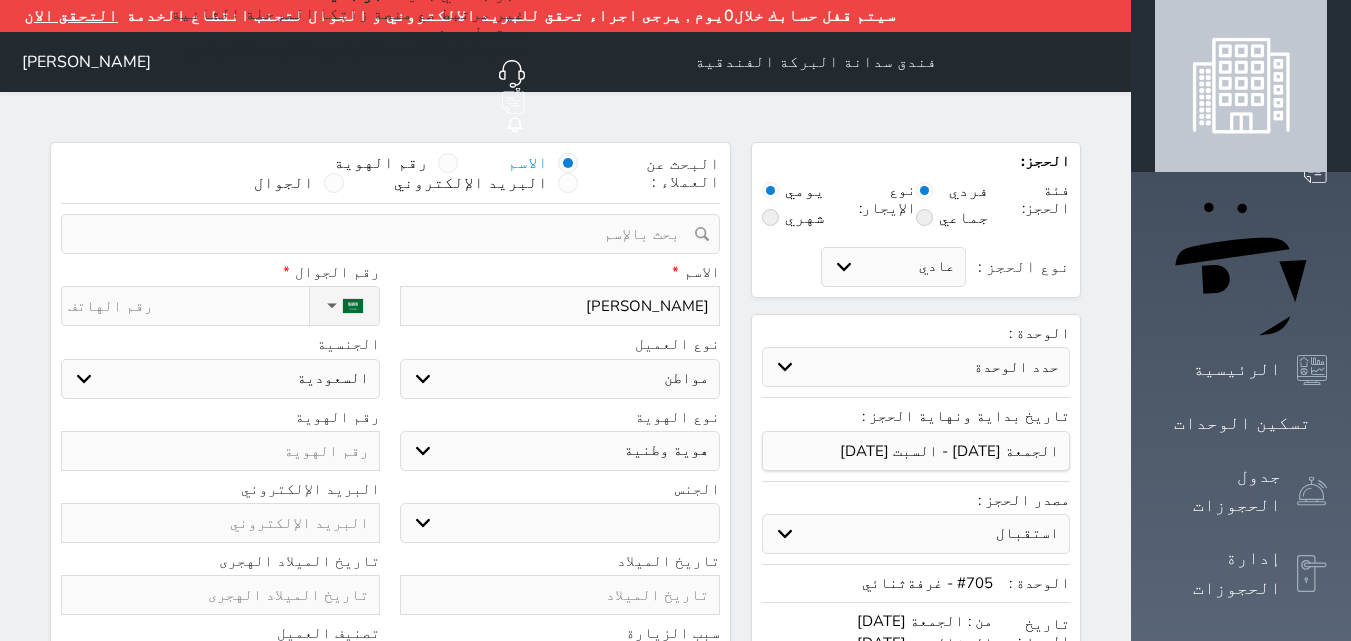 select 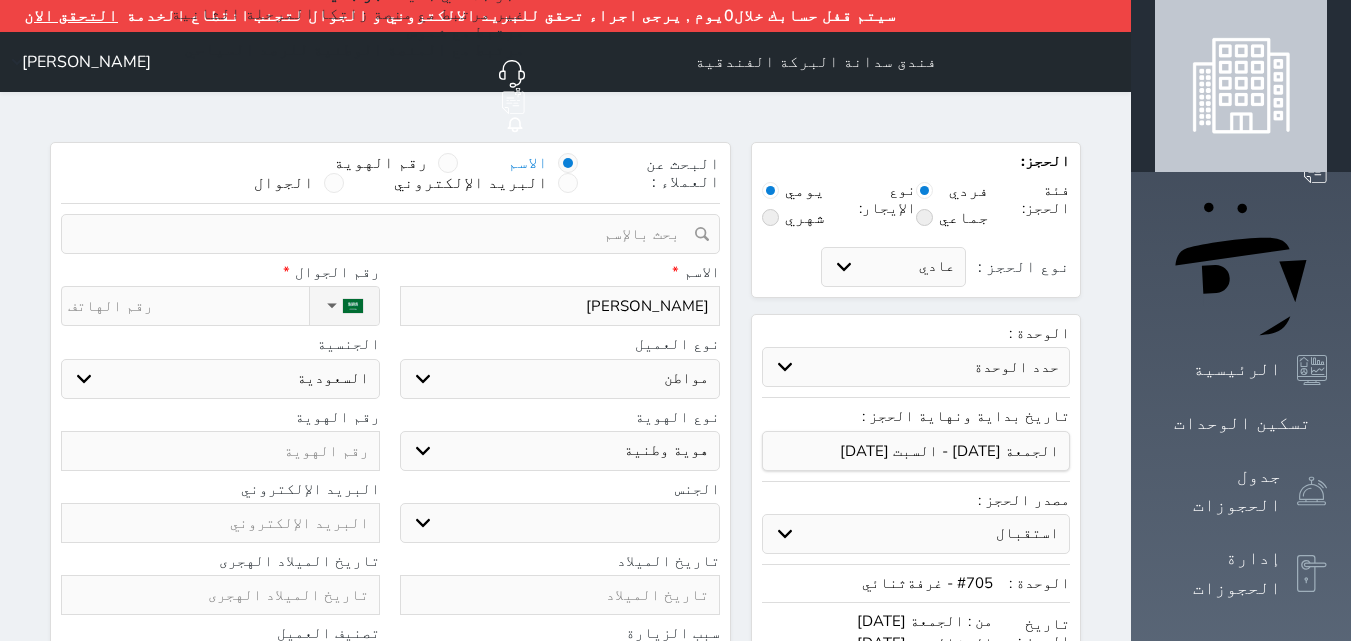 select 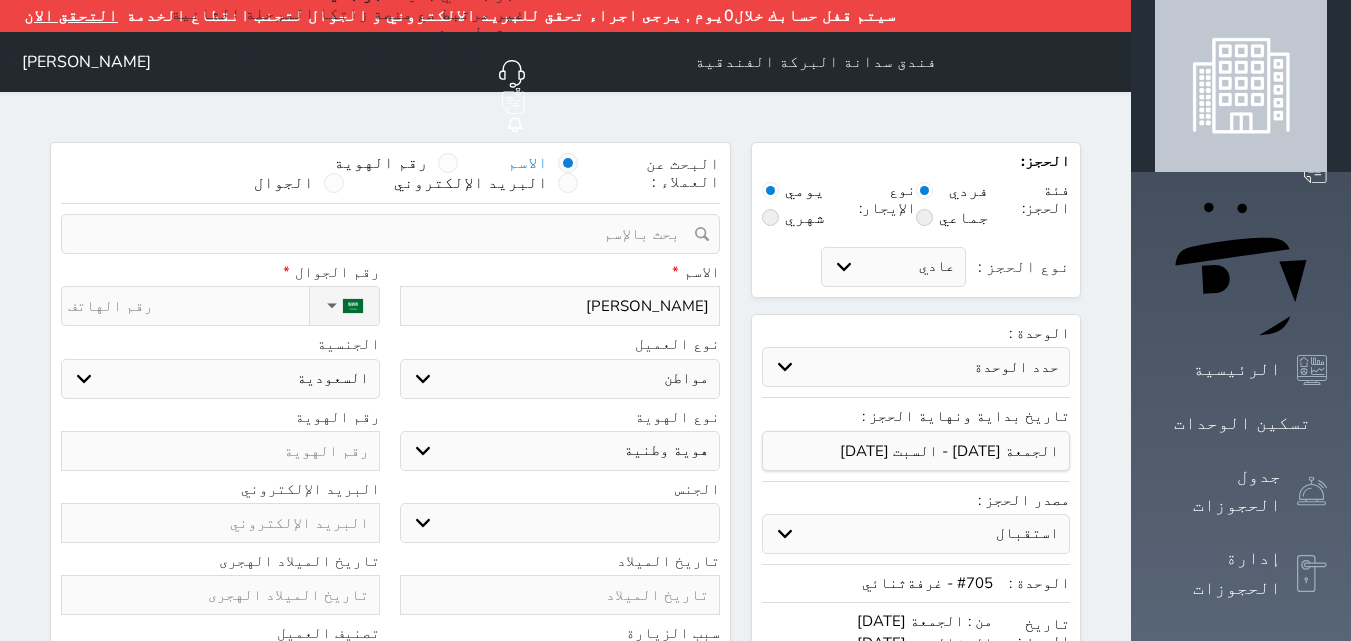 type on "سعود عليان الرشيد" 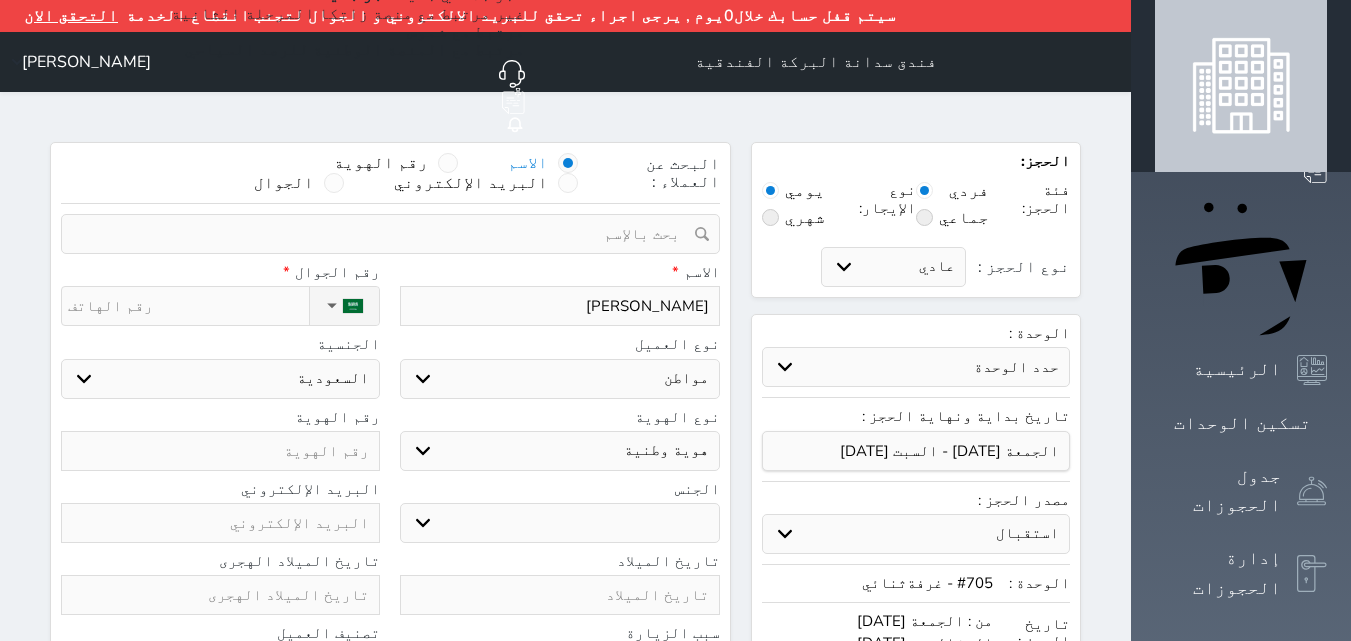 type on "[PERSON_NAME]" 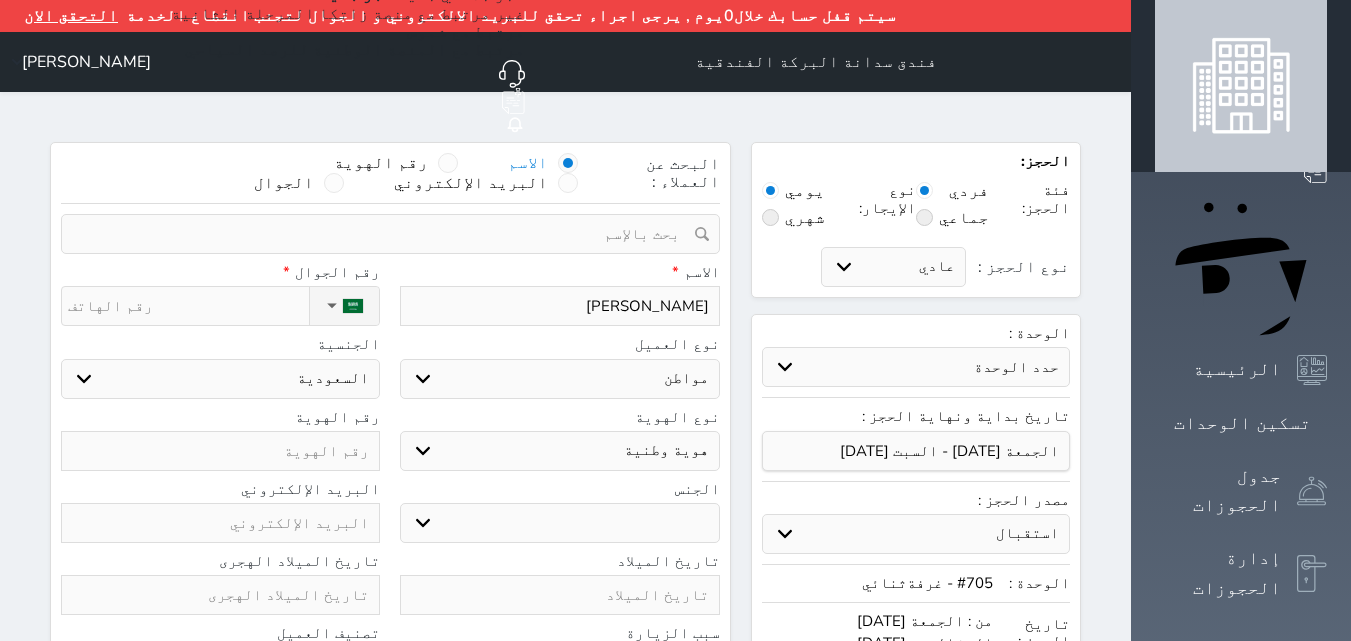 select 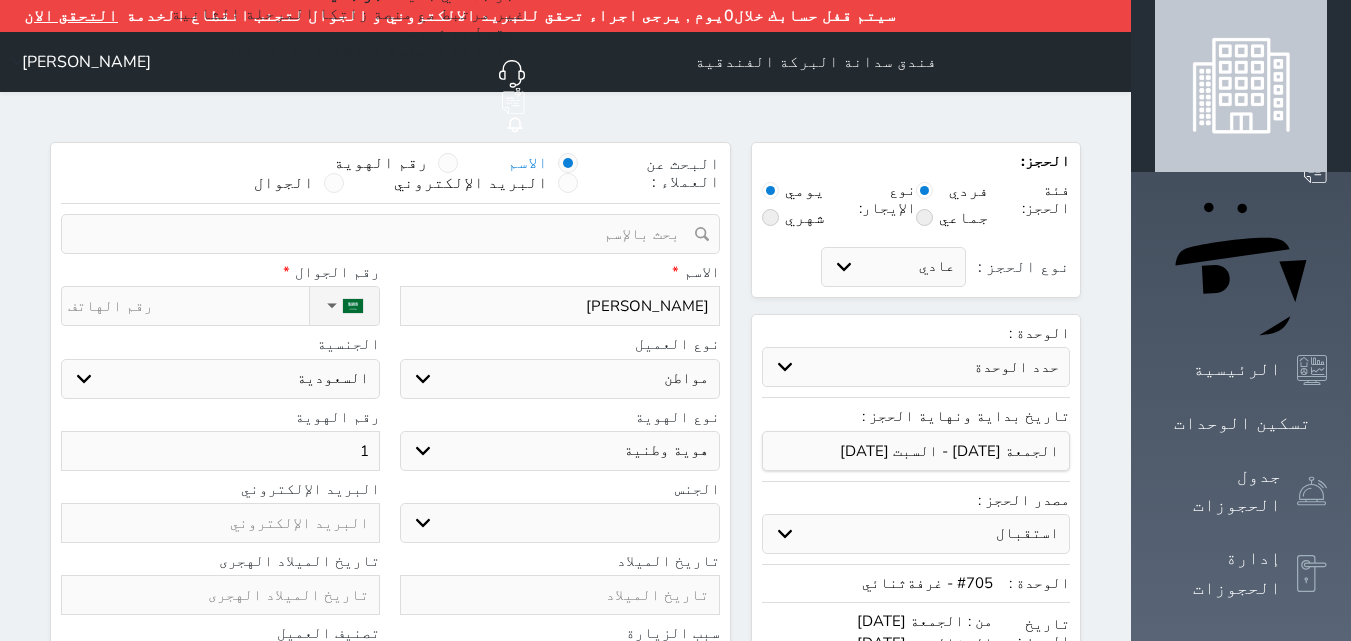 type on "10" 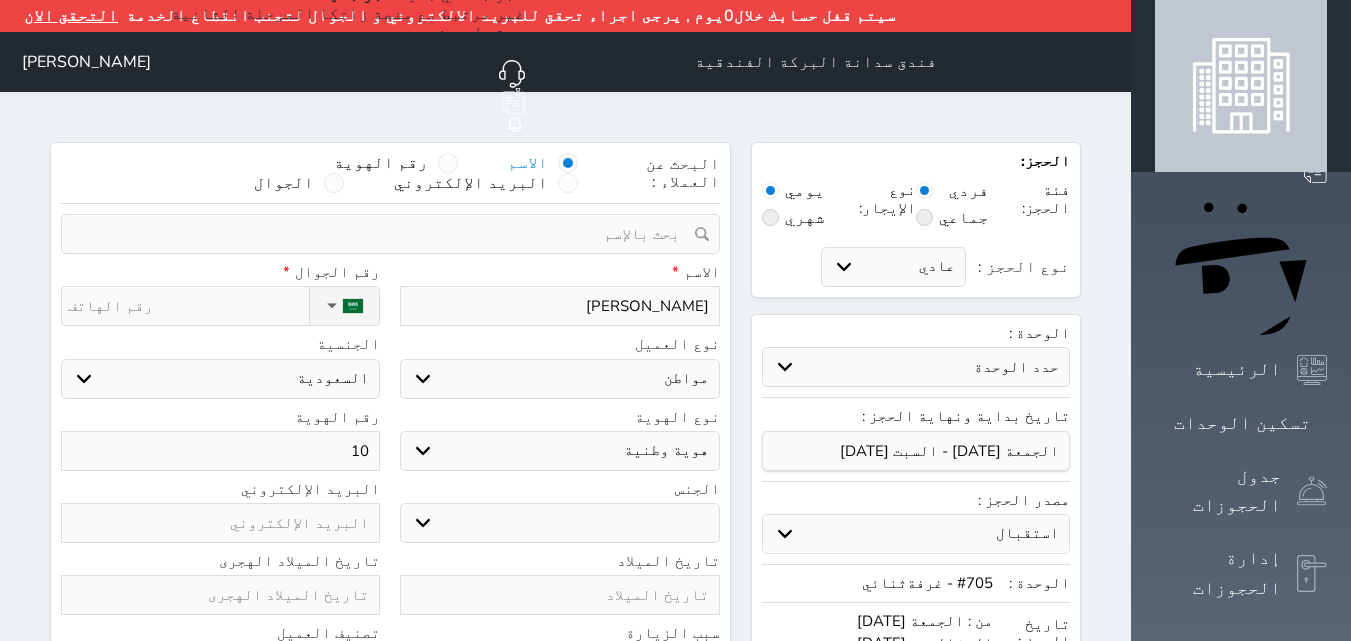 type on "106" 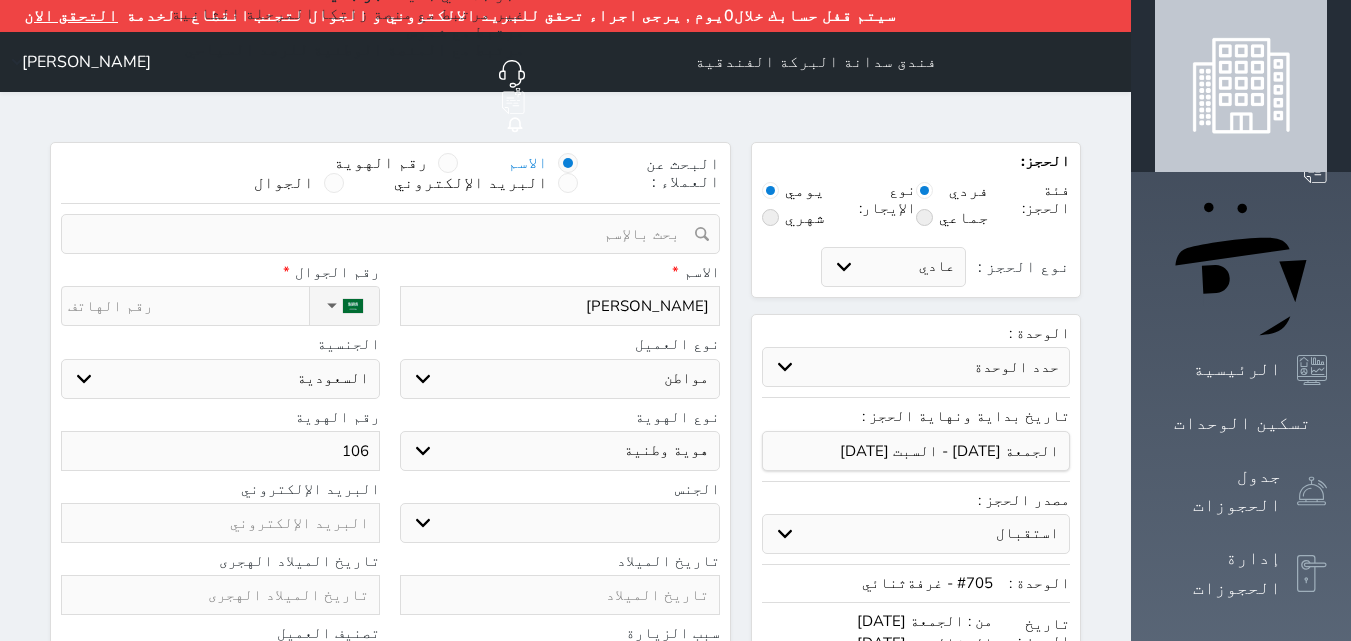 type on "1060" 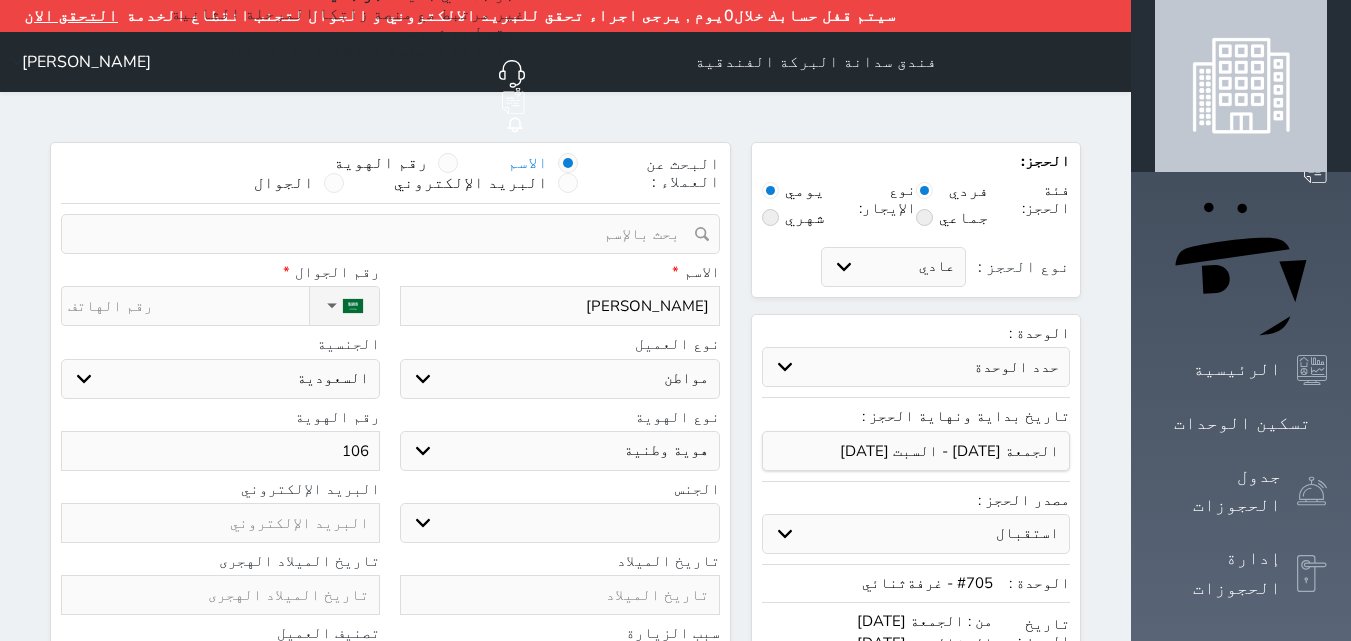 select 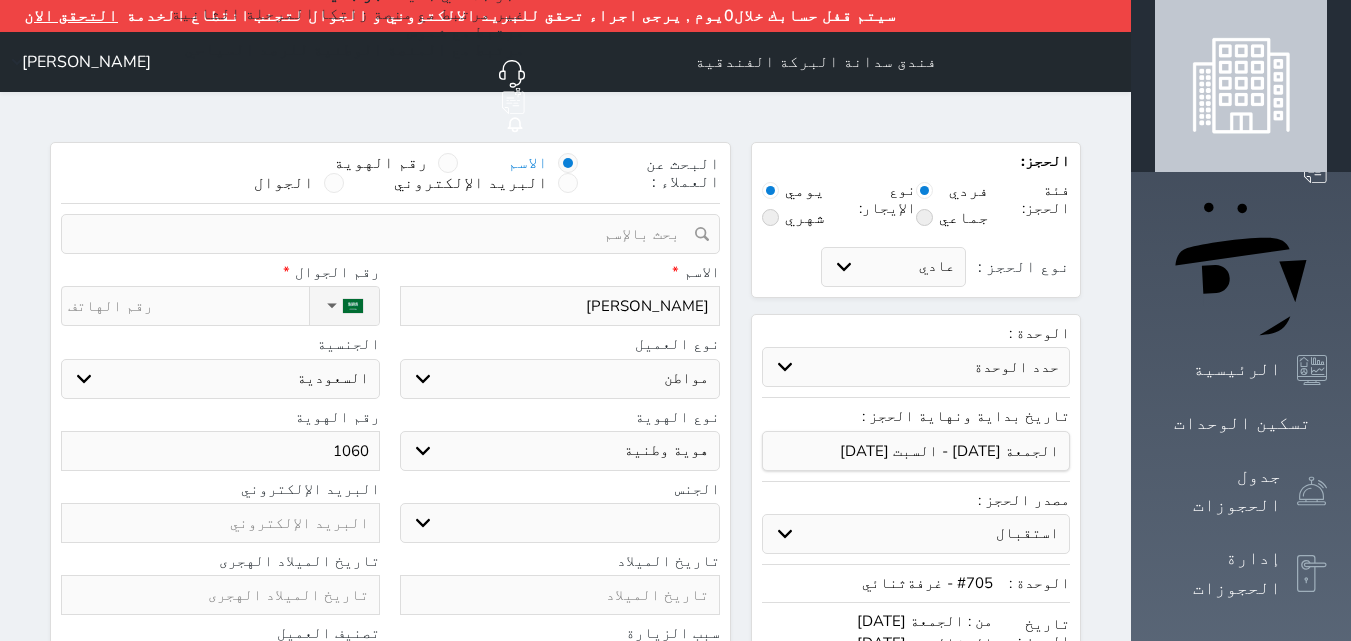 type on "10609" 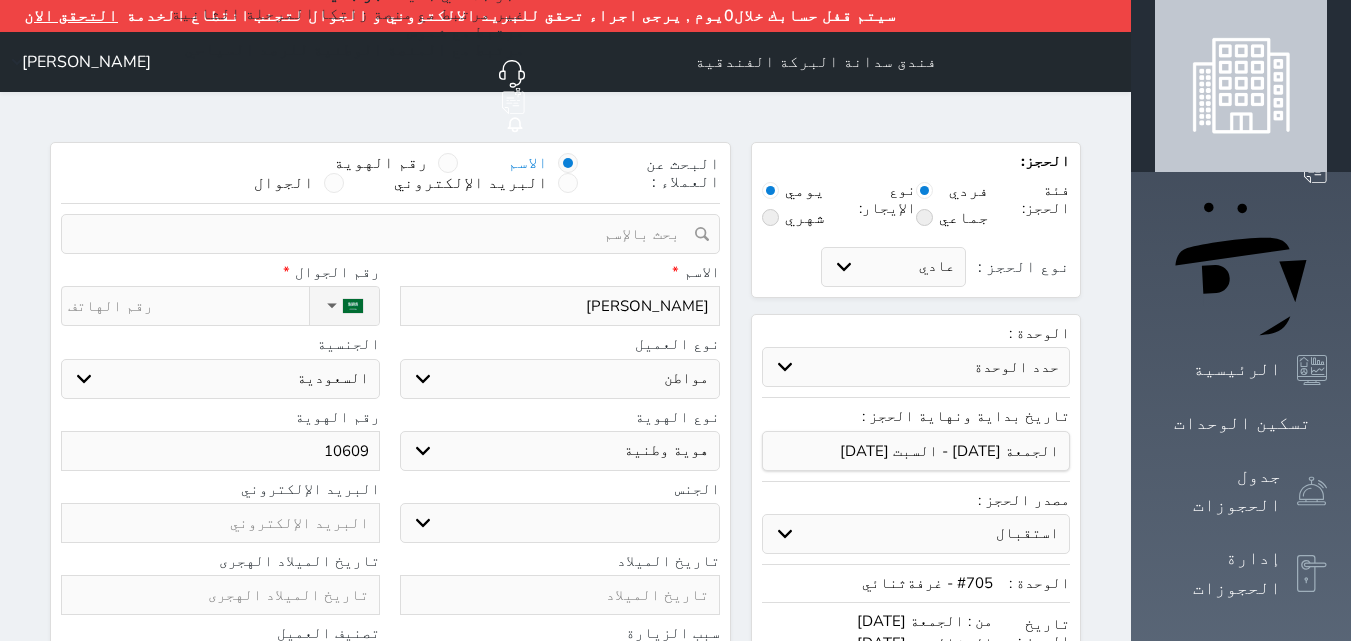 type on "106092" 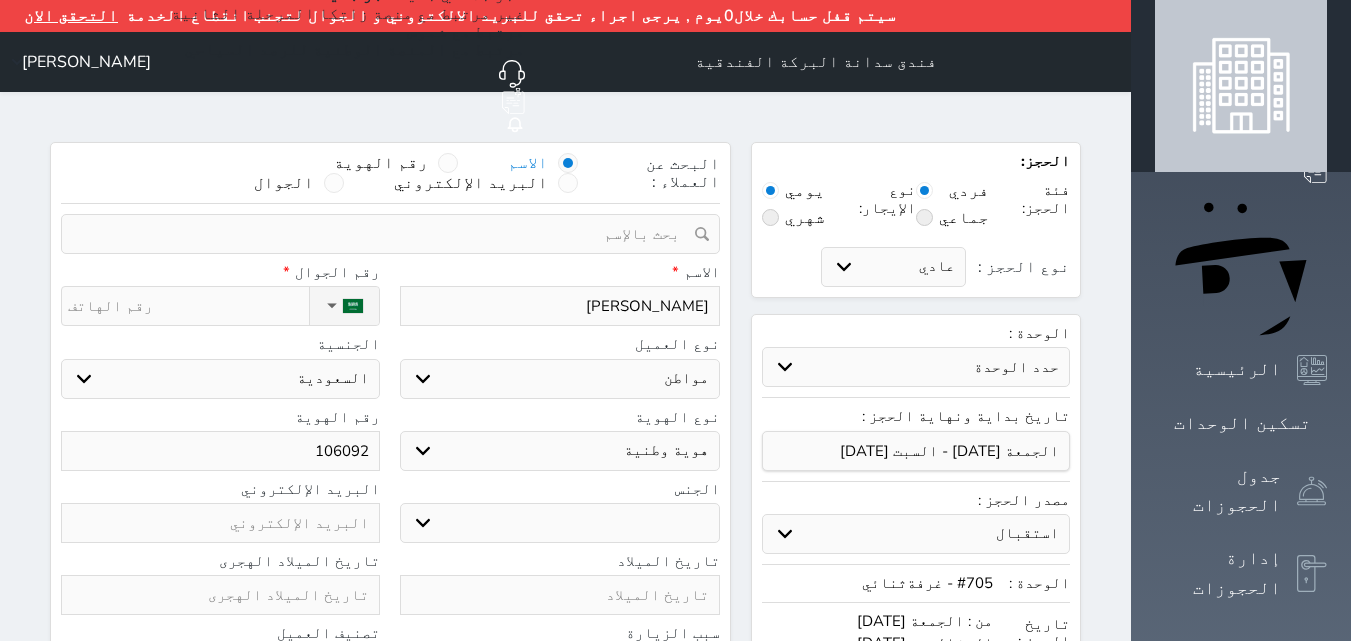 type on "1060926" 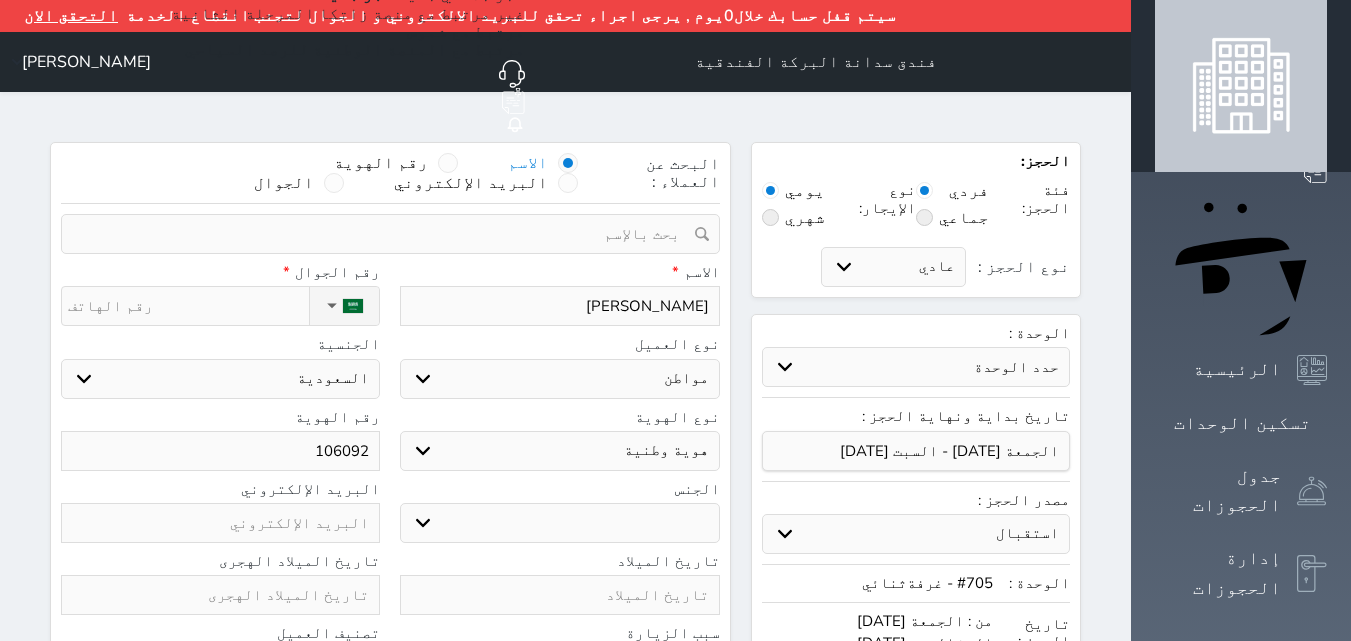 select 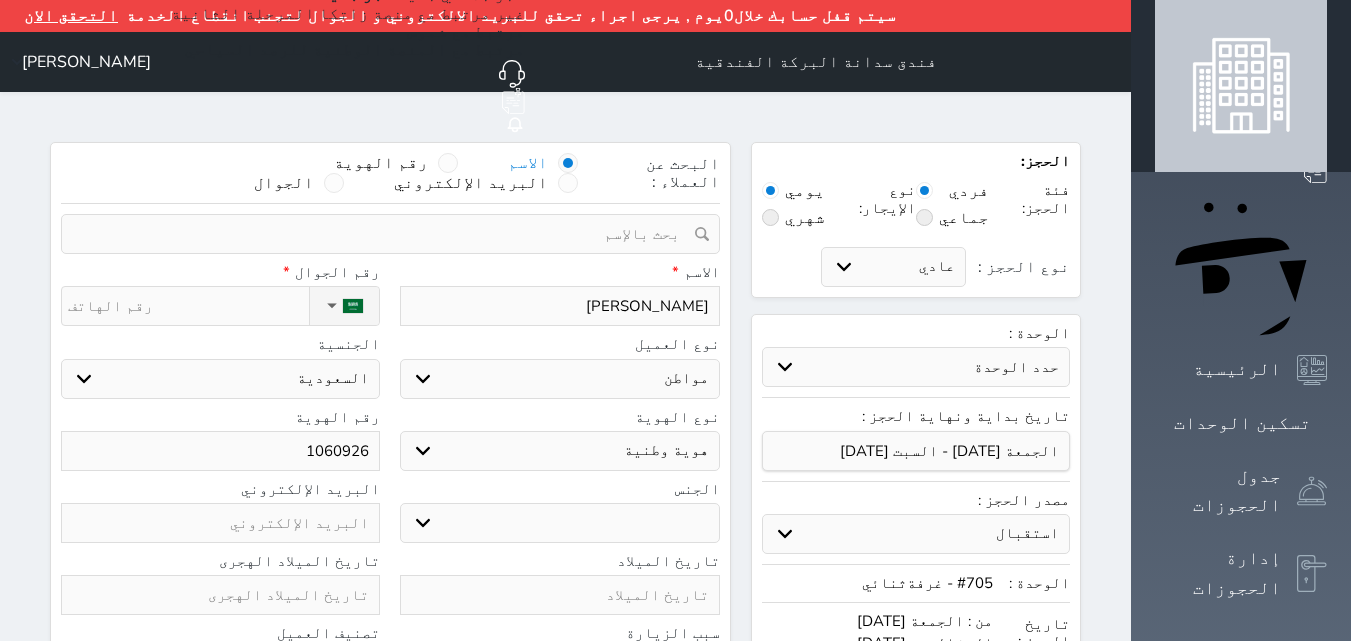 type on "10609260" 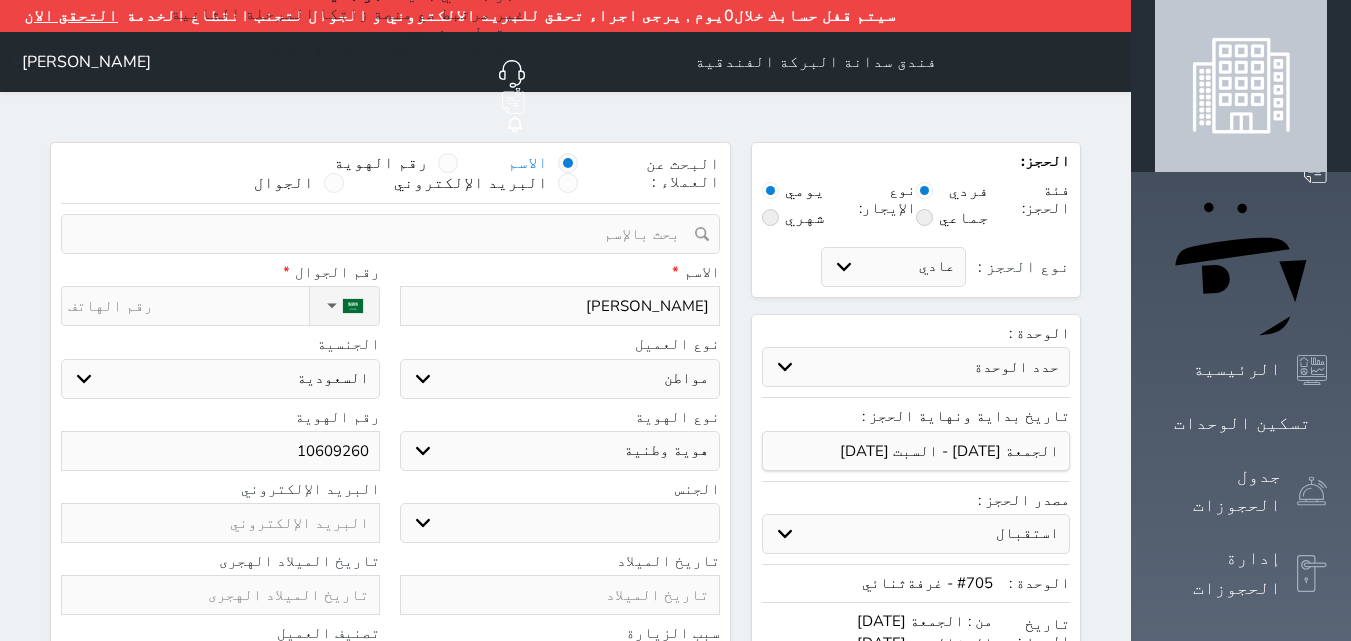 type on "106092600" 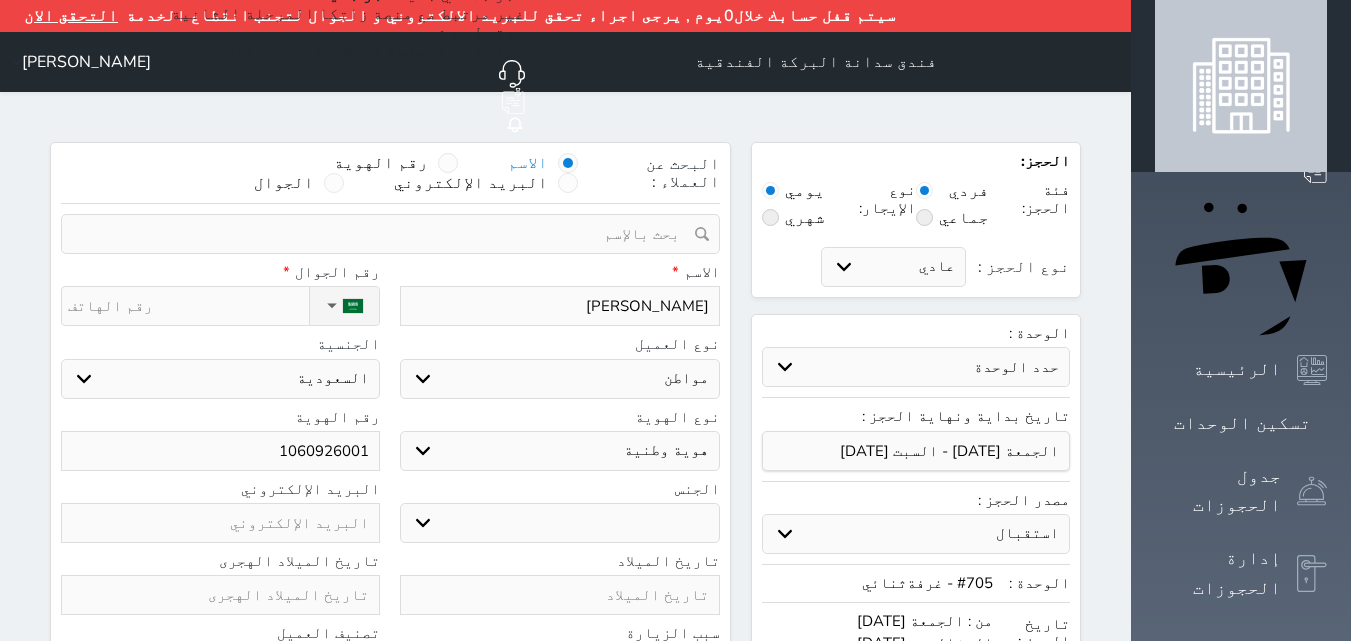 type on "10609260010" 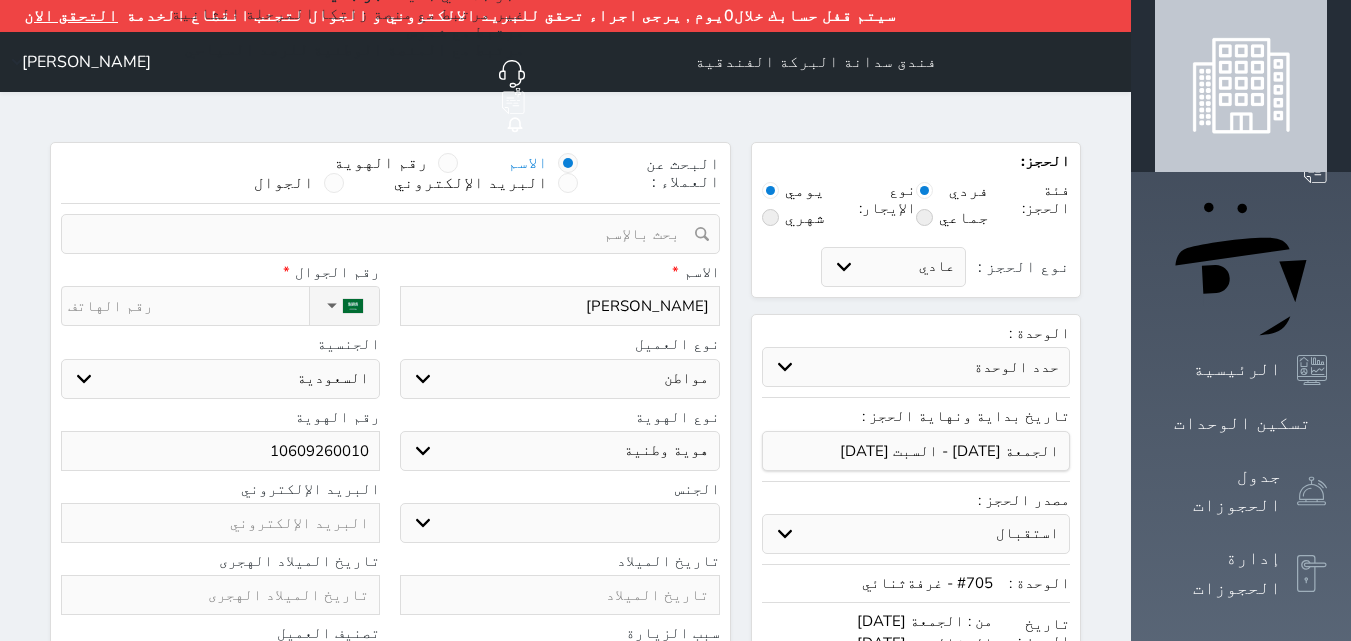 type on "1060926001" 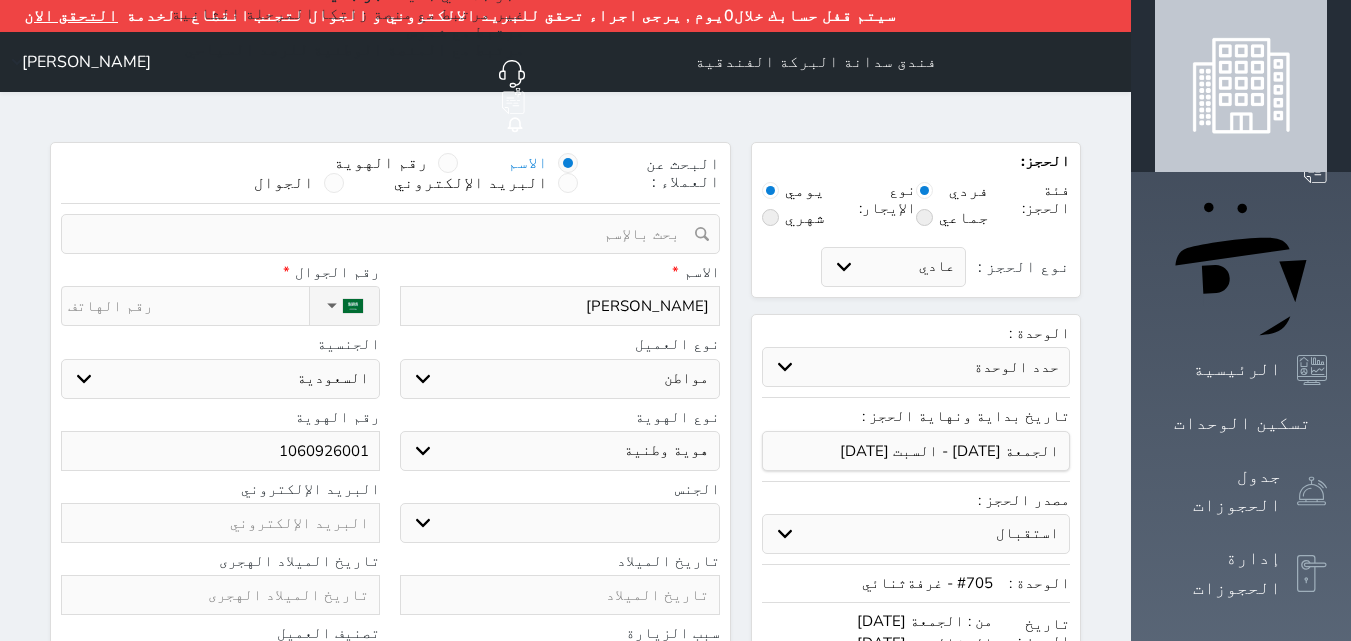 select 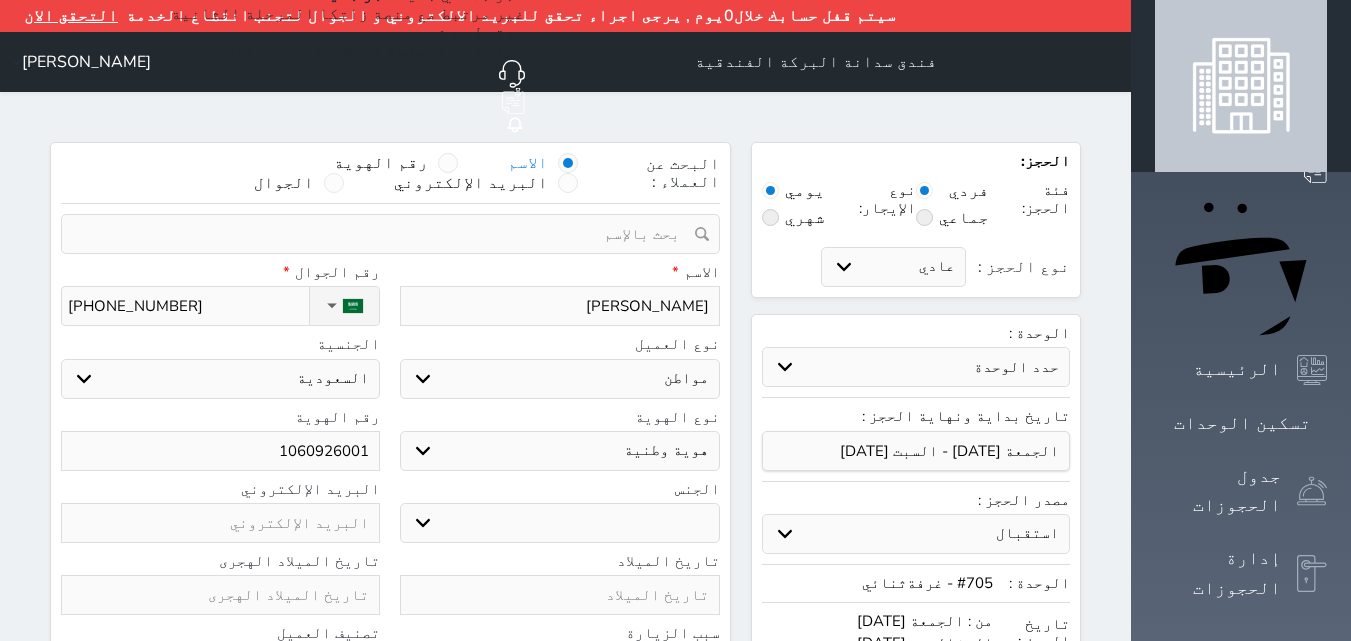 select 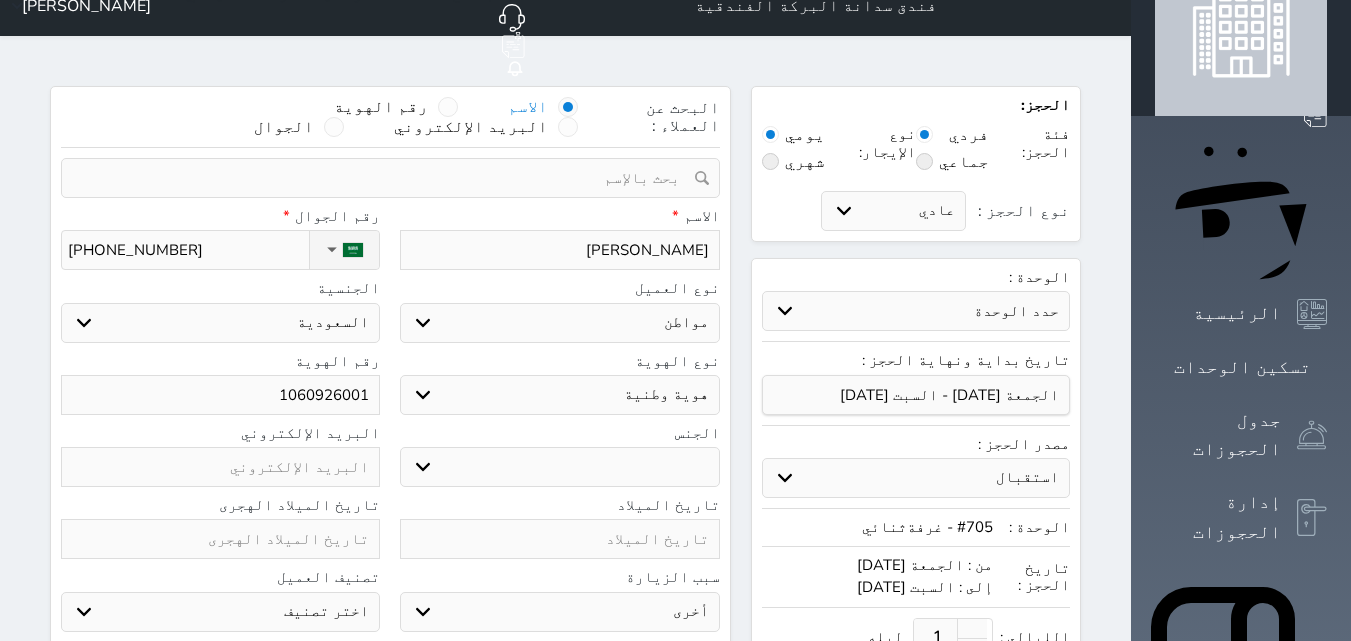 scroll, scrollTop: 300, scrollLeft: 0, axis: vertical 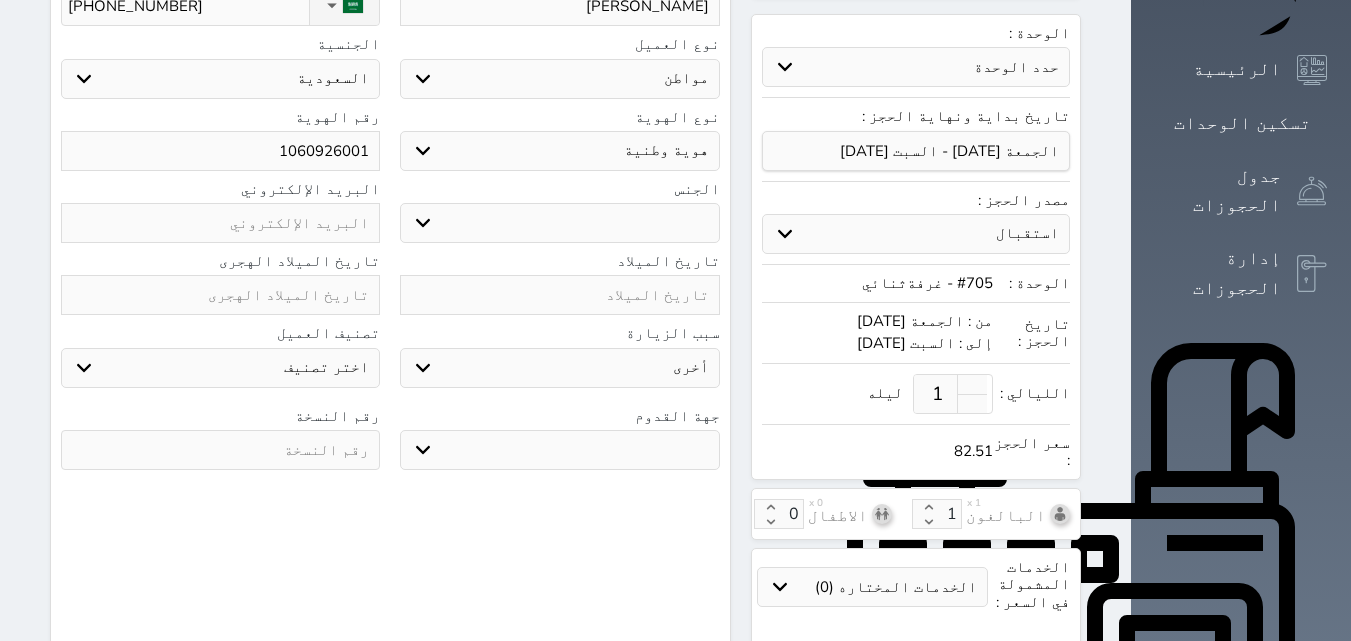 click on "ذكر   انثى" at bounding box center (559, 223) 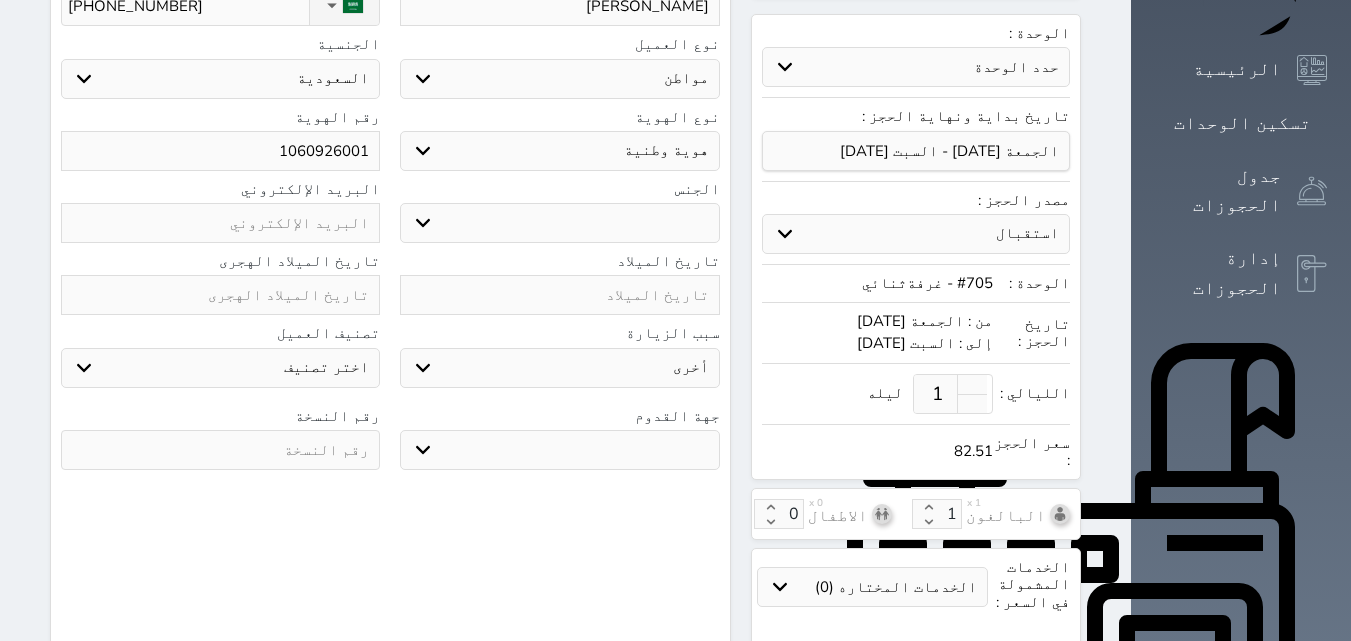 select on "[DEMOGRAPHIC_DATA]" 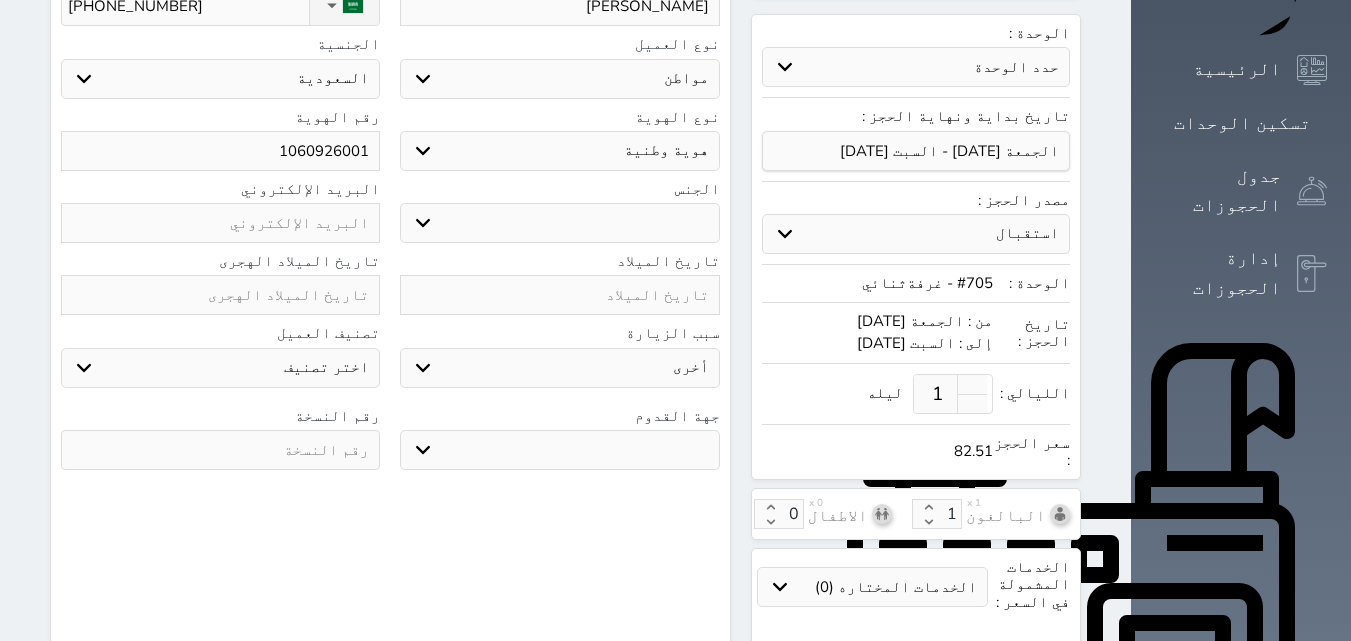 click on "ذكر   انثى" at bounding box center (559, 223) 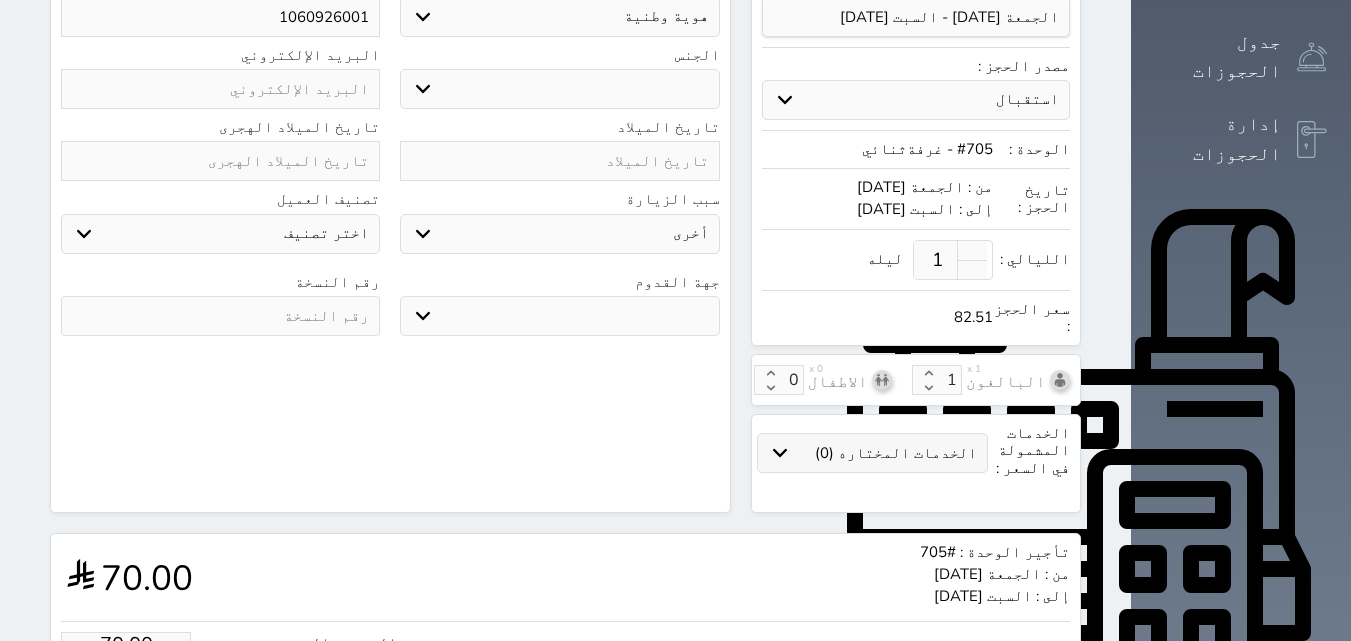 scroll, scrollTop: 618, scrollLeft: 0, axis: vertical 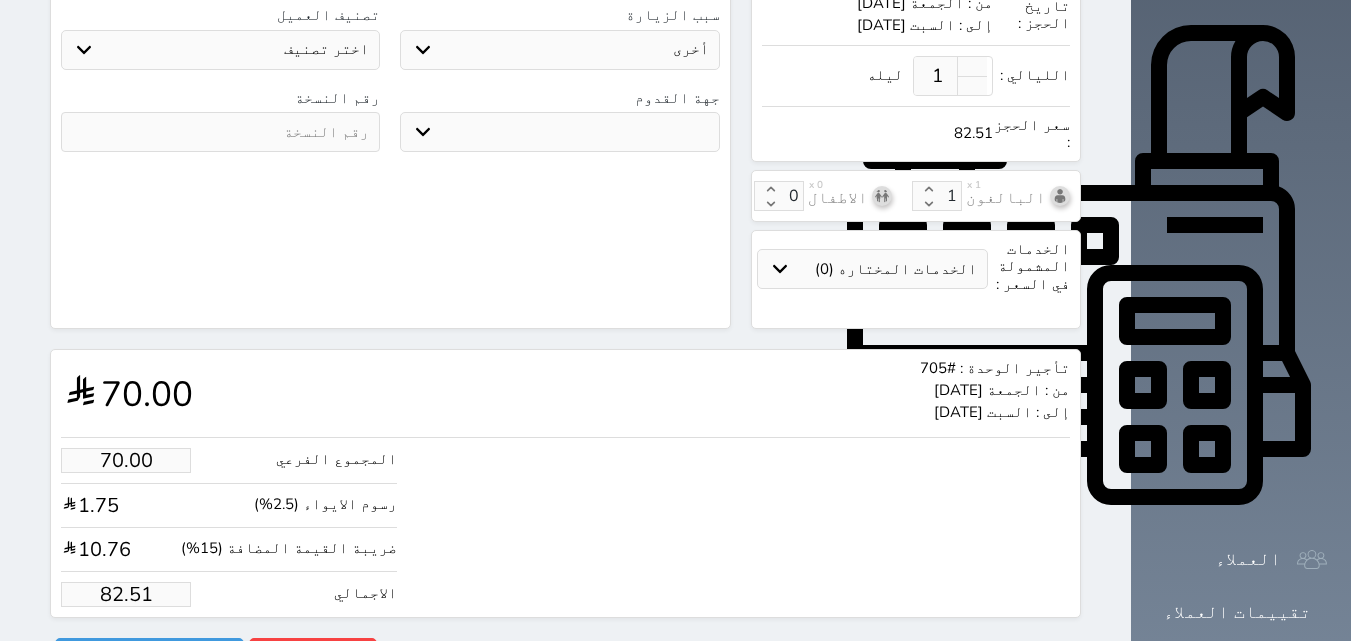 click on "82.51" at bounding box center (126, 594) 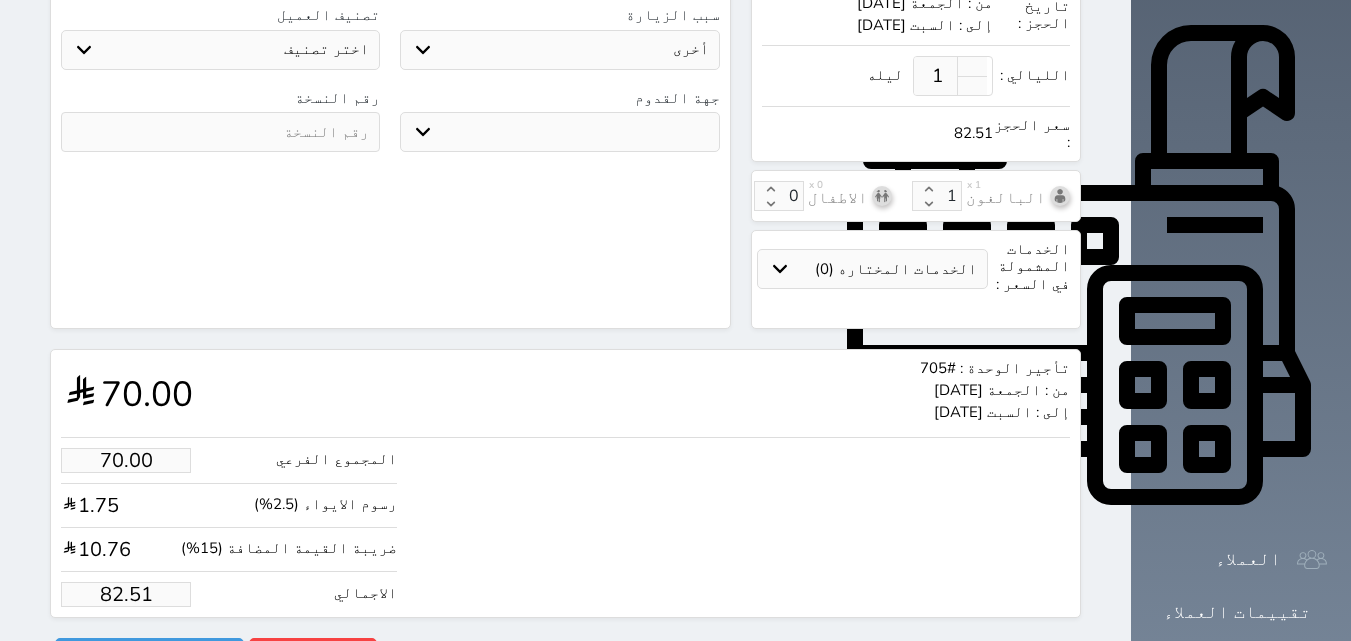 click on "82.51" at bounding box center (126, 594) 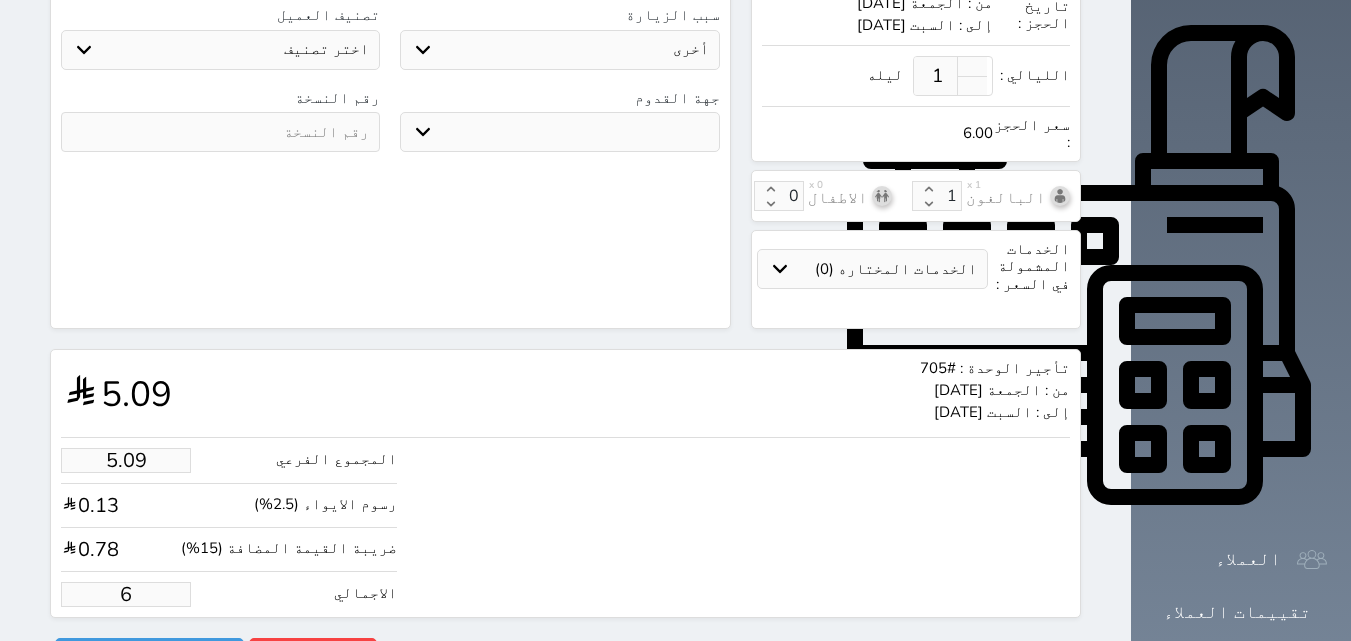 type on "55.14" 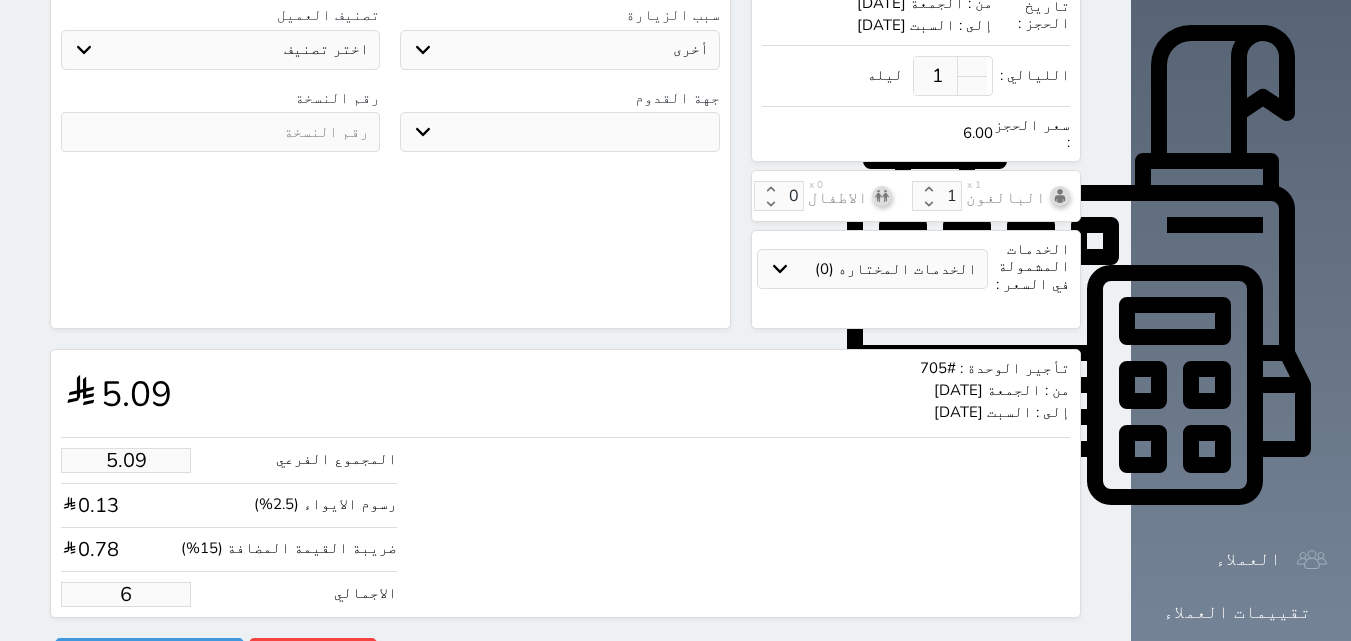 type on "65" 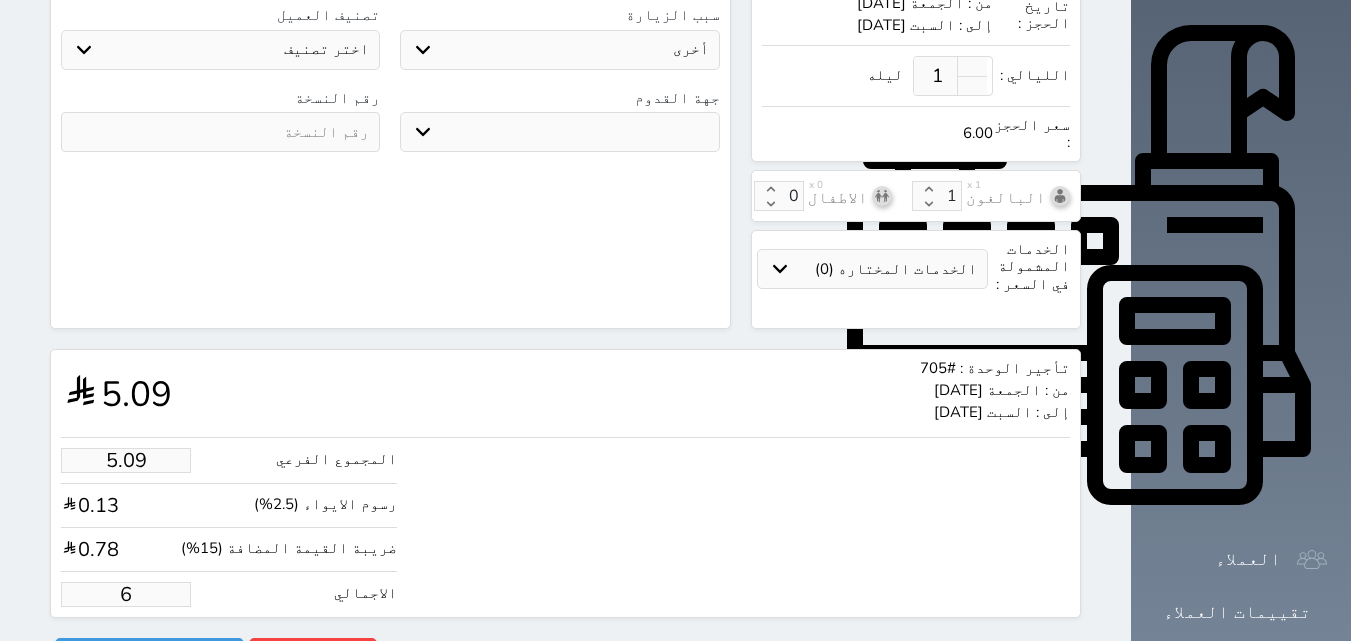 select 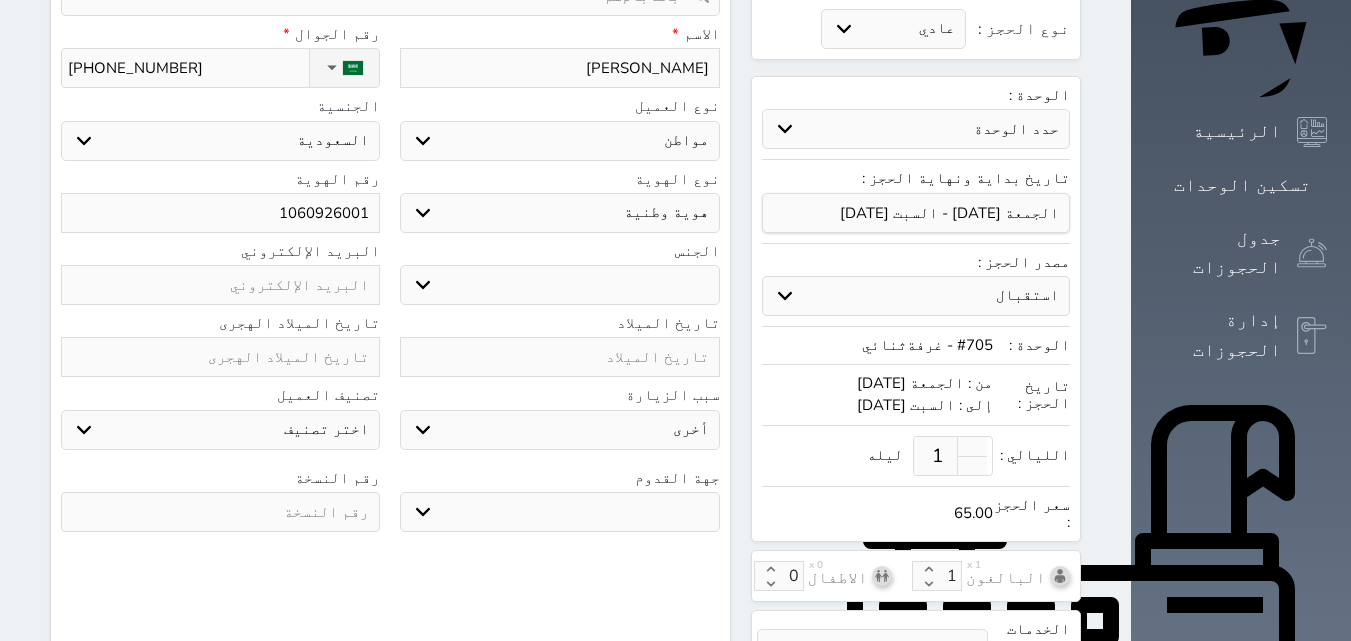 scroll, scrollTop: 0, scrollLeft: 0, axis: both 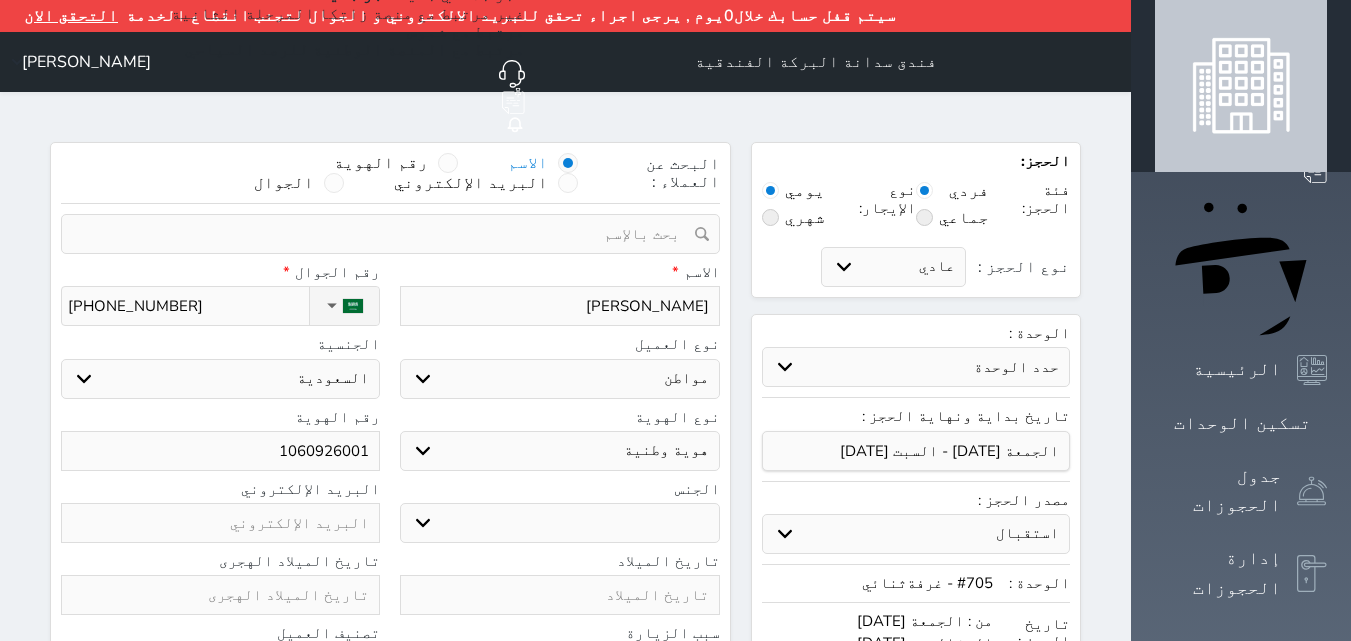 type on "65.00" 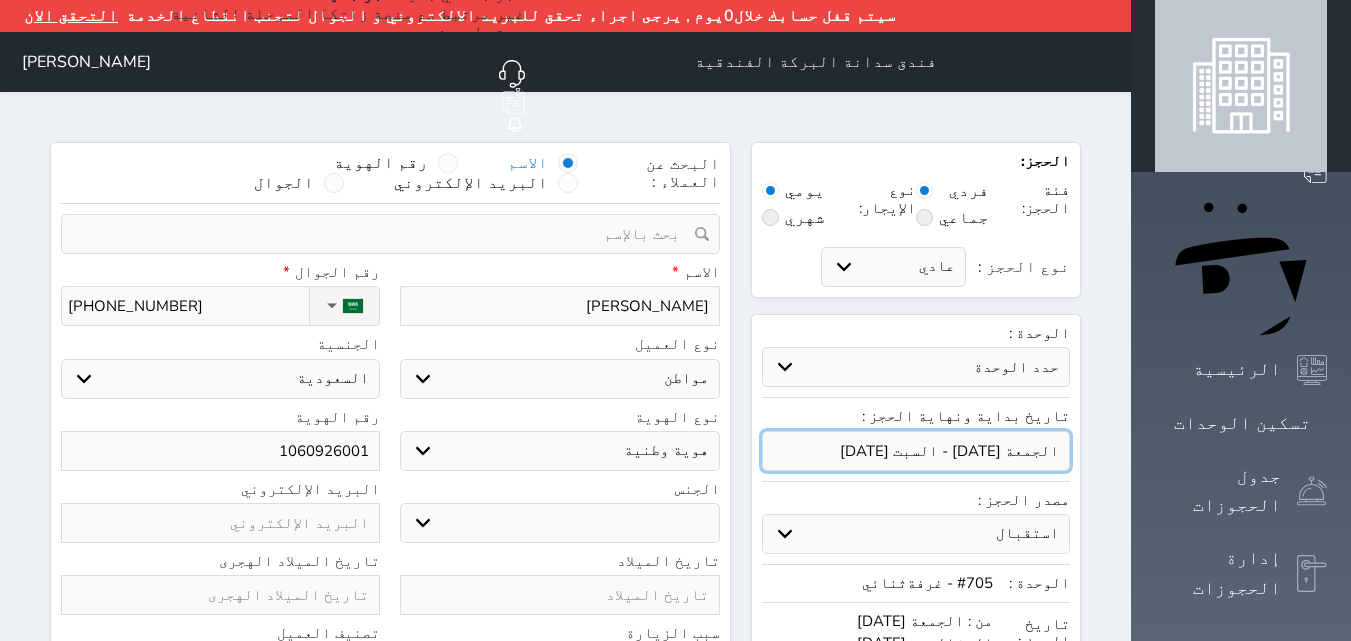 click at bounding box center (916, 451) 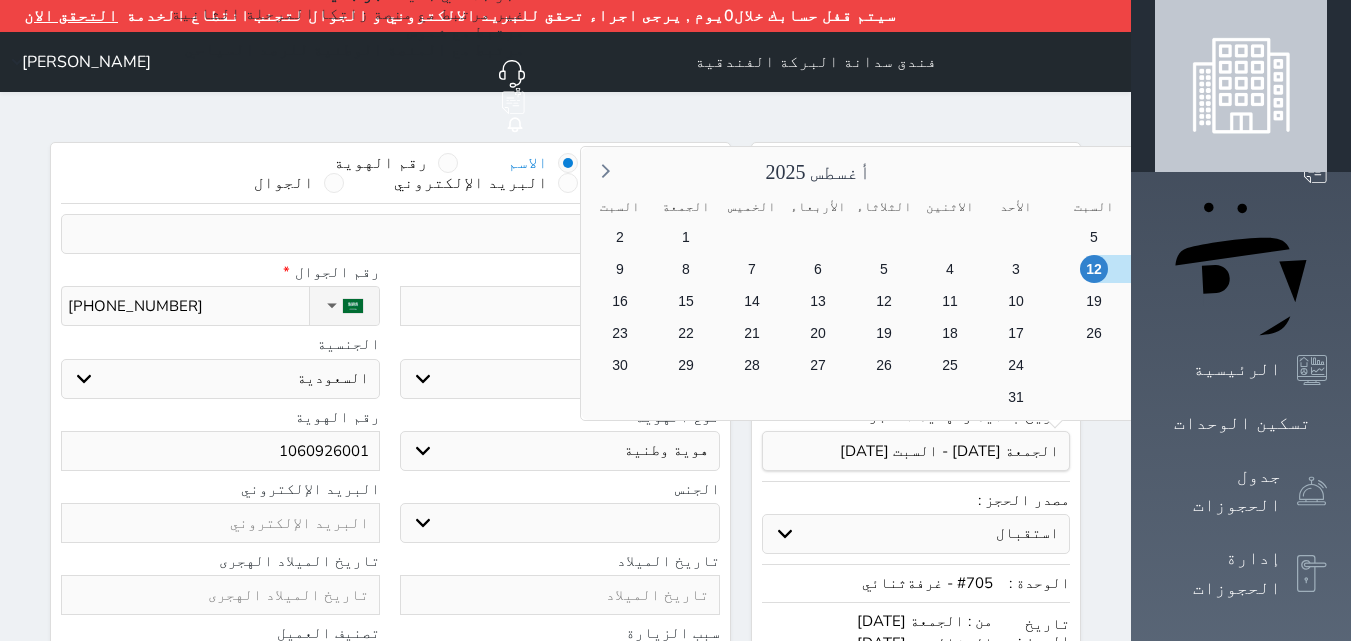 click on "10" at bounding box center (1225, 269) 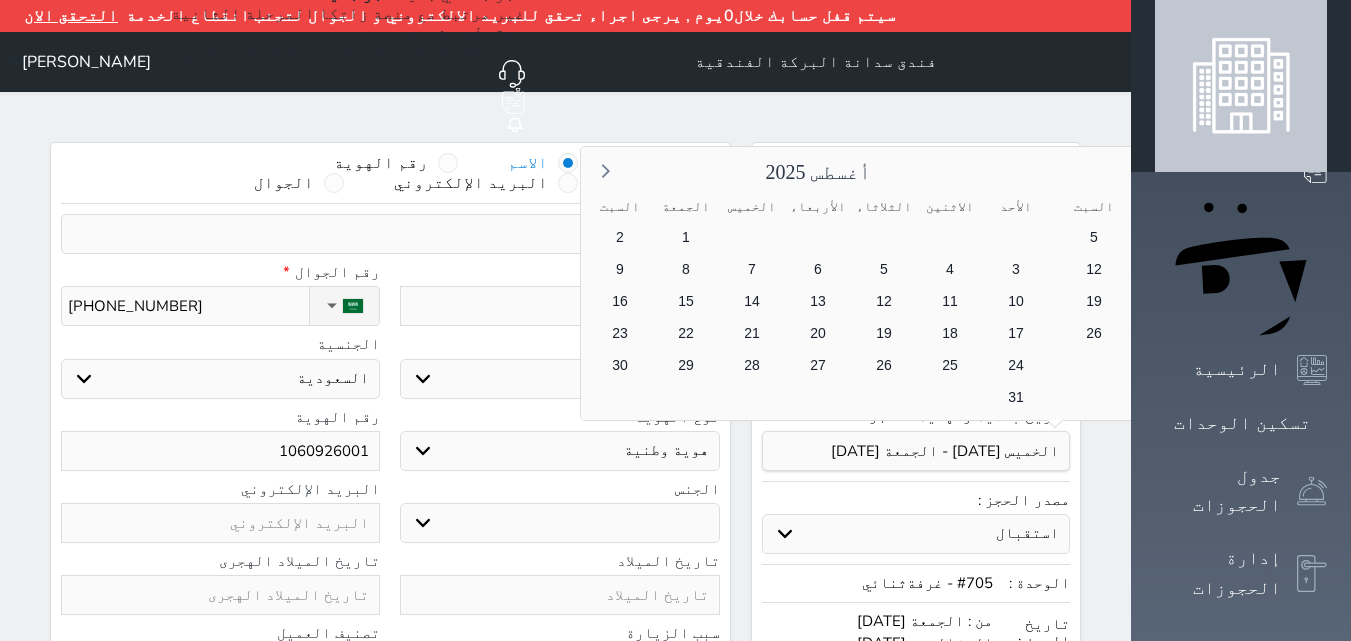 click on "11" at bounding box center [1159, 269] 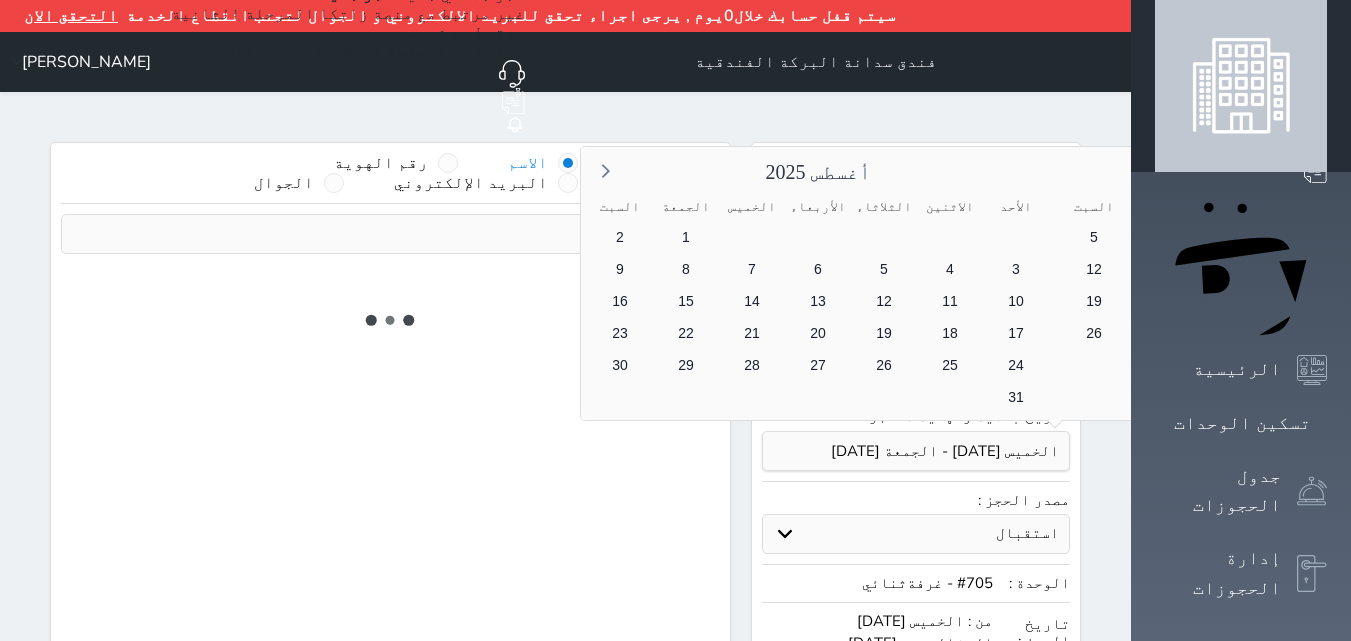 select on "1" 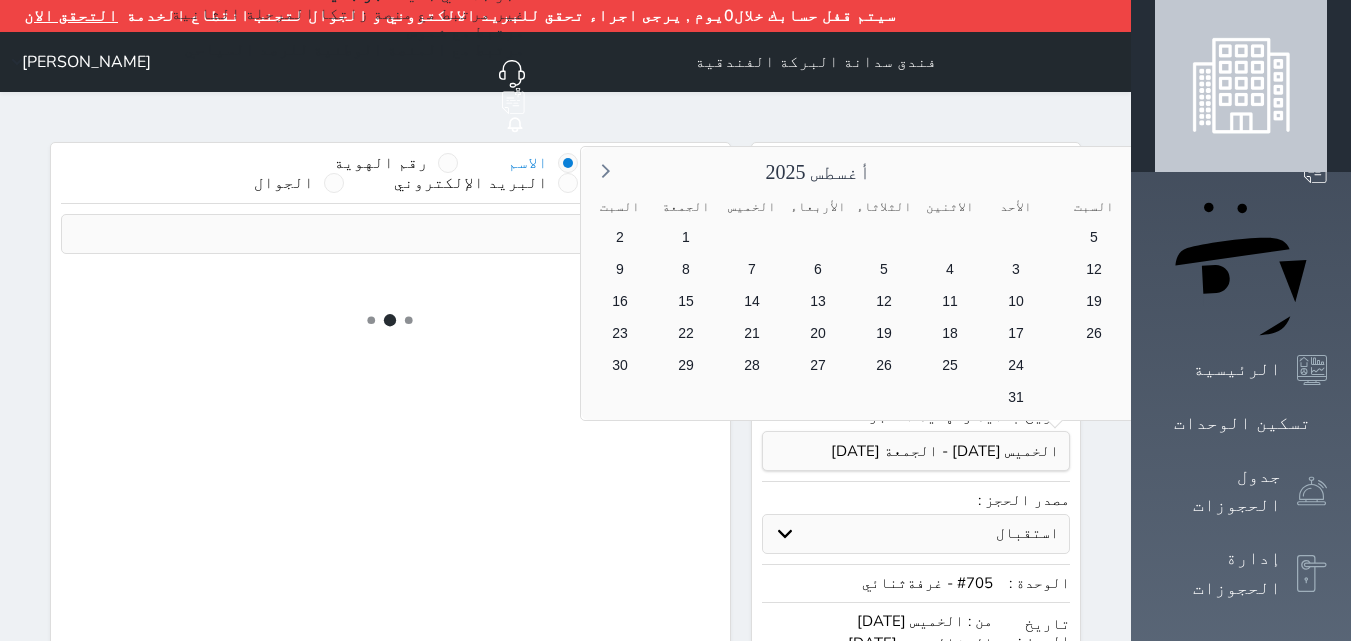 select on "113" 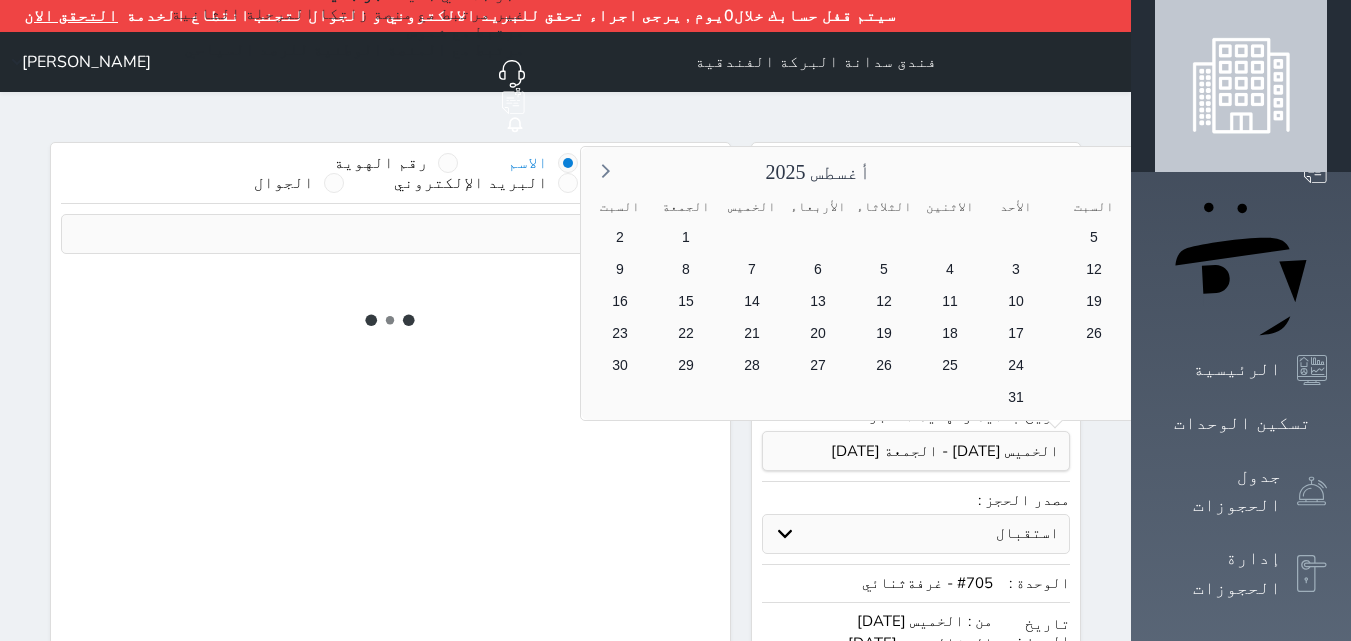 select on "1" 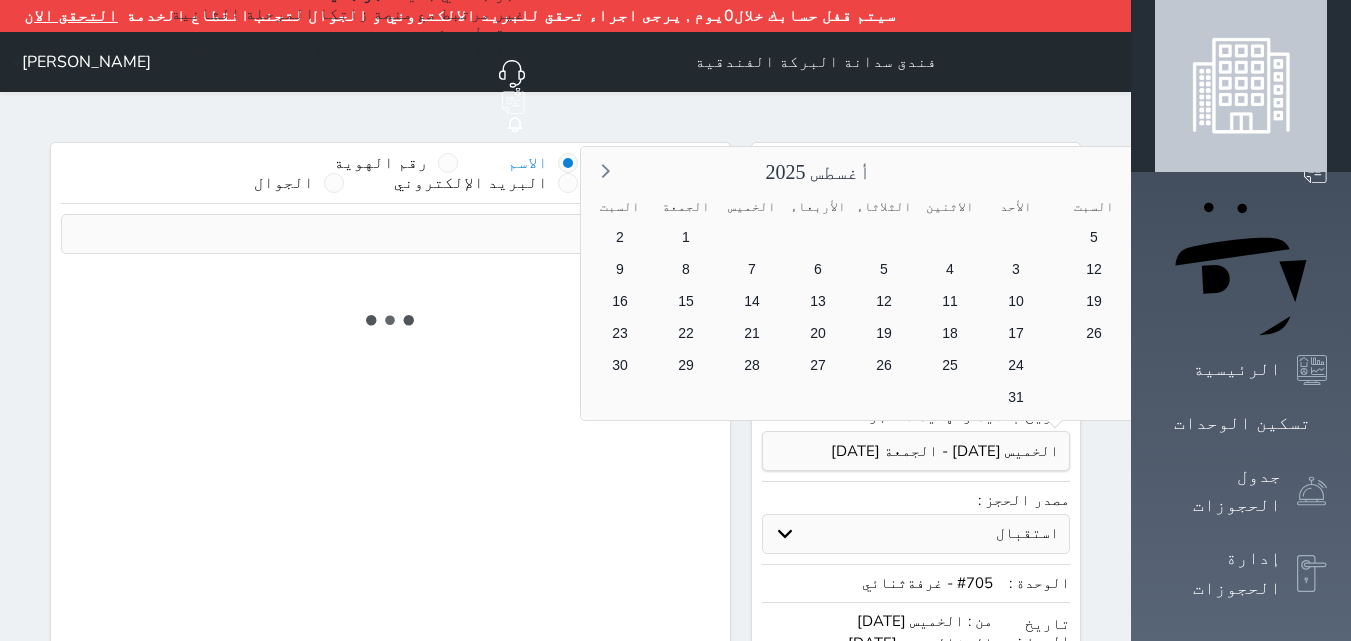 select on "7" 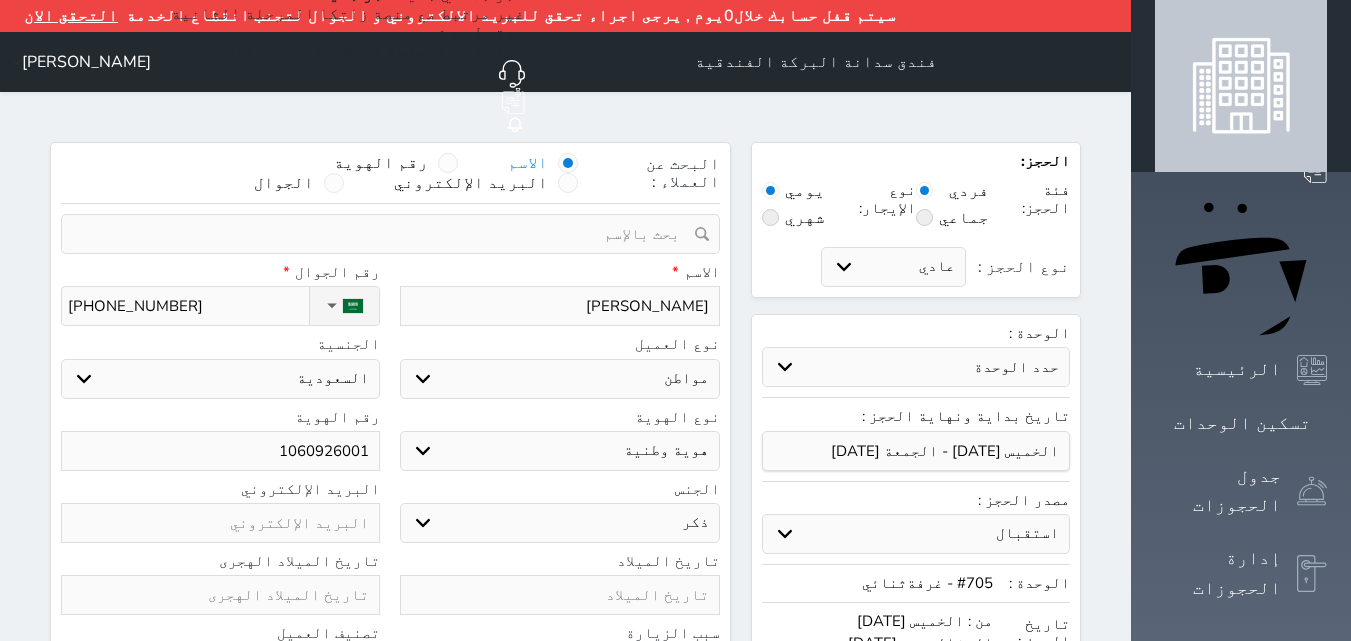 select 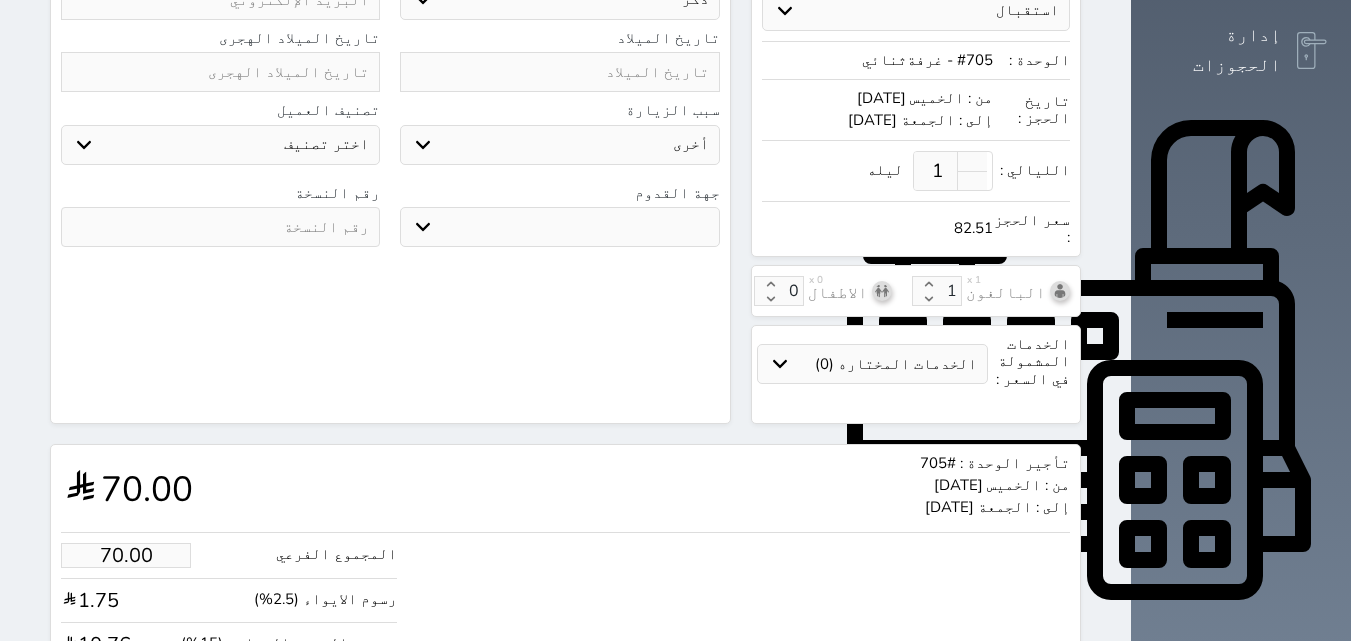scroll, scrollTop: 618, scrollLeft: 0, axis: vertical 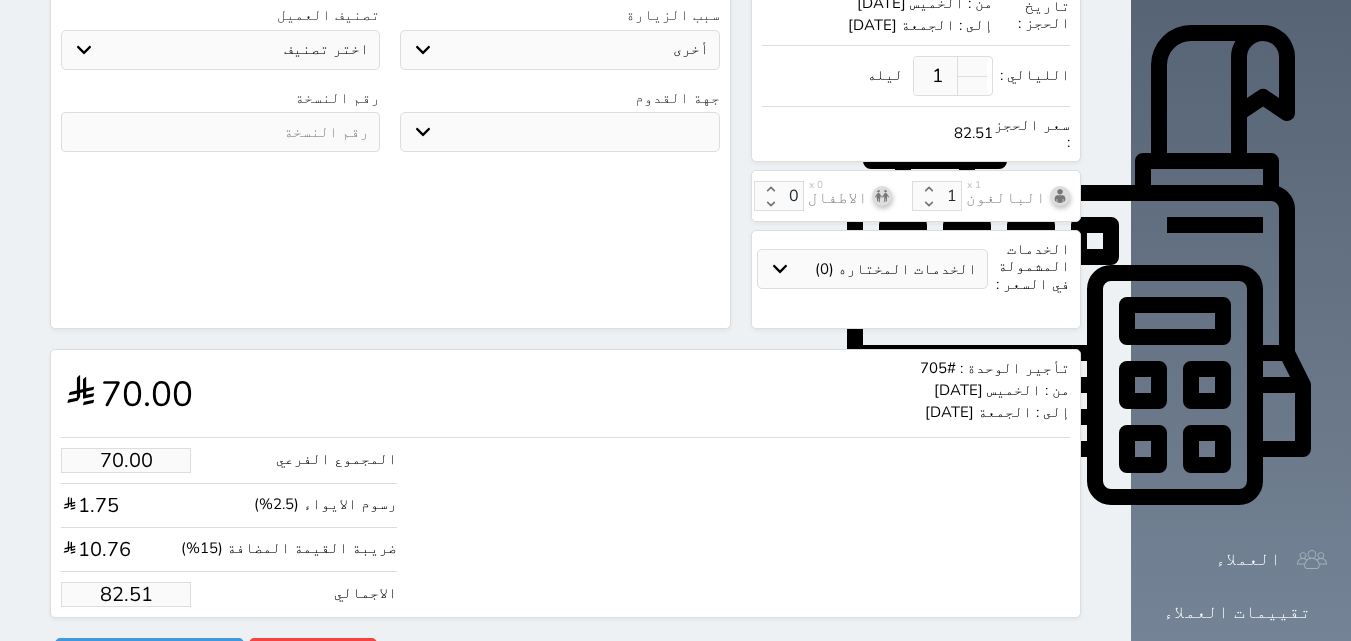 click on "82.51" at bounding box center (126, 594) 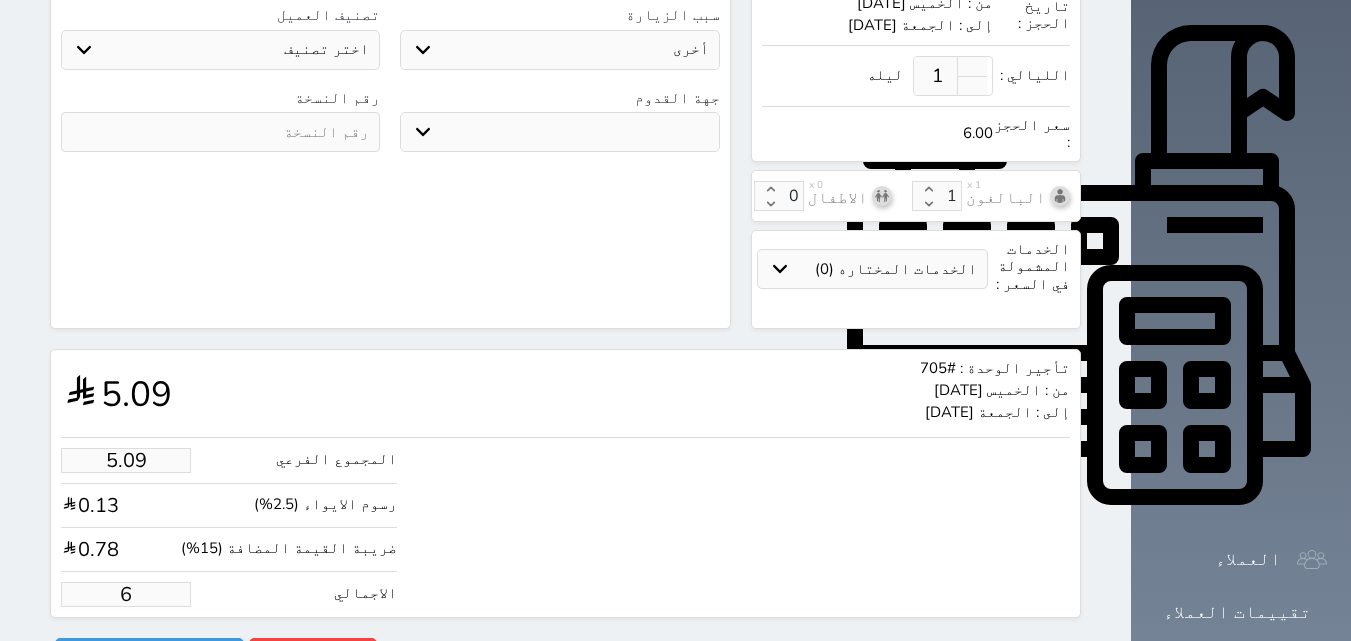 type on "55.14" 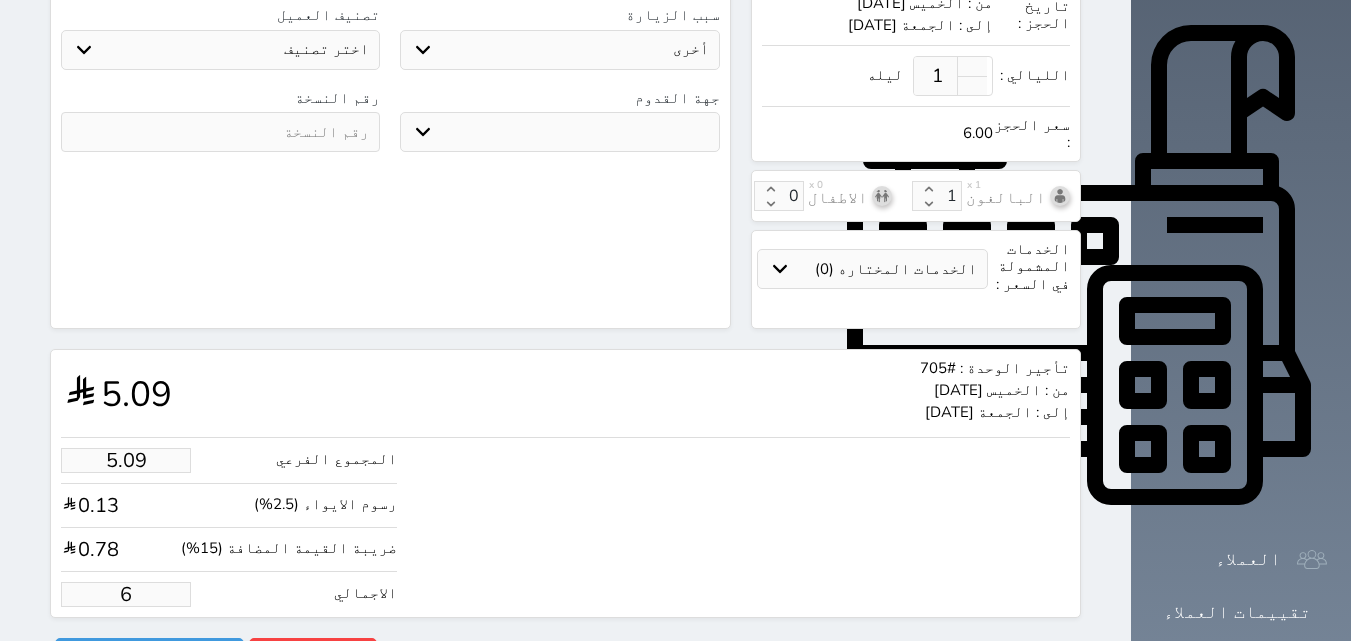 type on "65" 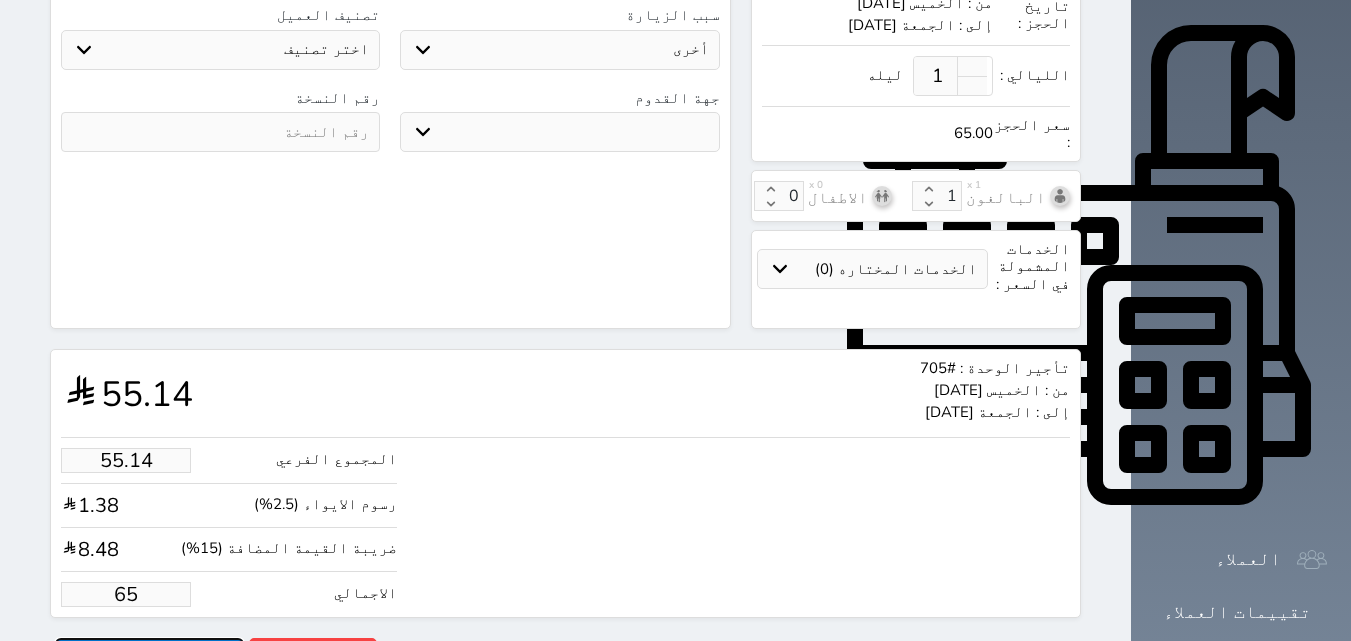 type on "65.00" 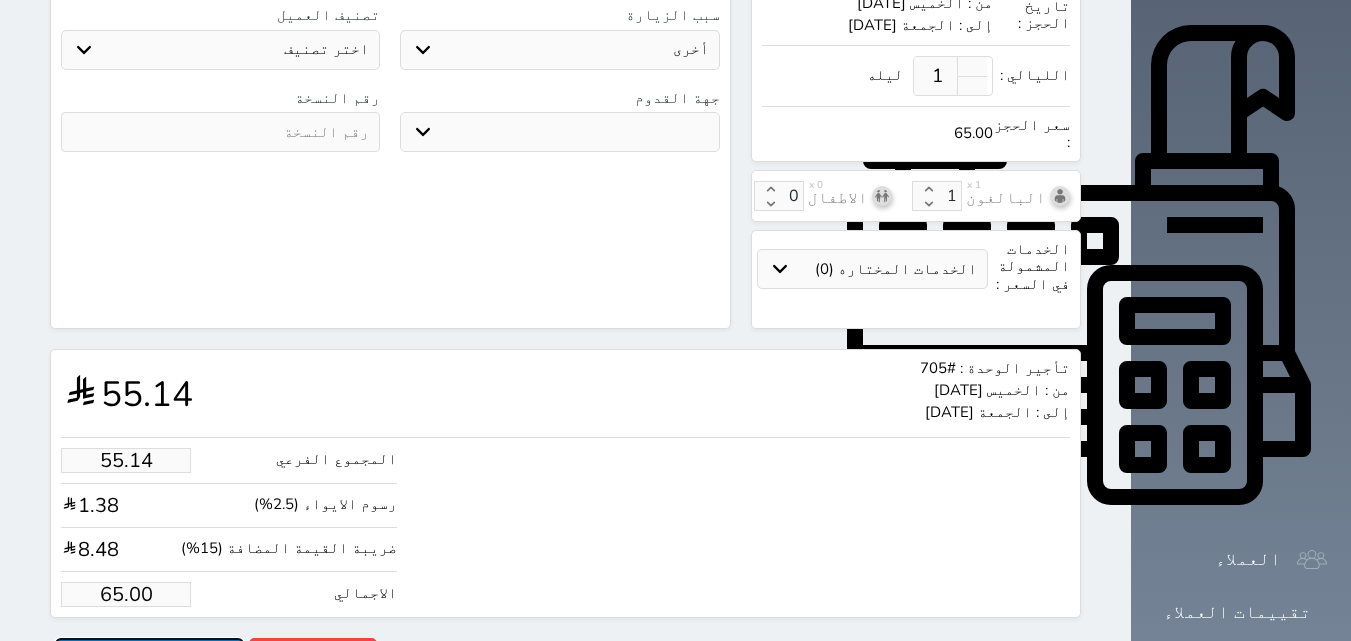 click on "حجز" at bounding box center [149, 655] 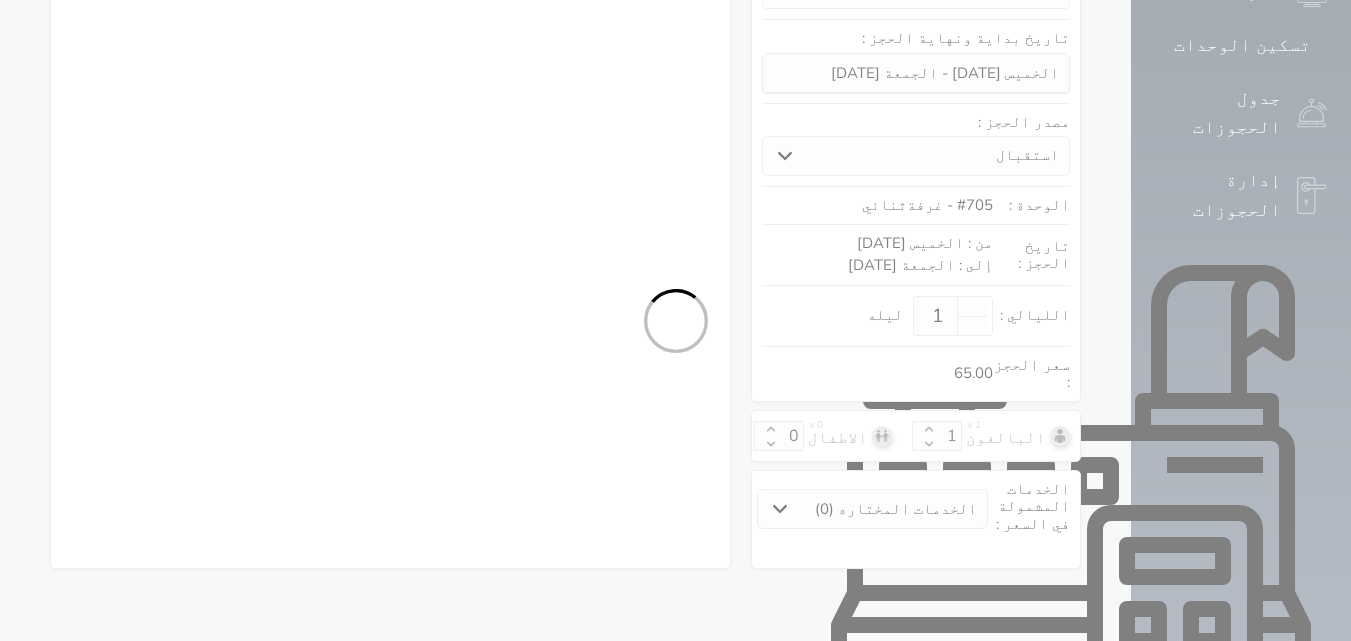 select on "1" 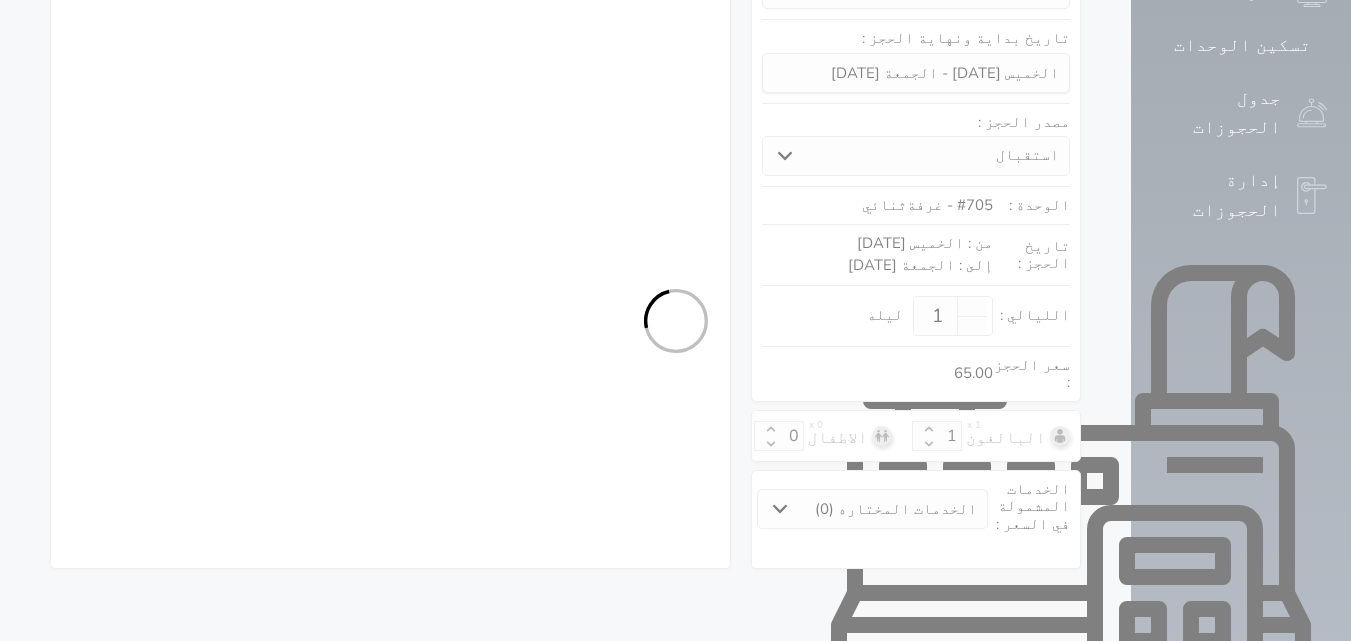 select on "113" 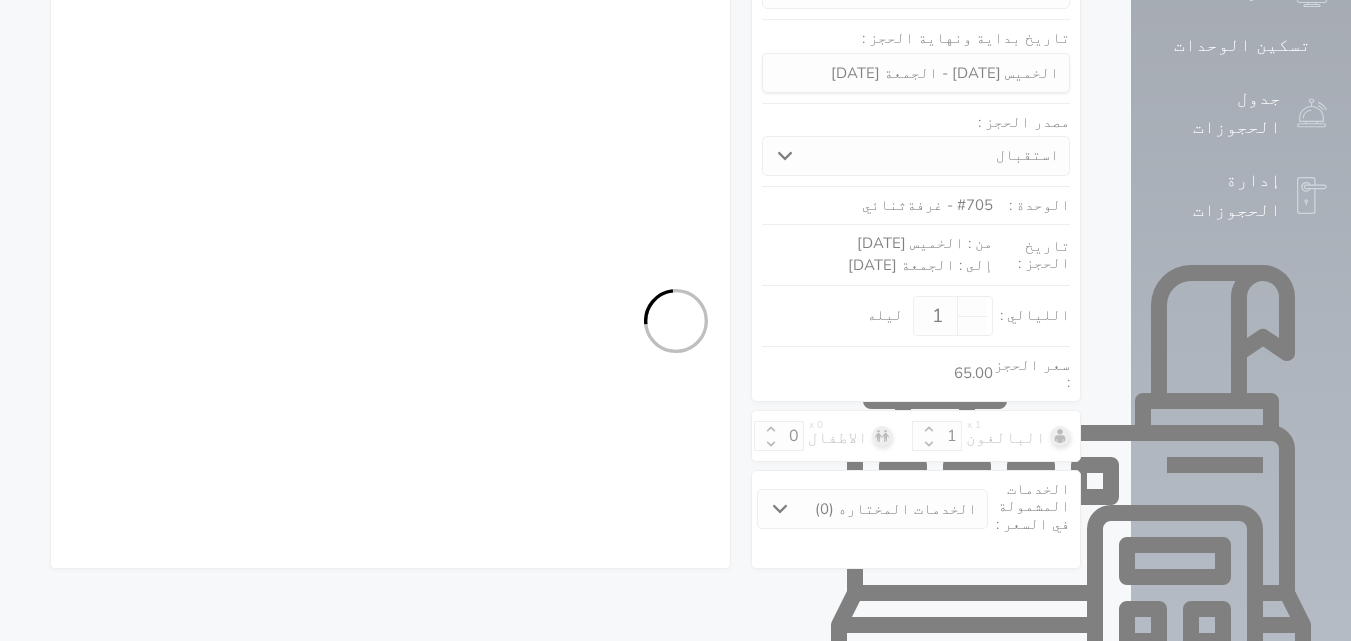 select on "1" 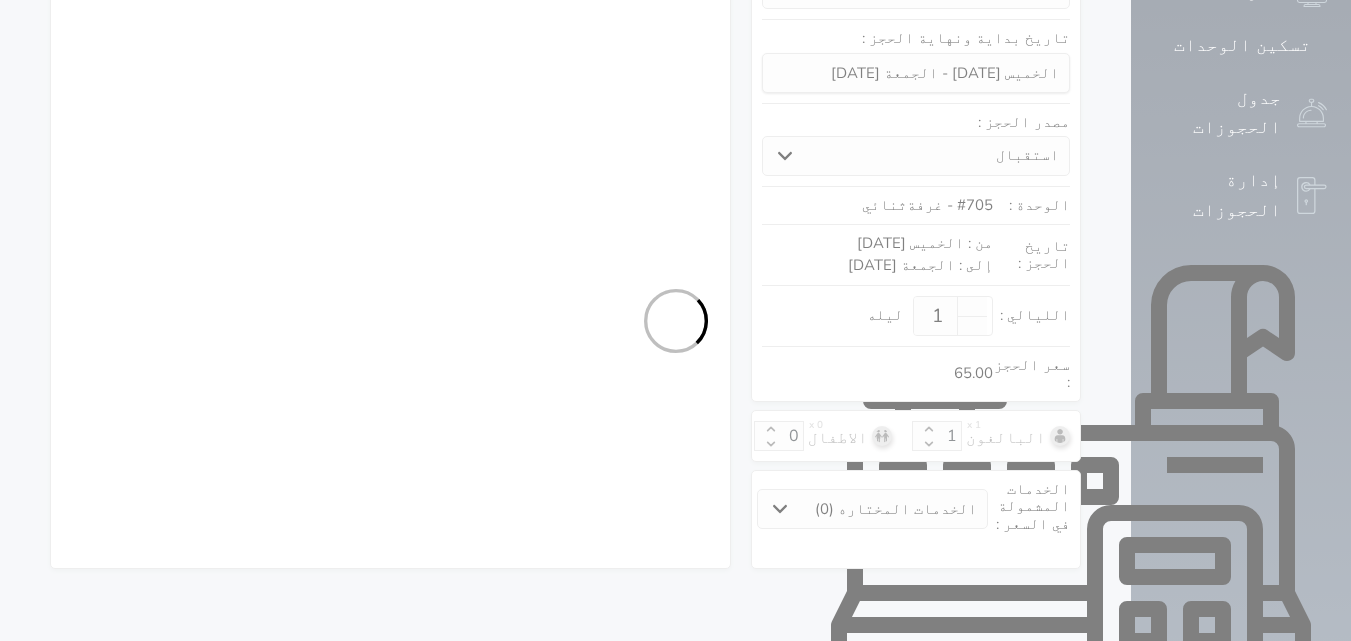 select on "7" 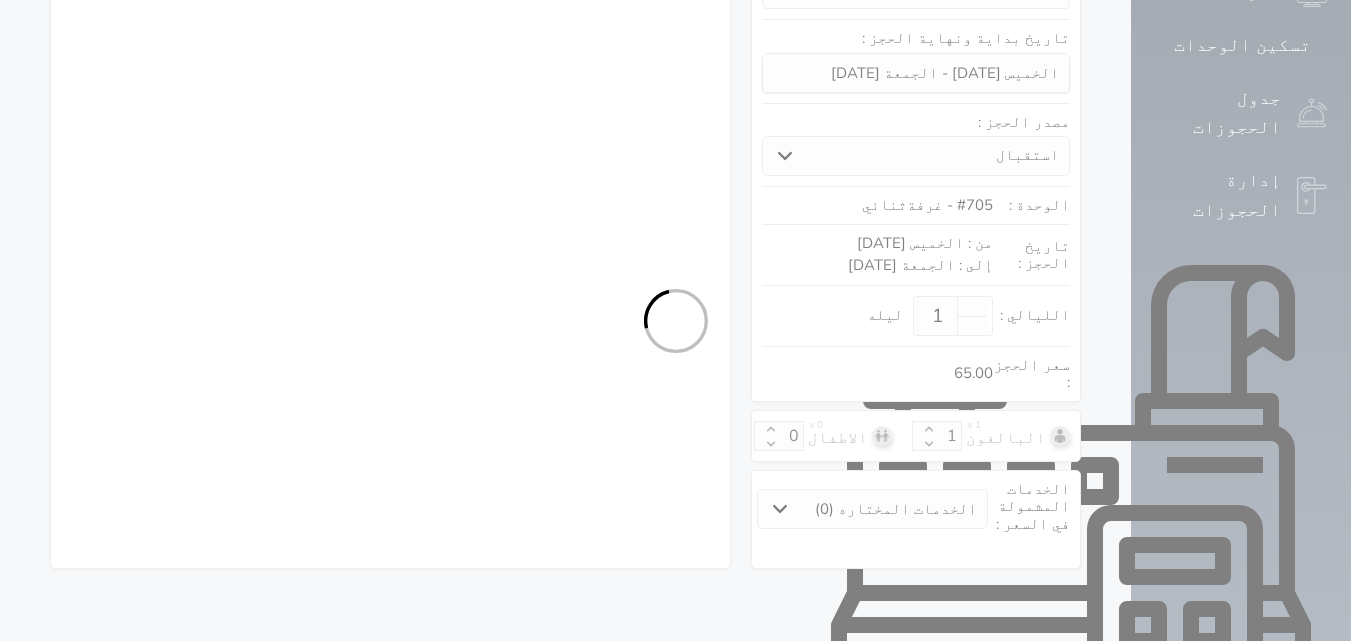 select 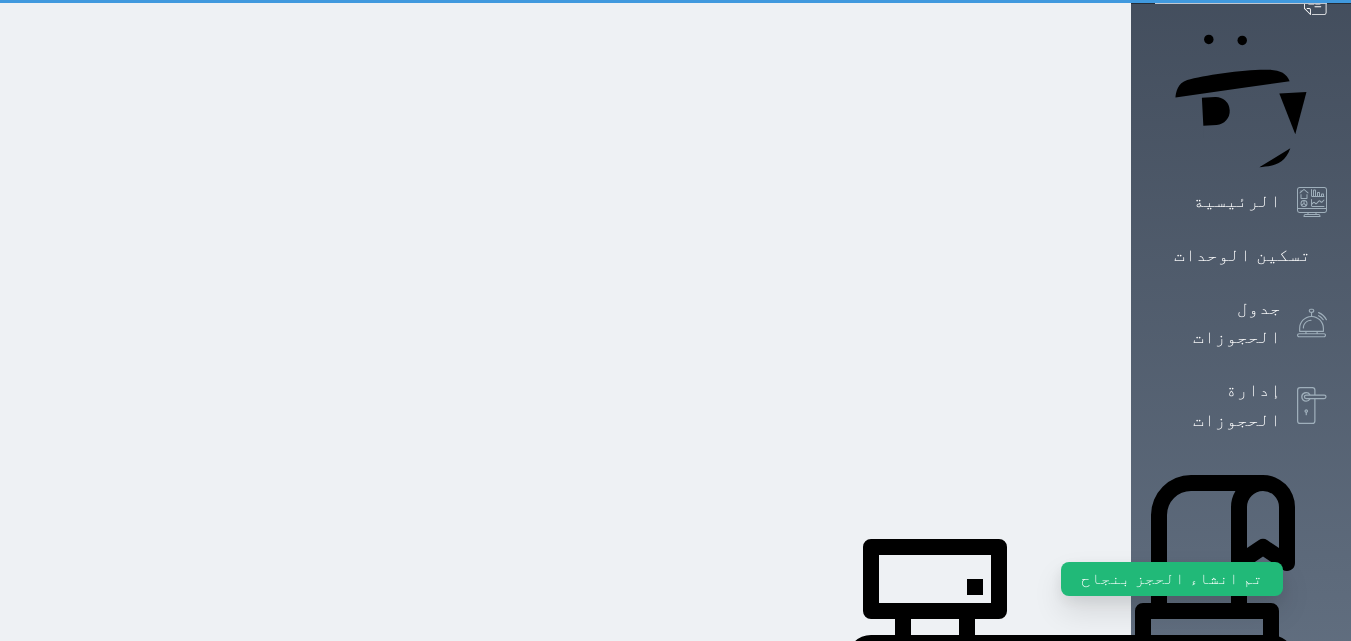 scroll, scrollTop: 0, scrollLeft: 0, axis: both 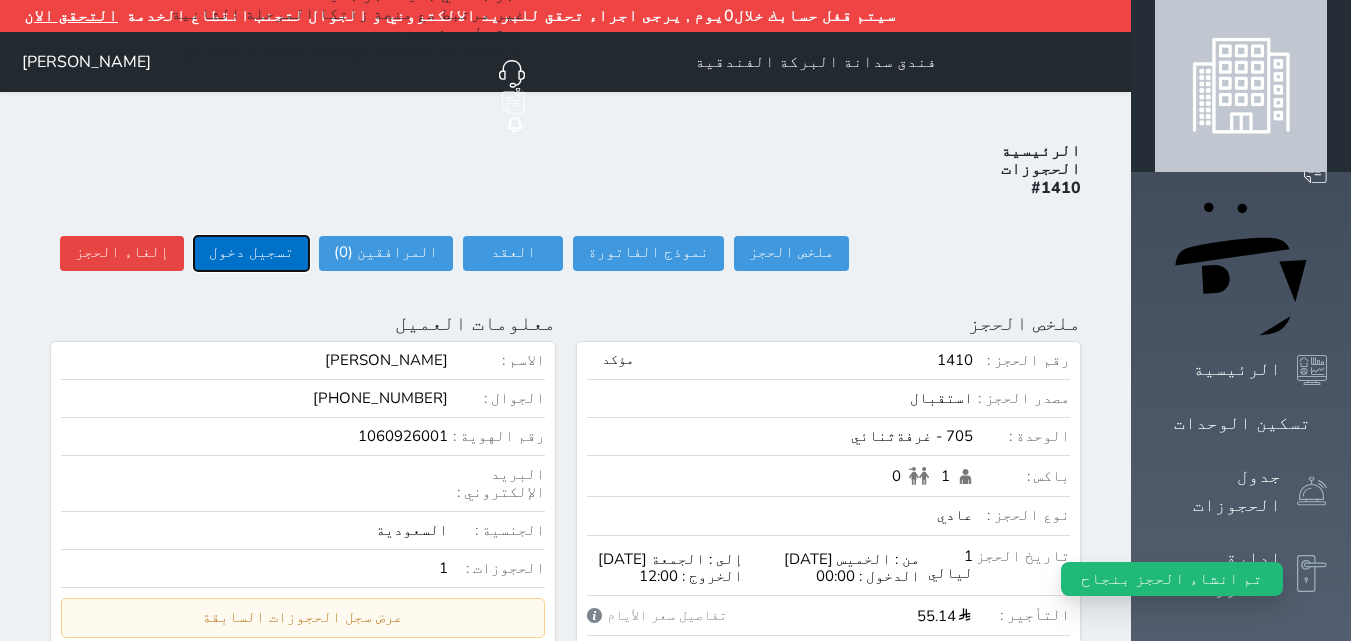 click on "تسجيل دخول" at bounding box center [251, 253] 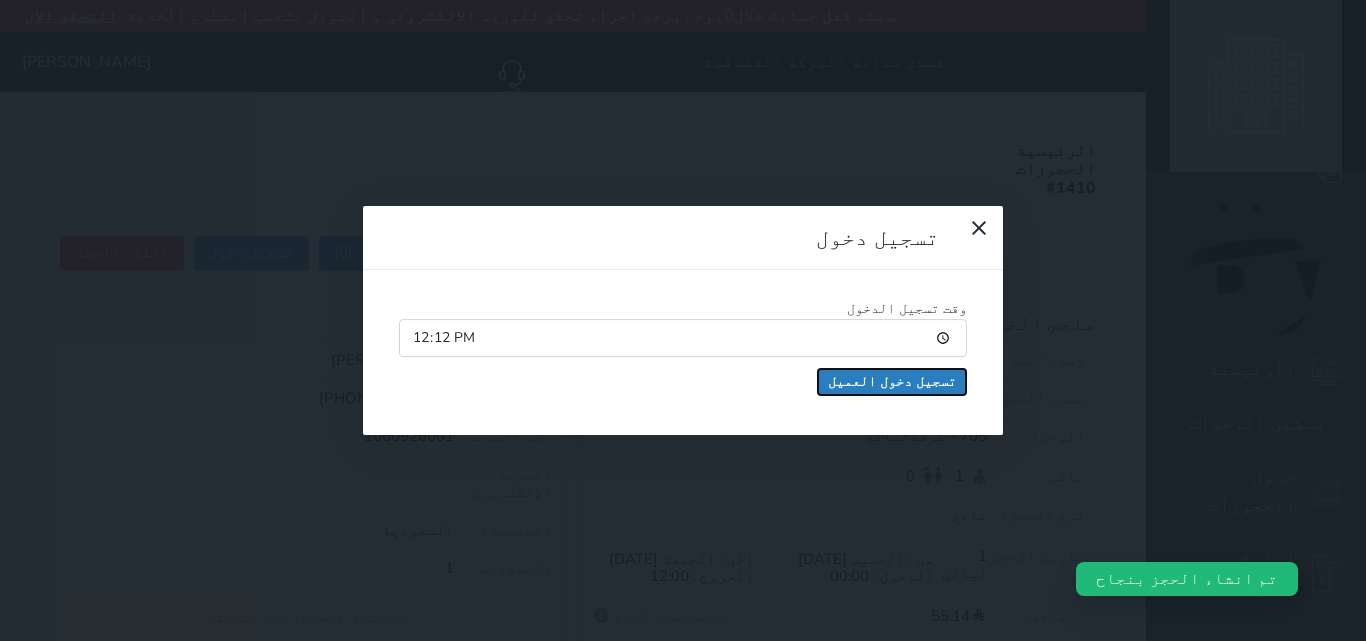 click on "تسجيل دخول العميل" at bounding box center [892, 382] 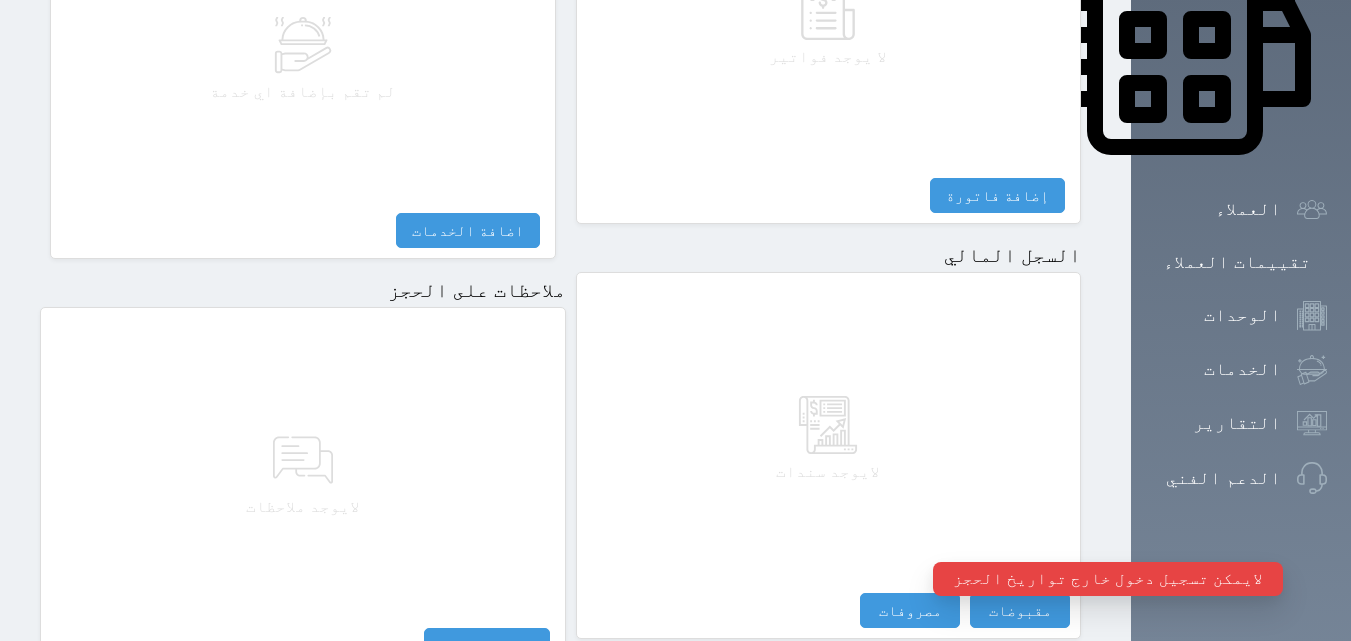 scroll, scrollTop: 1093, scrollLeft: 0, axis: vertical 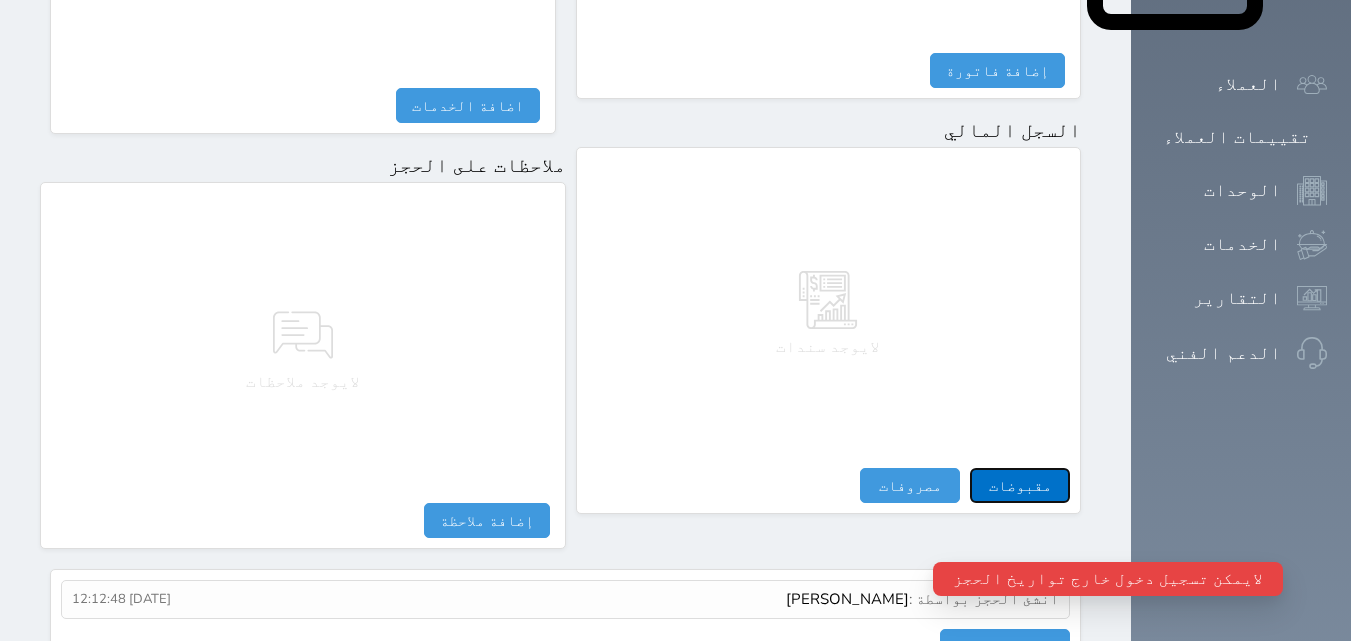click on "مقبوضات" at bounding box center [1020, 485] 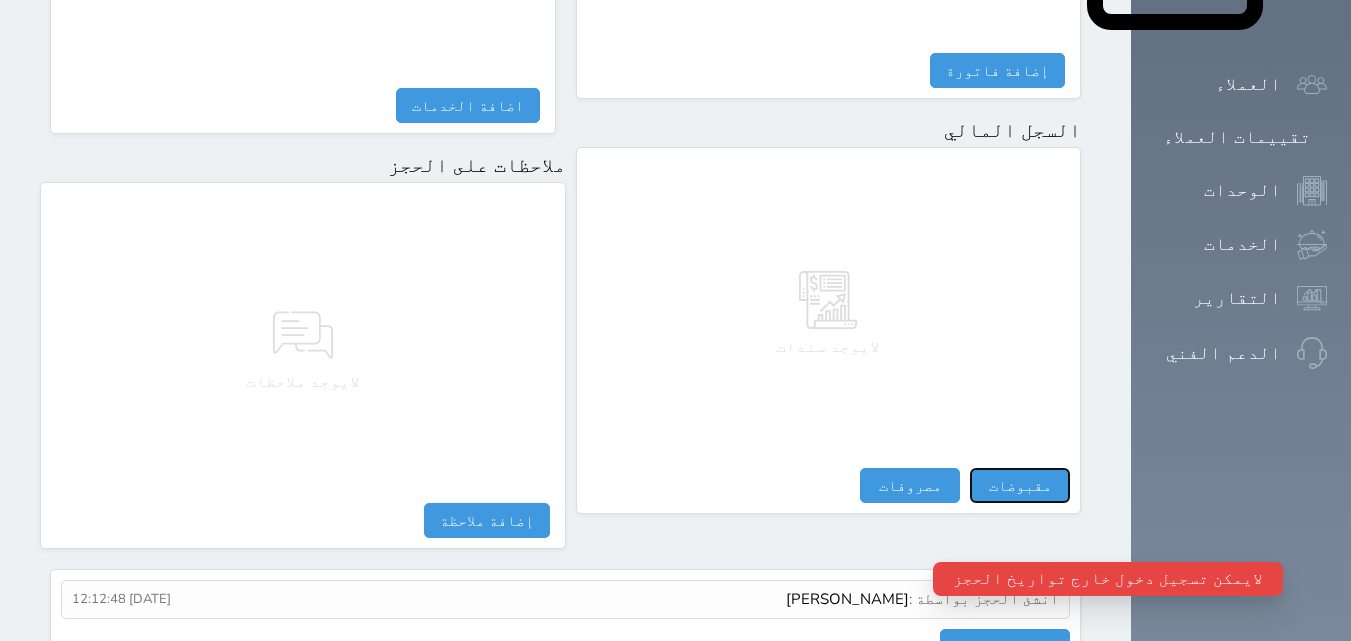 select 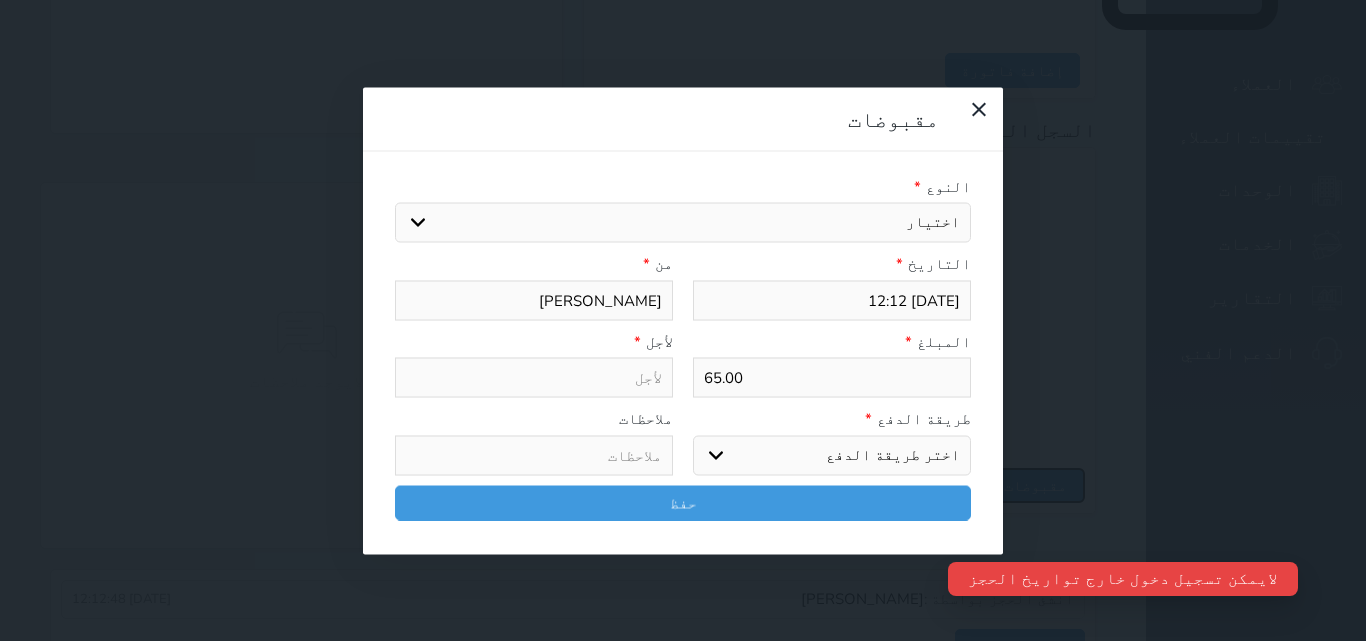 select 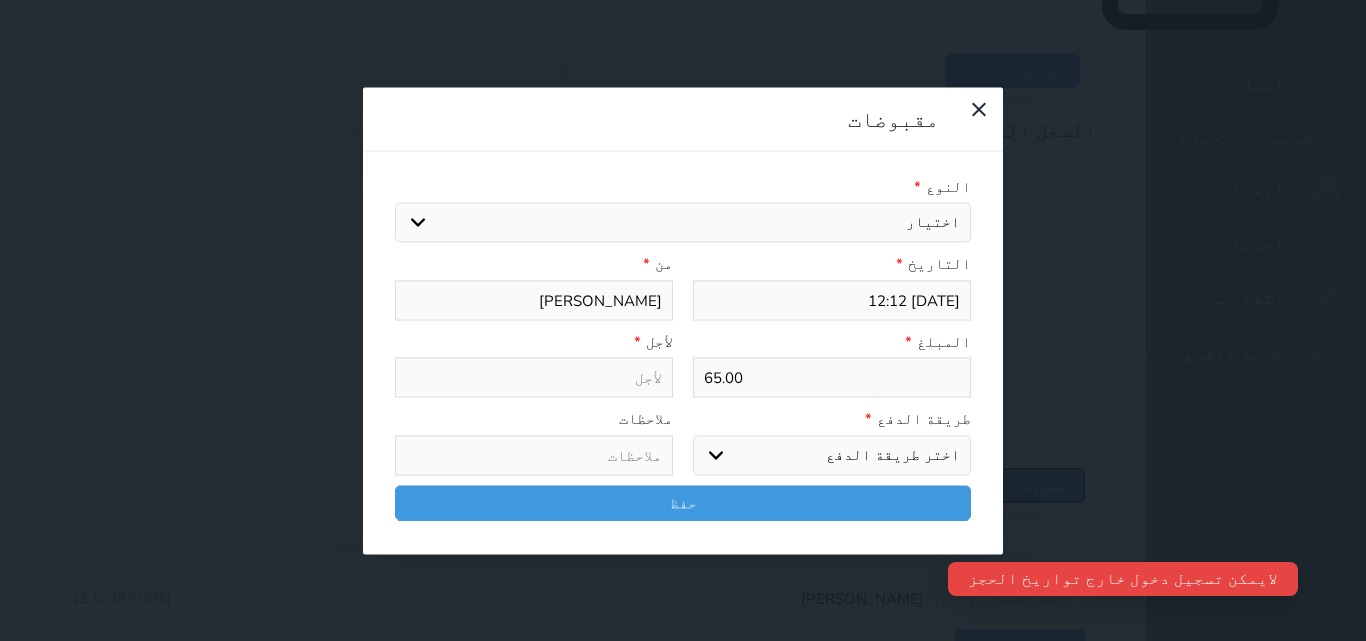 select 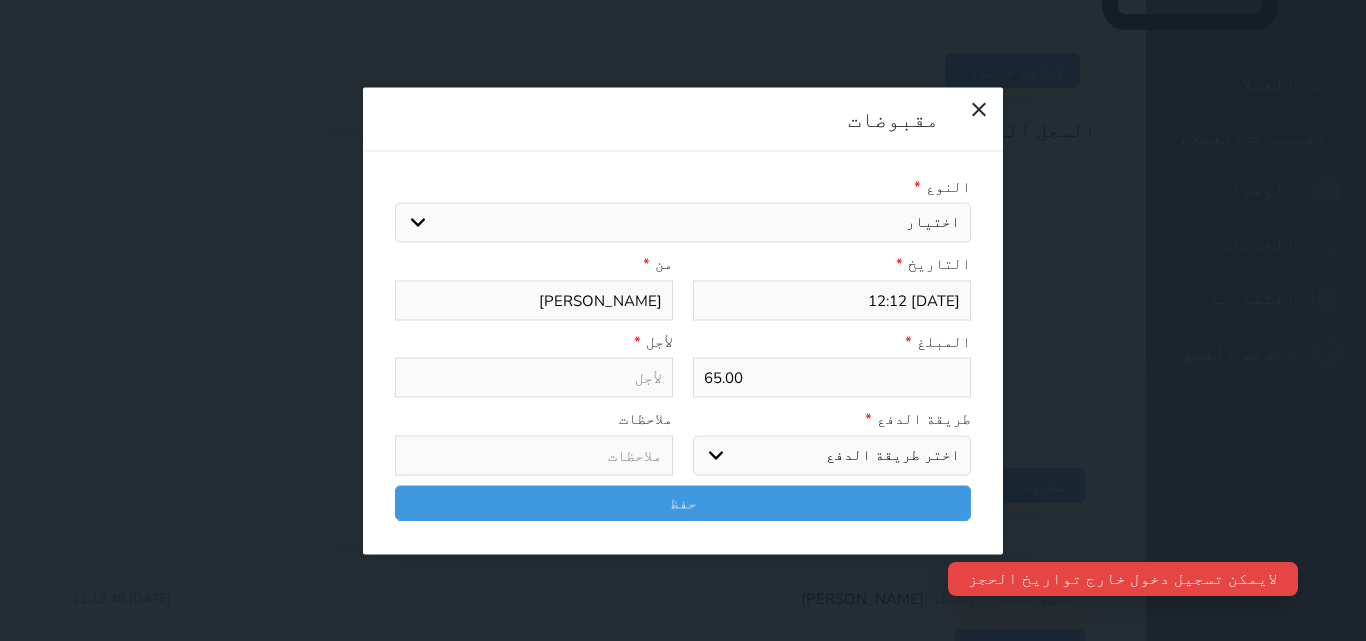 click on "اختر طريقة الدفع   دفع نقدى   تحويل بنكى   مدى   بطاقة ائتمان   آجل" at bounding box center [832, 455] 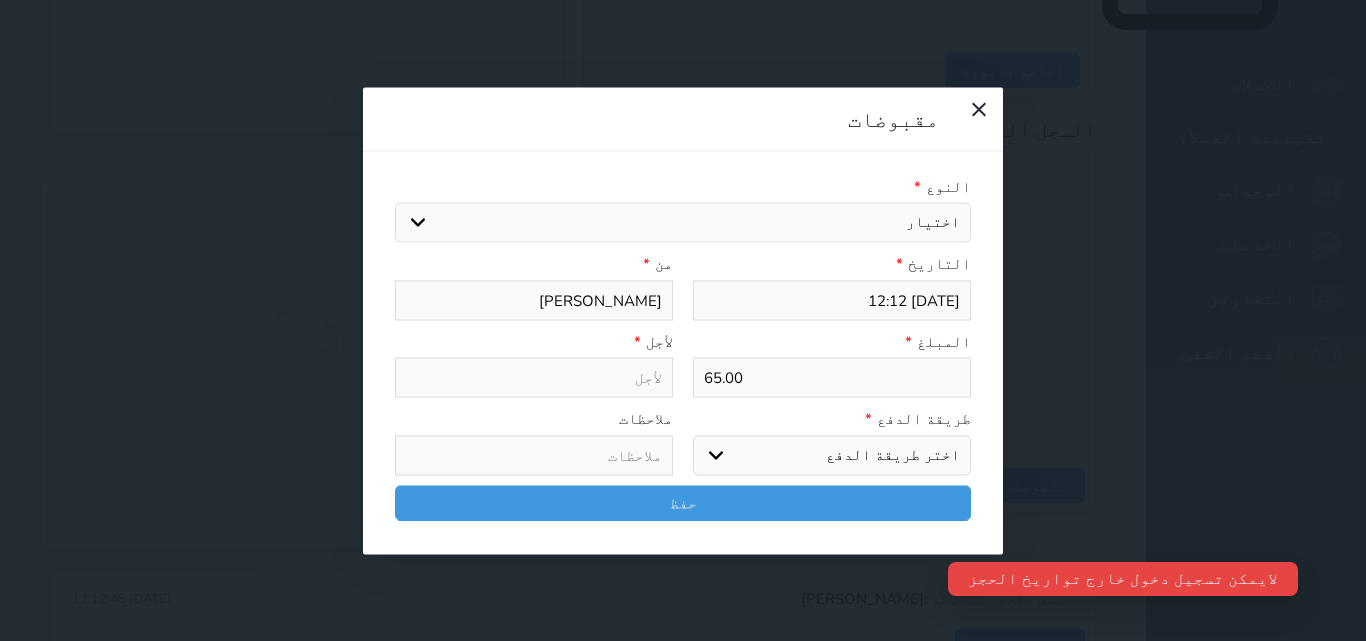 select on "mada" 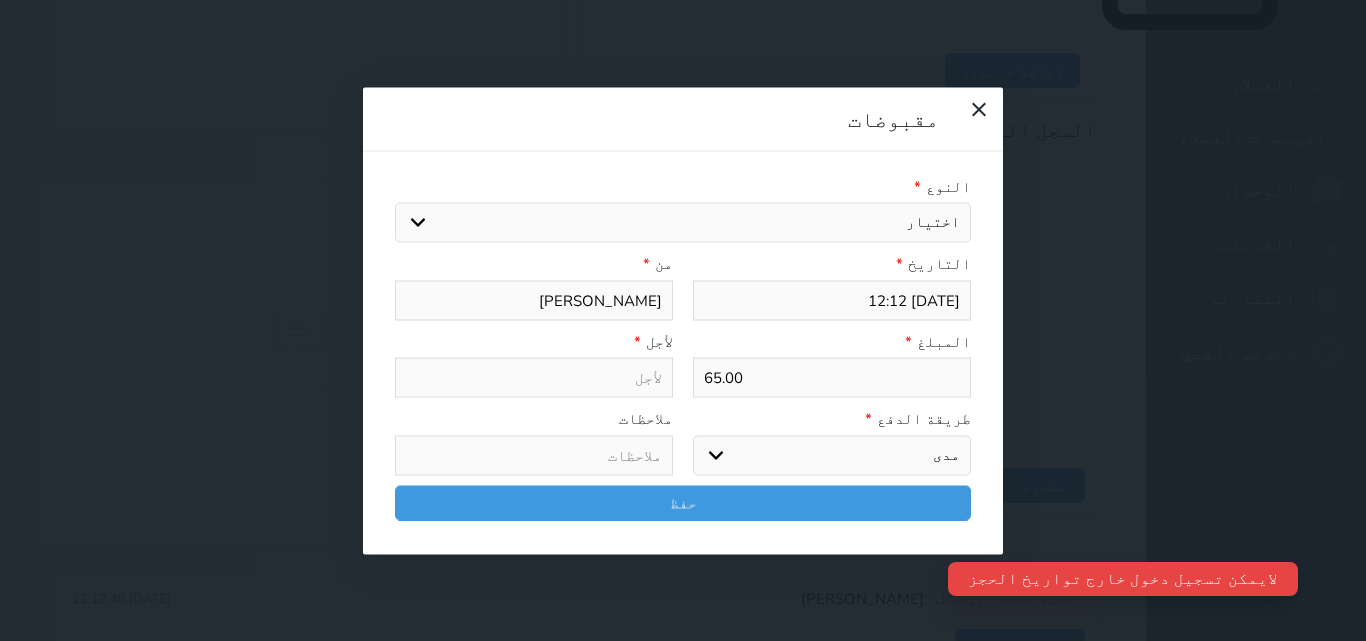 click on "اختر طريقة الدفع   دفع نقدى   تحويل بنكى   مدى   بطاقة ائتمان   آجل" at bounding box center [832, 455] 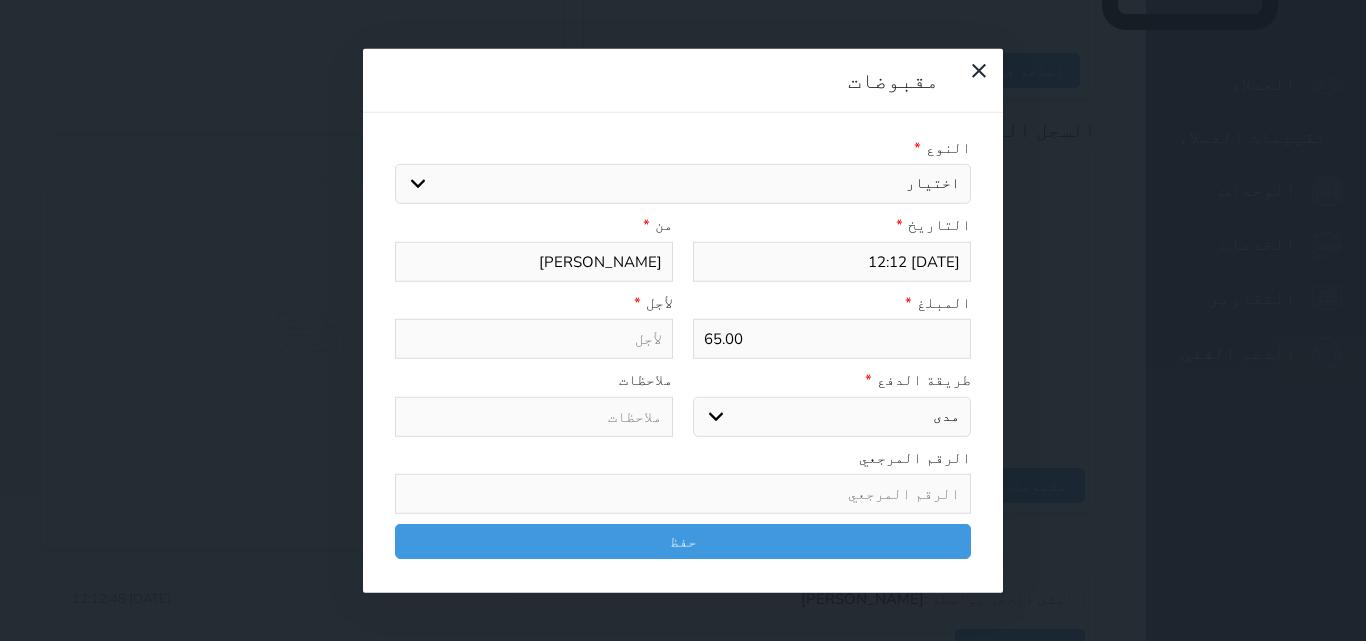 click on "اختيار   مقبوضات عامة قيمة إيجار فواتير تامين عربون لا ينطبق آخر مغسلة واي فاي - الإنترنت مواقف السيارات طعام الأغذية والمشروبات مشروبات المشروبات الباردة المشروبات الساخنة الإفطار غداء عشاء مخبز و كعك حمام سباحة الصالة الرياضية سبا و خدمات الجمال اختيار وإسقاط (خدمات النقل) ميني بار كابل - تلفزيون سرير إضافي تصفيف الشعر التسوق خدمات الجولات السياحية المنظمة خدمات الدليل السياحي" at bounding box center [683, 184] 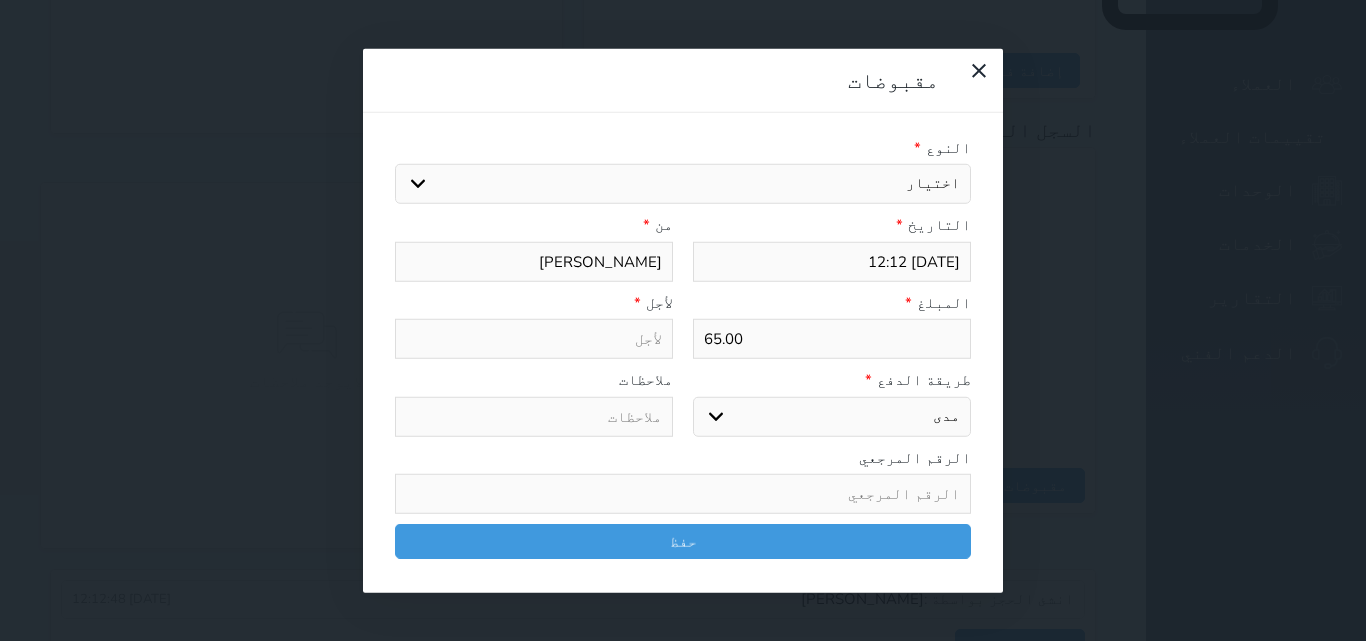 select on "145809" 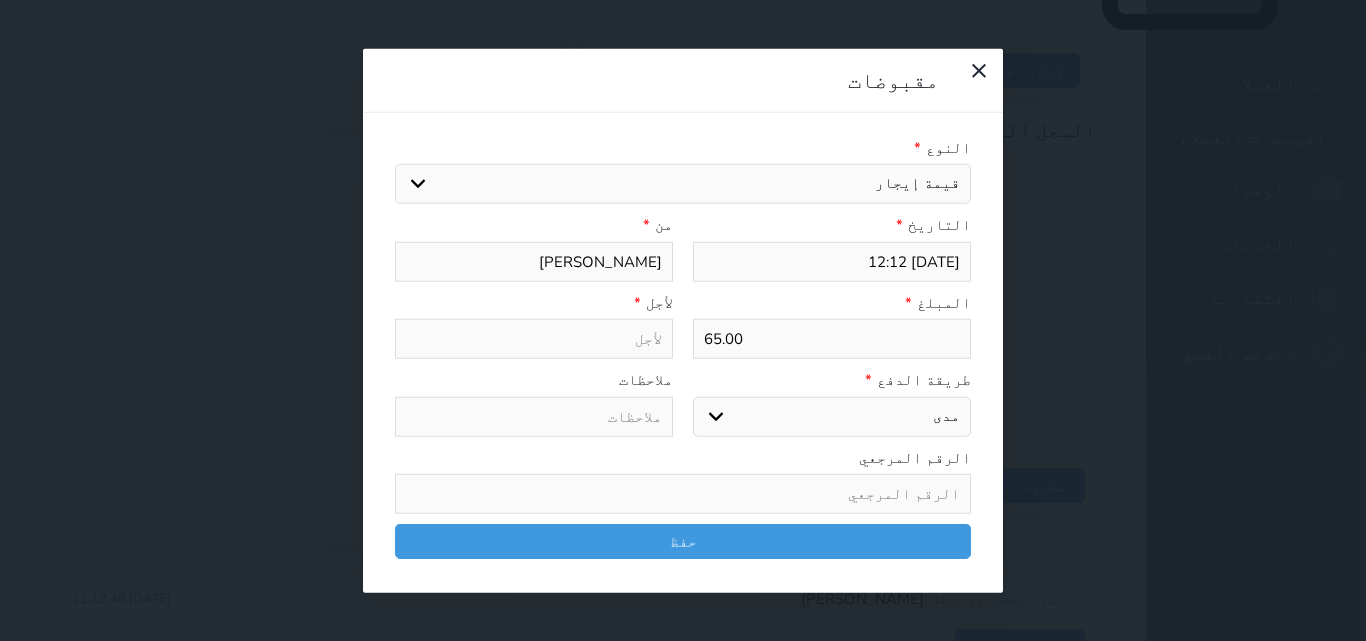 click on "اختيار   مقبوضات عامة قيمة إيجار فواتير تامين عربون لا ينطبق آخر مغسلة واي فاي - الإنترنت مواقف السيارات طعام الأغذية والمشروبات مشروبات المشروبات الباردة المشروبات الساخنة الإفطار غداء عشاء مخبز و كعك حمام سباحة الصالة الرياضية سبا و خدمات الجمال اختيار وإسقاط (خدمات النقل) ميني بار كابل - تلفزيون سرير إضافي تصفيف الشعر التسوق خدمات الجولات السياحية المنظمة خدمات الدليل السياحي" at bounding box center (683, 184) 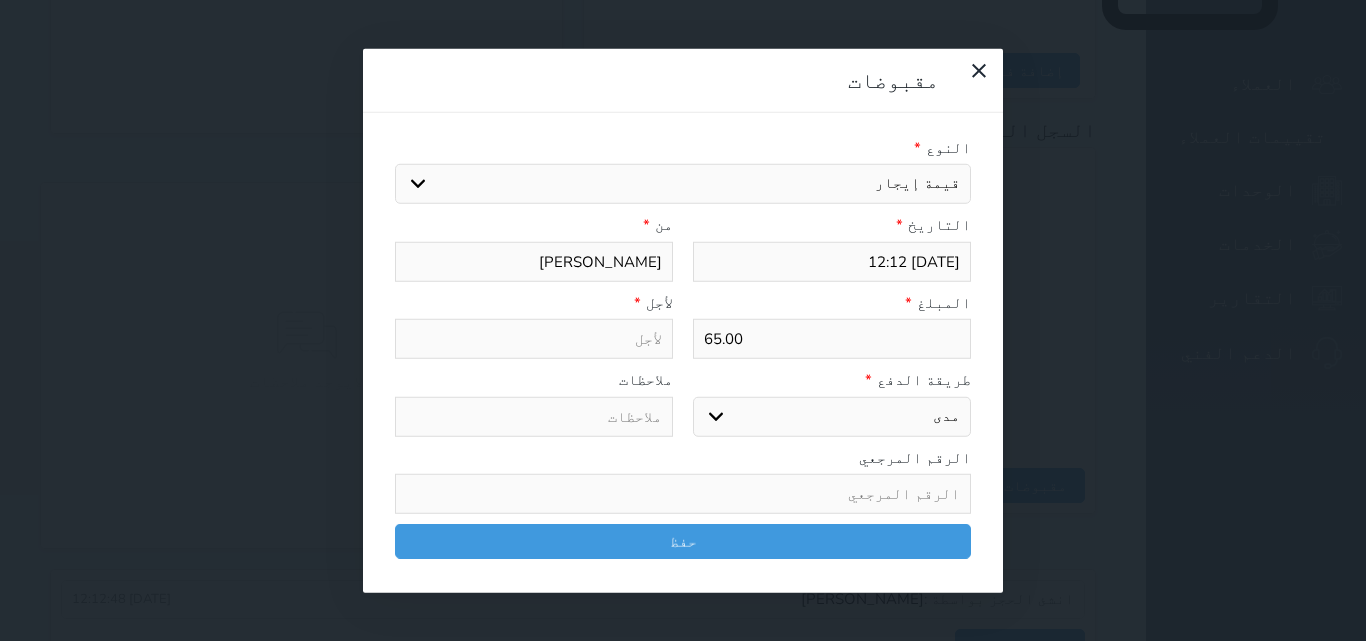 type on "قيمة إيجار - الوحدة - 705" 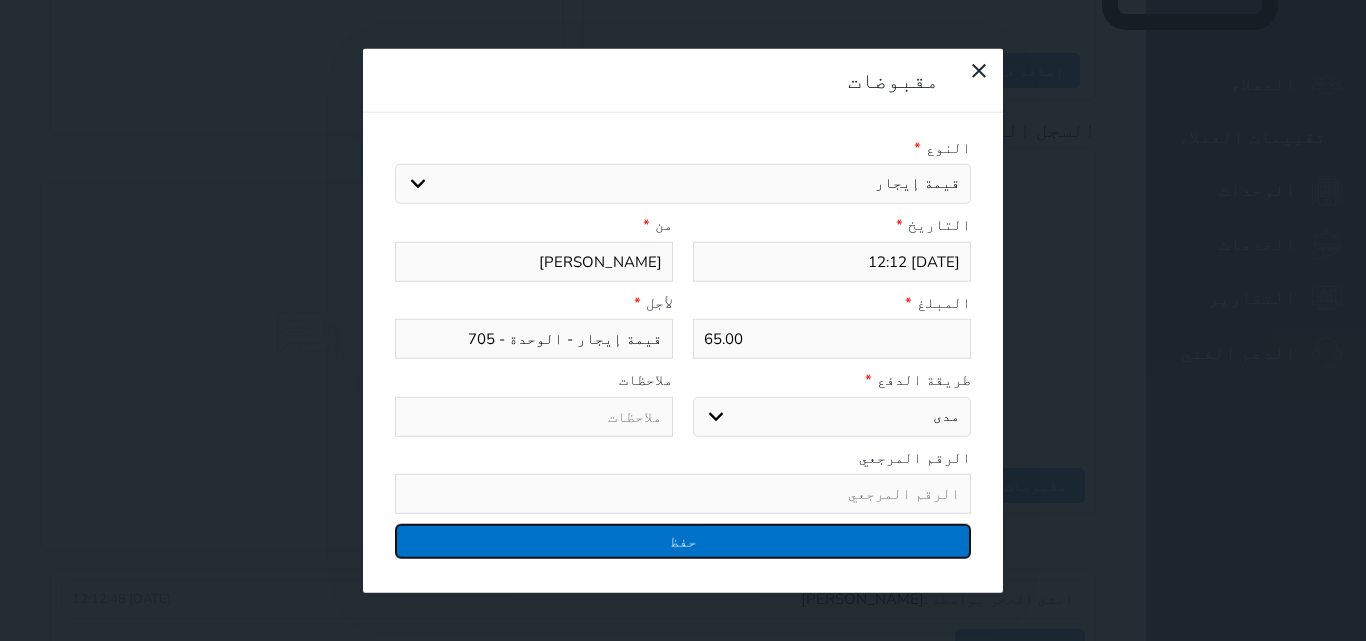 click on "حفظ" at bounding box center [683, 541] 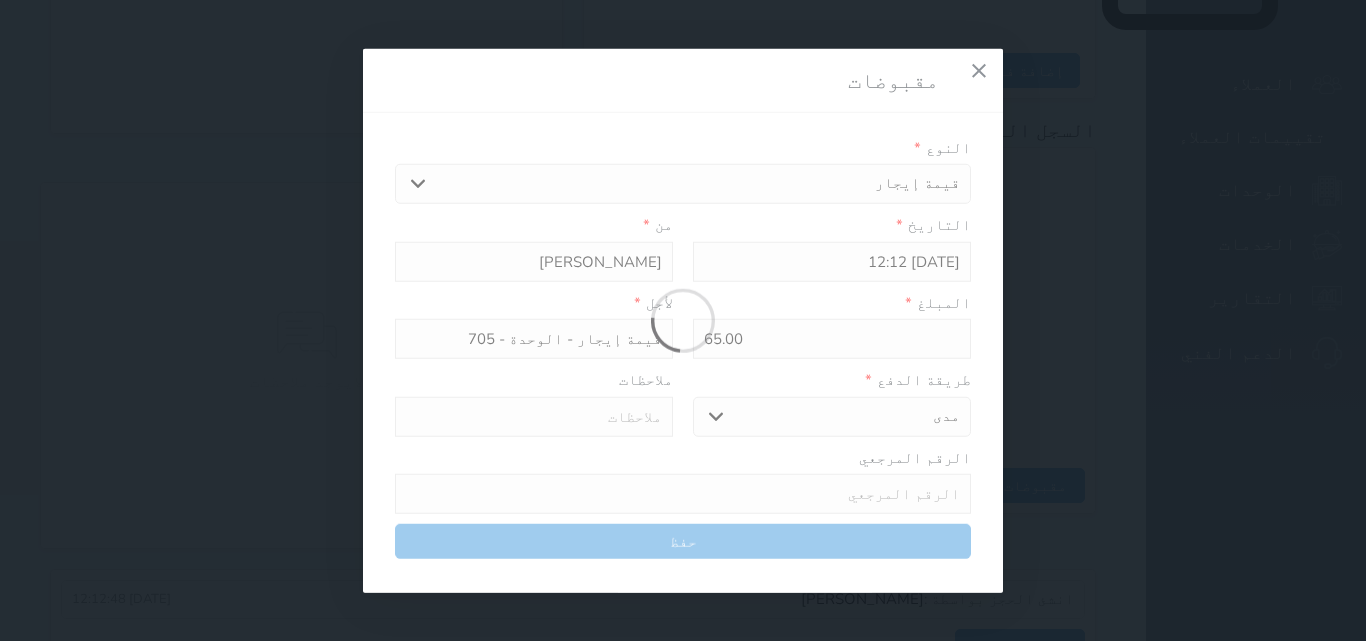 select 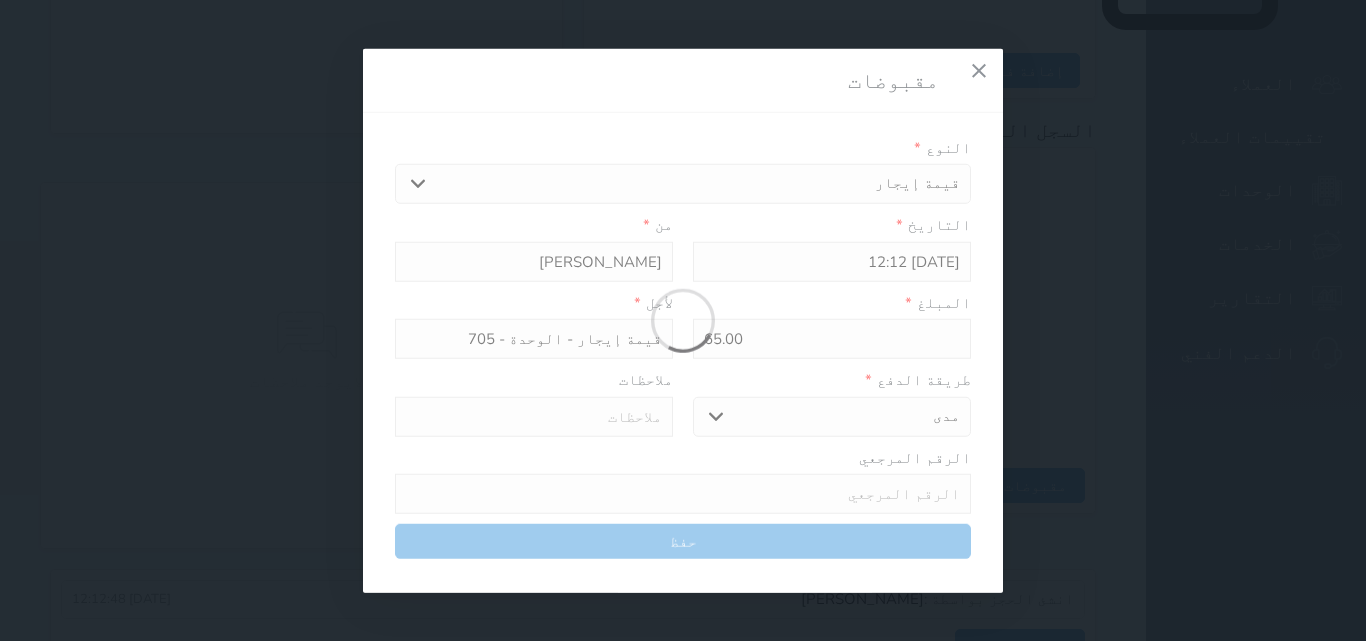 type 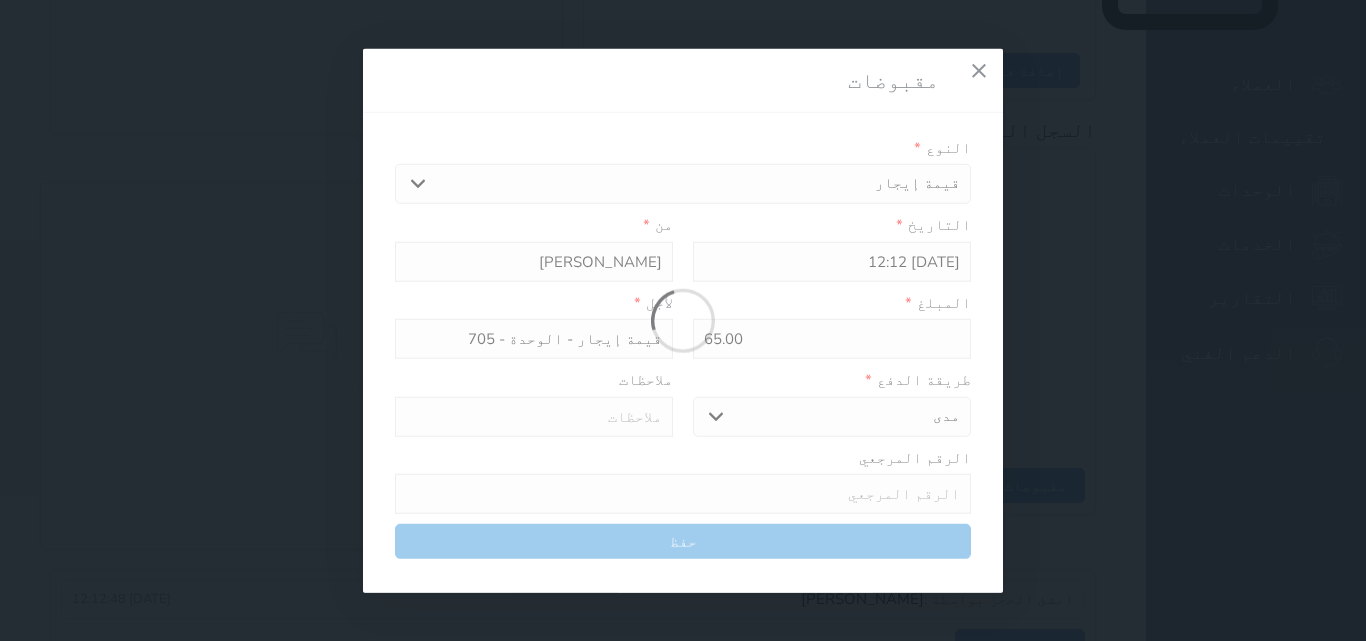 type on "0" 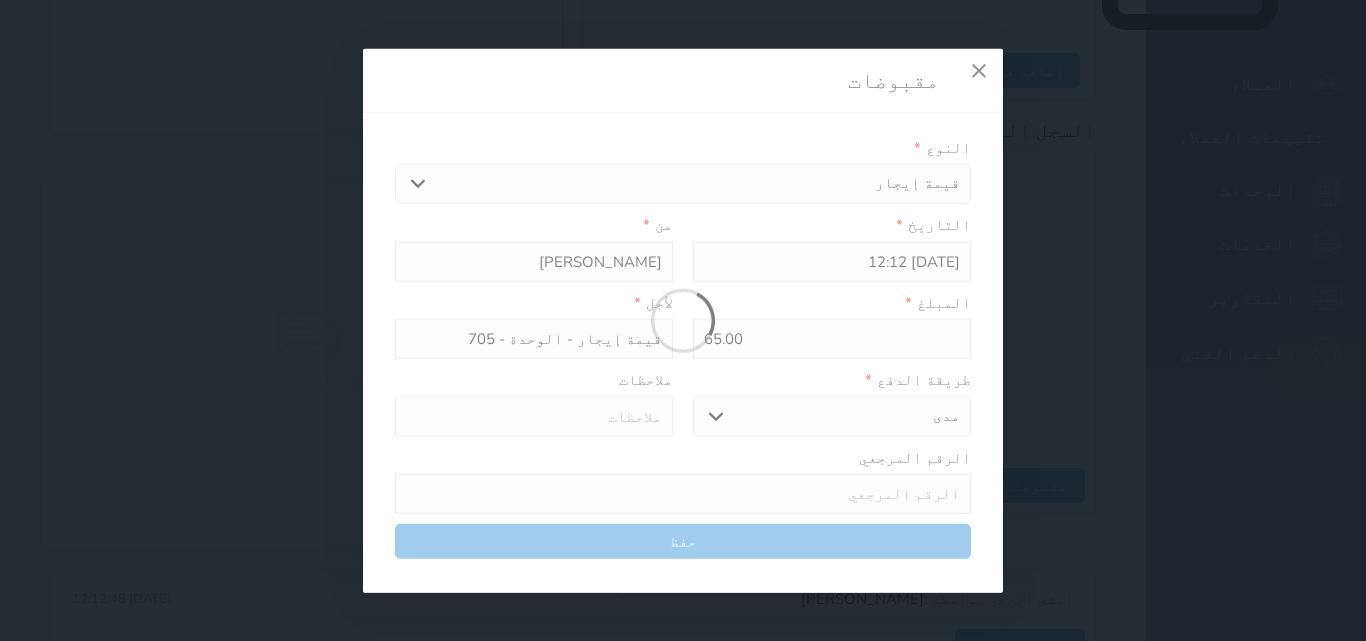 select 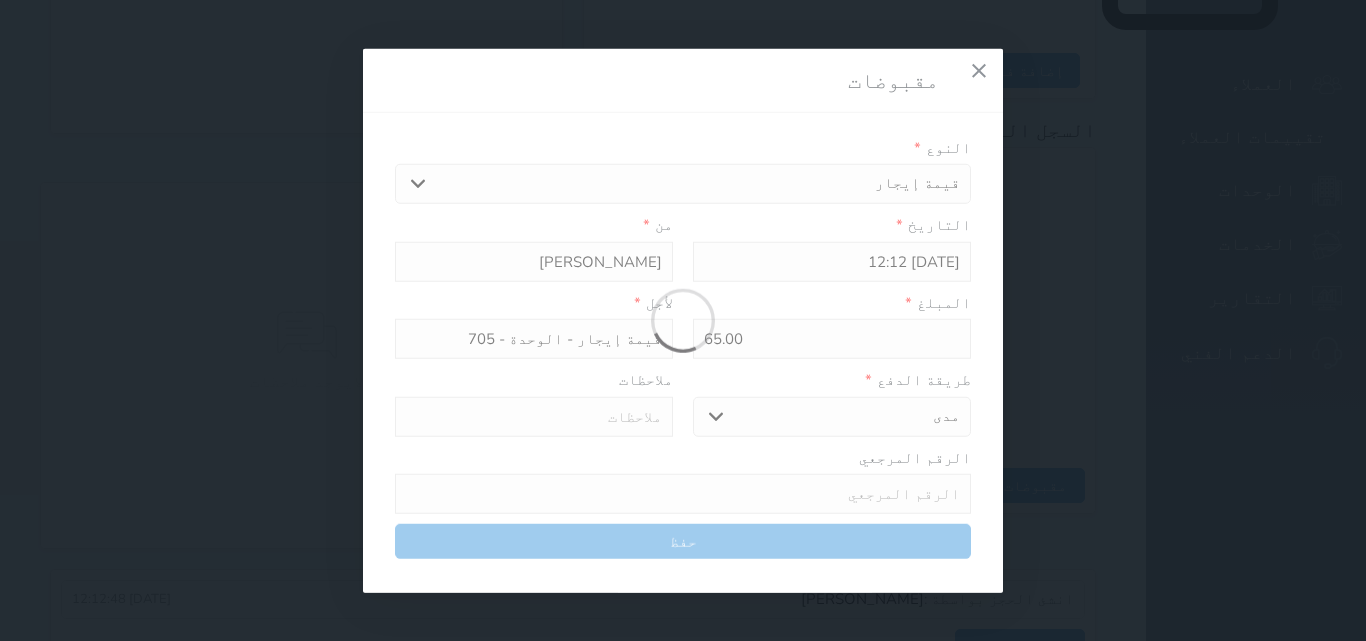 type on "0" 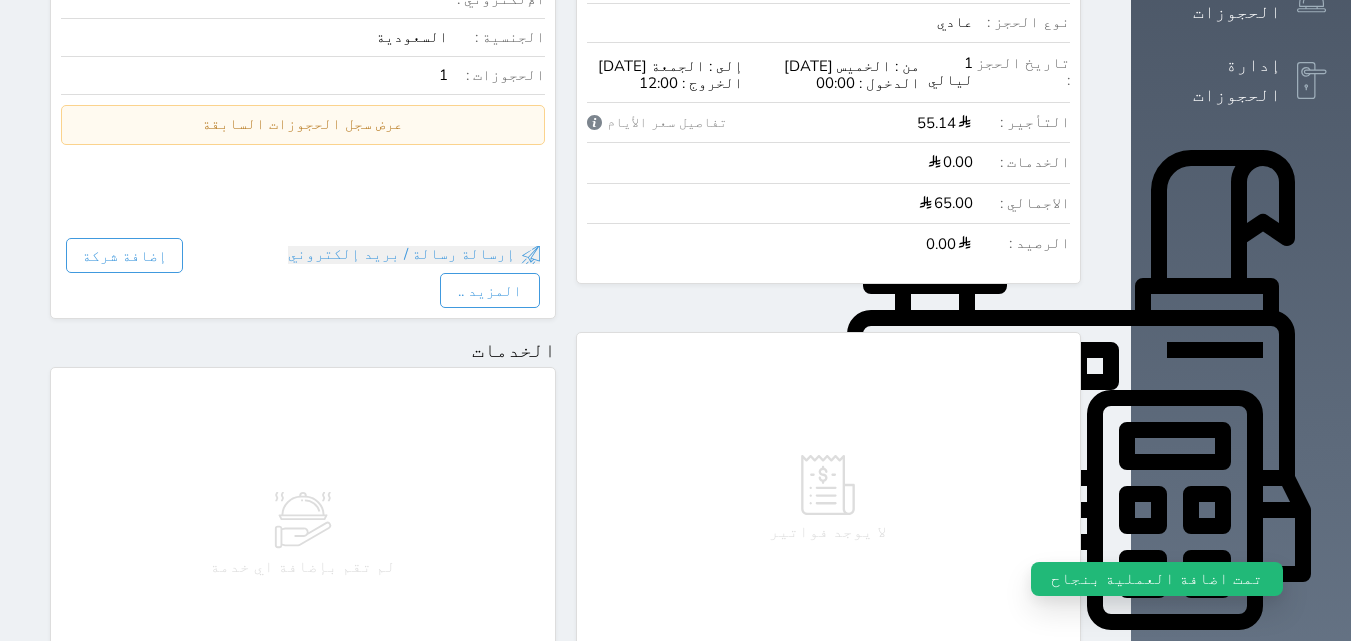 scroll, scrollTop: 0, scrollLeft: 0, axis: both 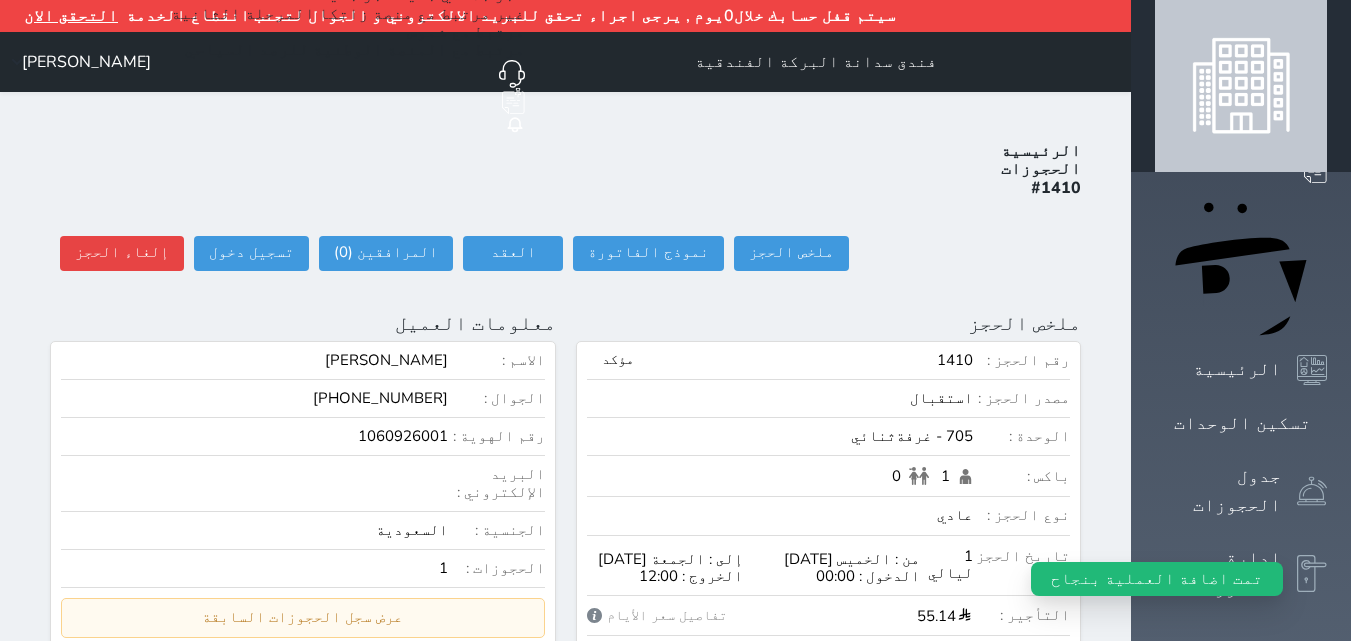 click on "المرافقين (0)         المرافقين                 البحث عن المرافقين :        الاسم       رقم الهوية       البريد الإلكتروني       الجوال           تغيير العميل              الاسم *     الجنس    اختر الجنس   ذكر انثى   تاريخ الميلاد *         تاريخ الميلاد الهجرى         صلة القرابة
اختر صلة القرابة   ابن ابنه زوجة اخ اخت اب ام زوج أخرى   نوع العميل *   اختر نوع   مواطن مواطن خليجي زائر مقيم   الجنسية *   اختر دولة     نوع الهوية *   اختر نوع   هوية وطنية هوية عائلية جواز السفر   رقم الهوية  *     رقم نسخة الهوية *       اضافة مرافق     لم تقم بإضافة اي مرافقين لهذا الحجز                           هل انت متأكد ؟     نعم احذف !" at bounding box center (381, 253) 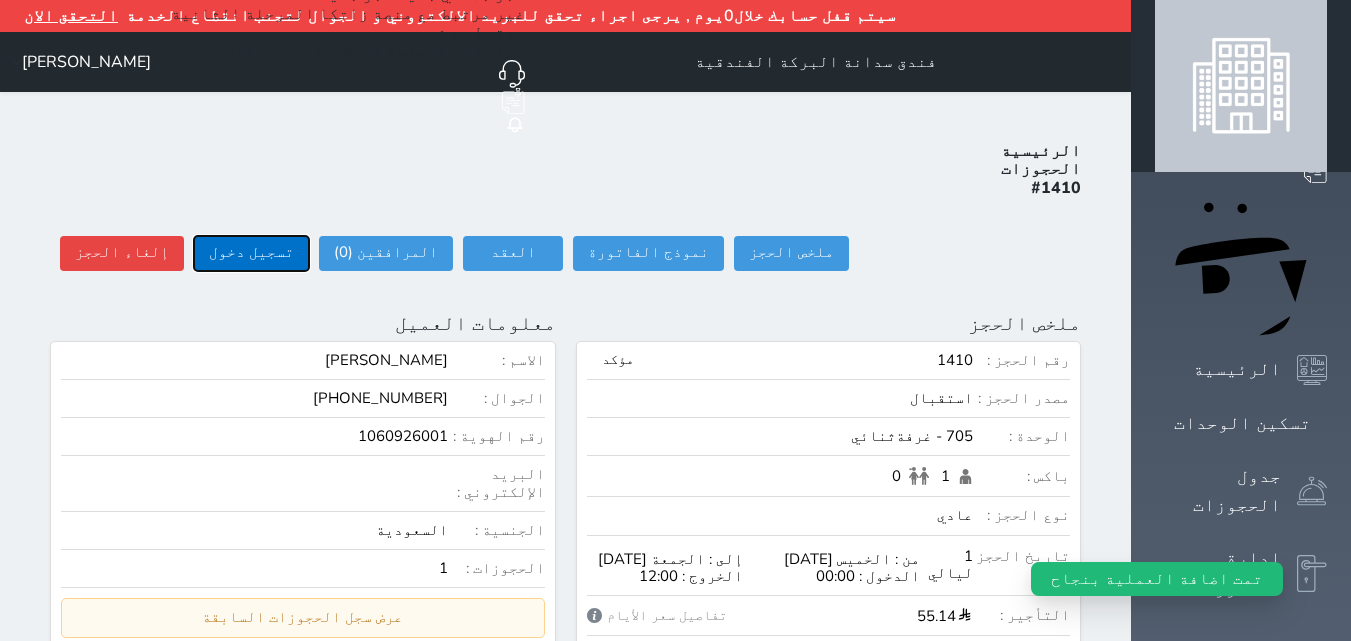 click on "تسجيل دخول" at bounding box center (251, 253) 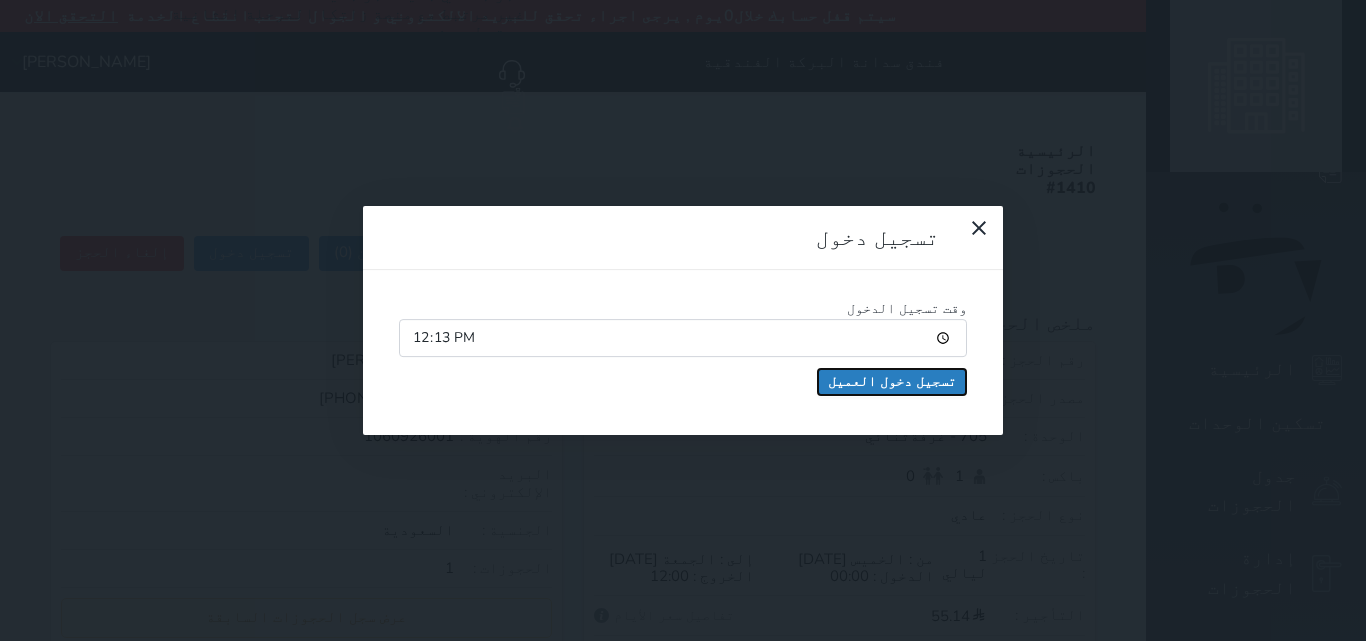 click on "تسجيل دخول العميل" at bounding box center (892, 382) 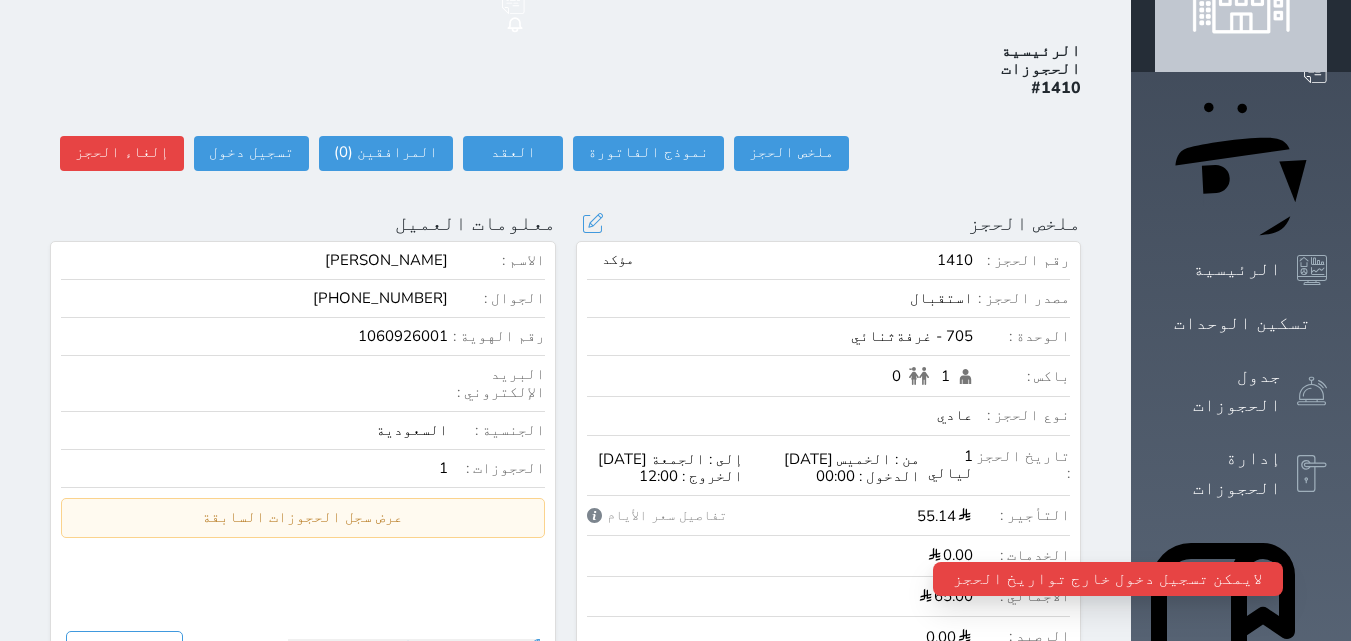 scroll, scrollTop: 0, scrollLeft: 0, axis: both 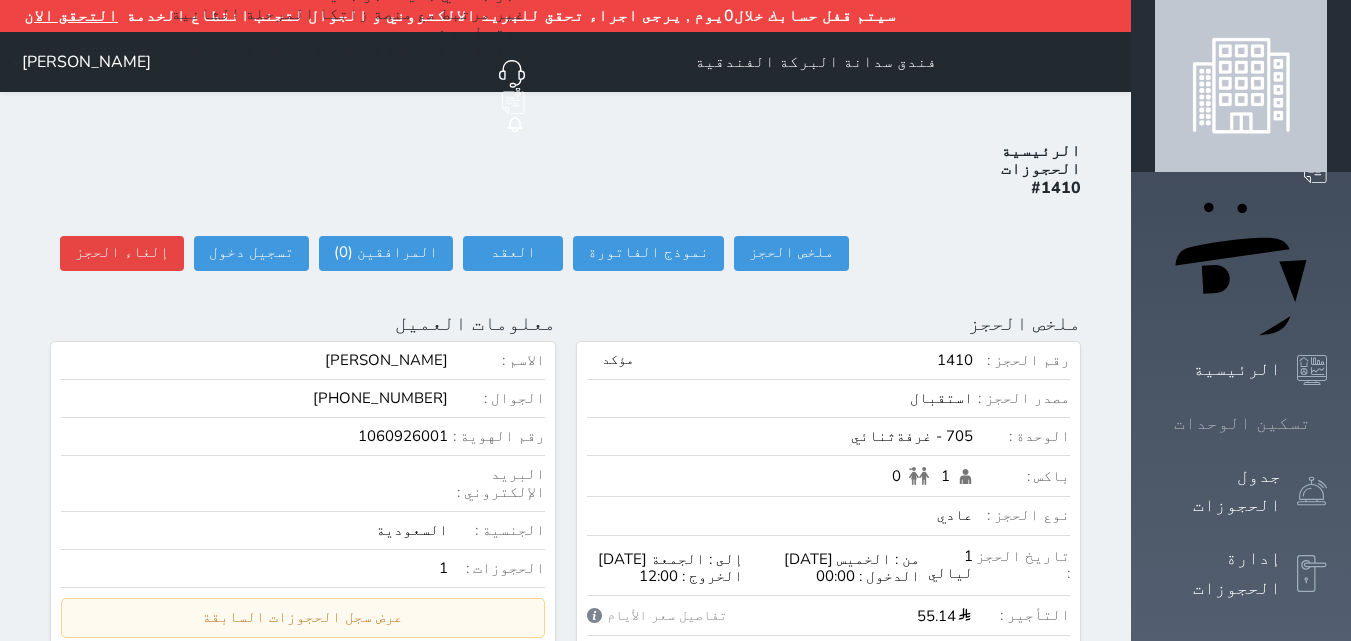click on "تسكين الوحدات" at bounding box center (1242, 423) 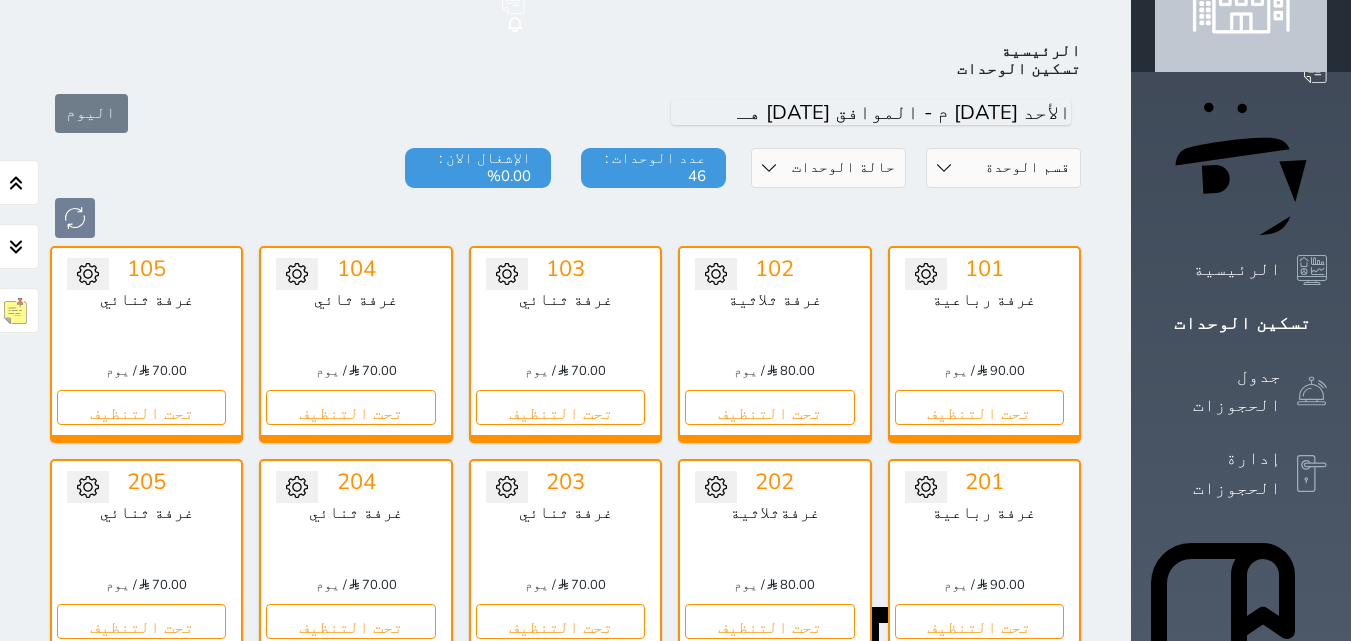 scroll, scrollTop: 0, scrollLeft: 0, axis: both 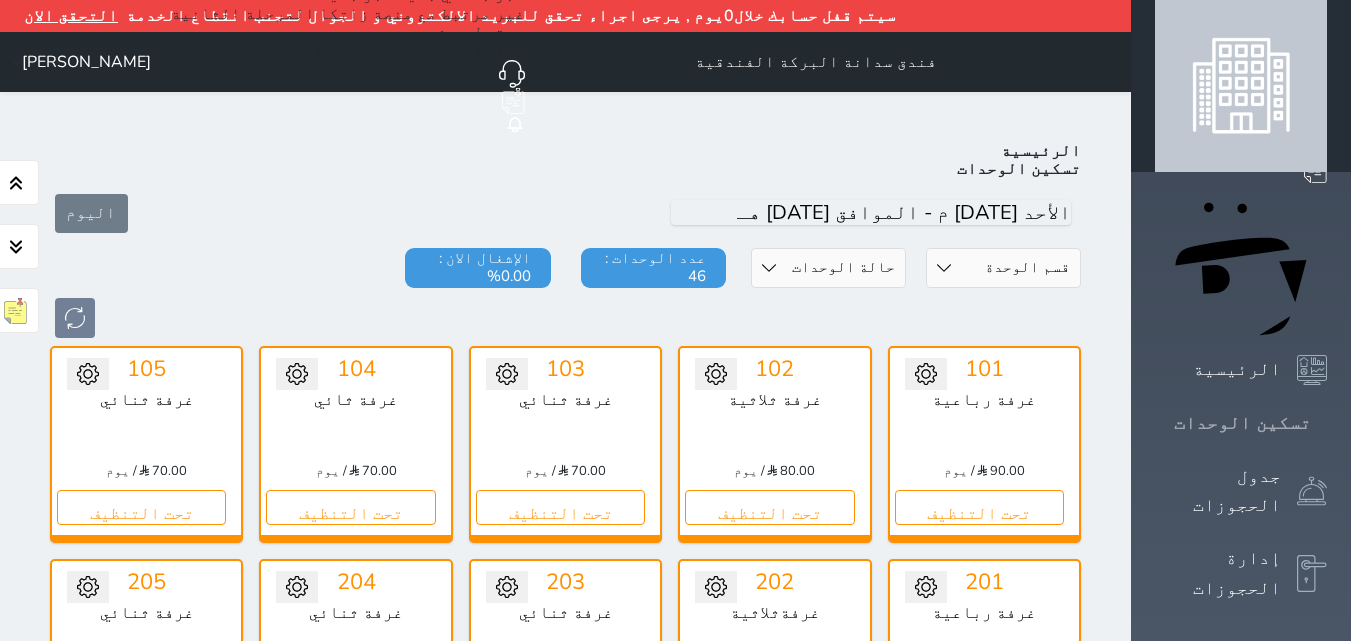click on "تسكين الوحدات" at bounding box center (1241, 423) 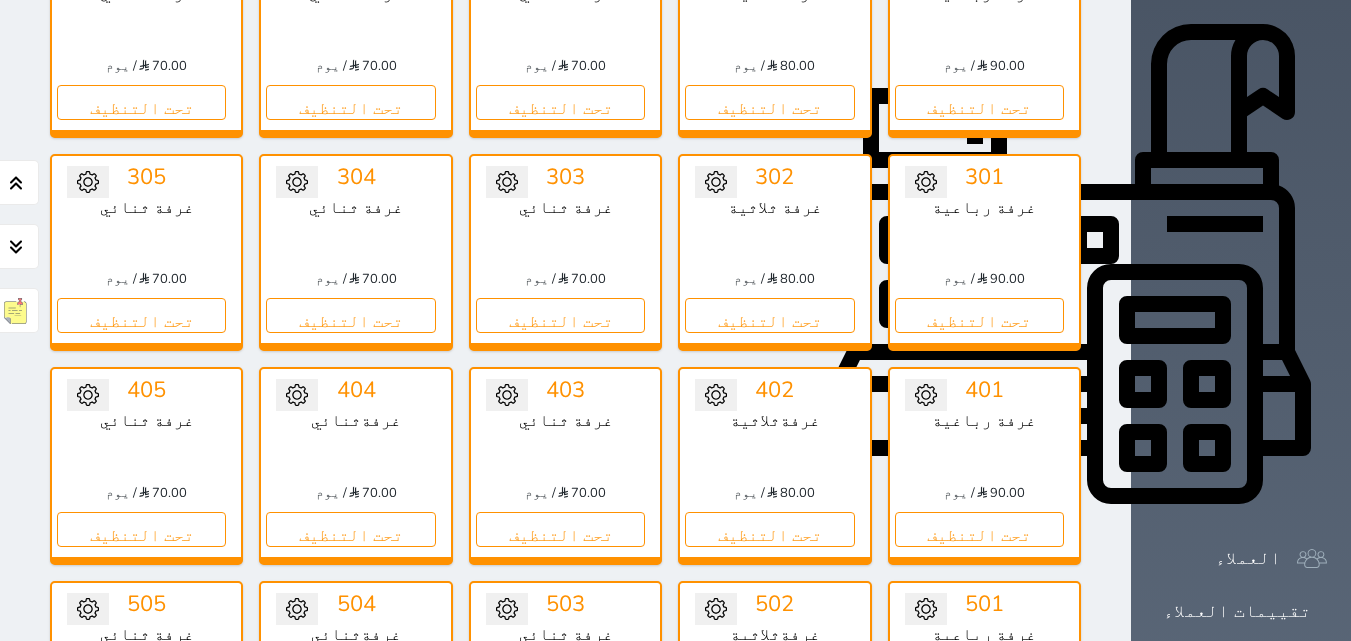 scroll, scrollTop: 1200, scrollLeft: 0, axis: vertical 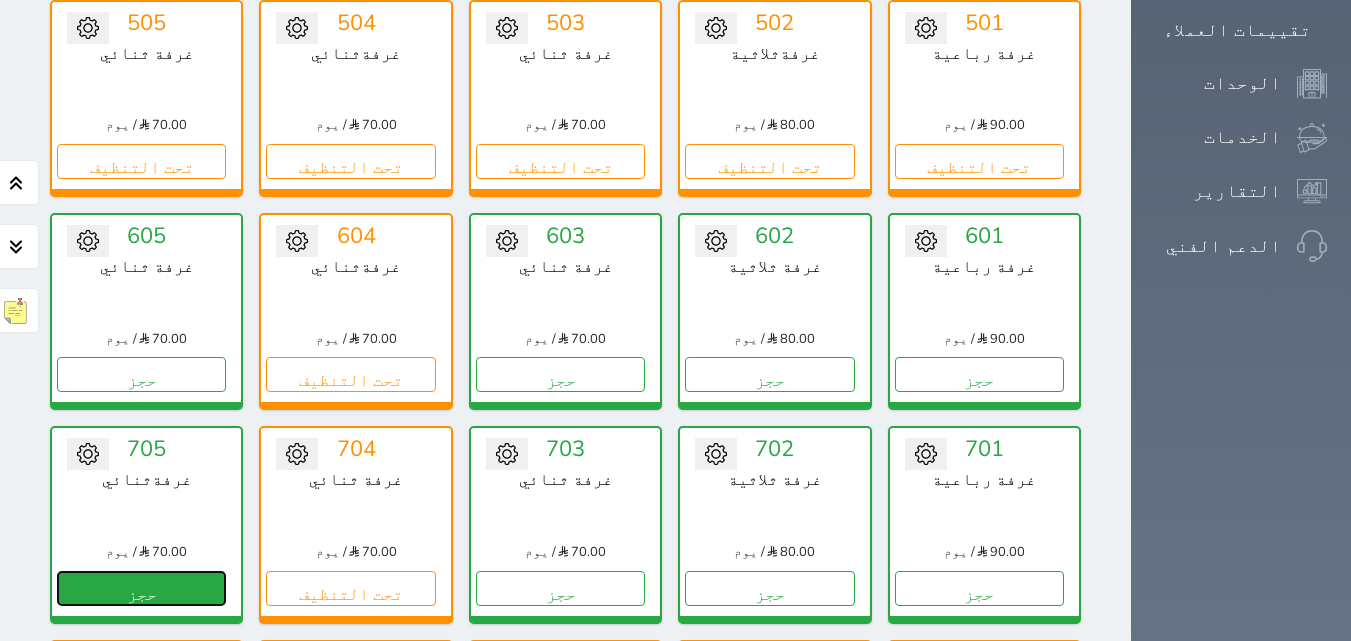 click on "حجز" at bounding box center [141, 588] 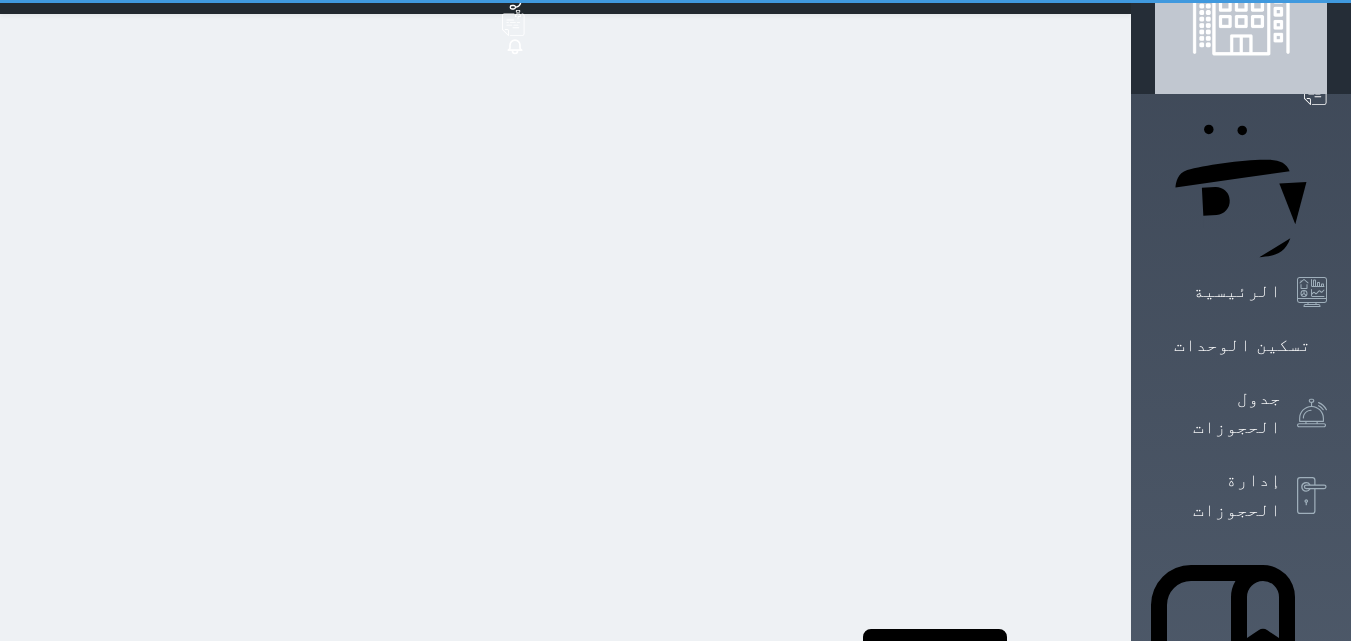 scroll, scrollTop: 0, scrollLeft: 0, axis: both 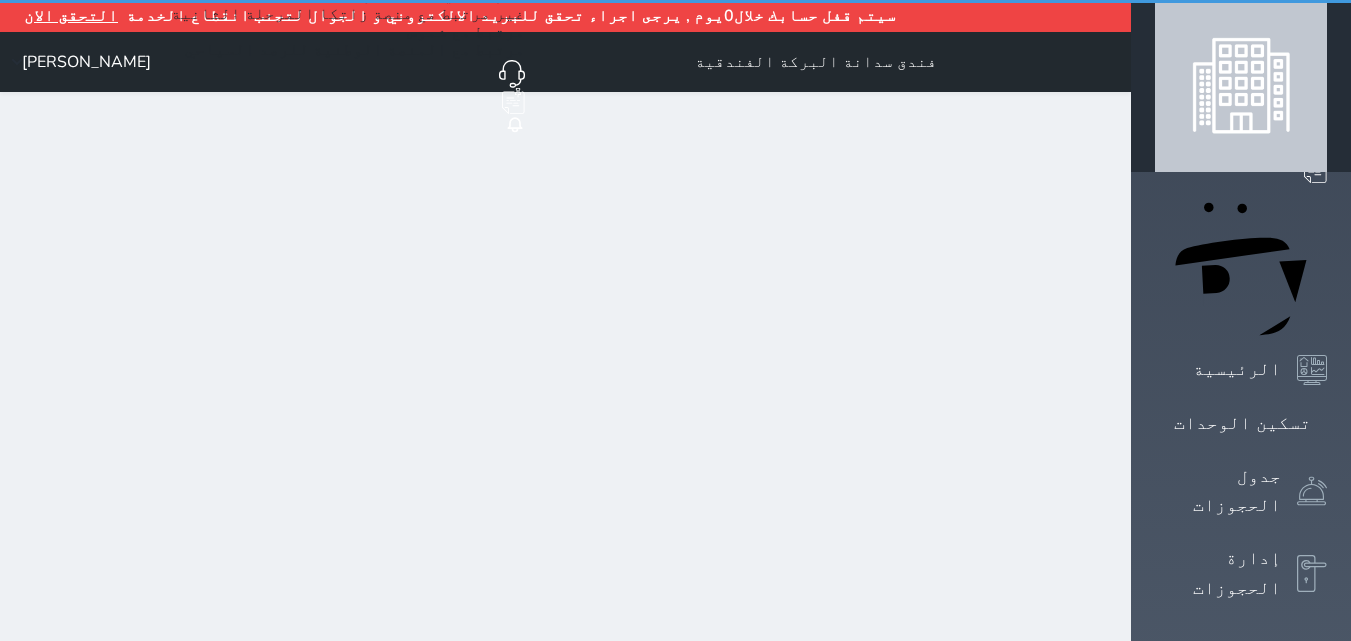 select on "1" 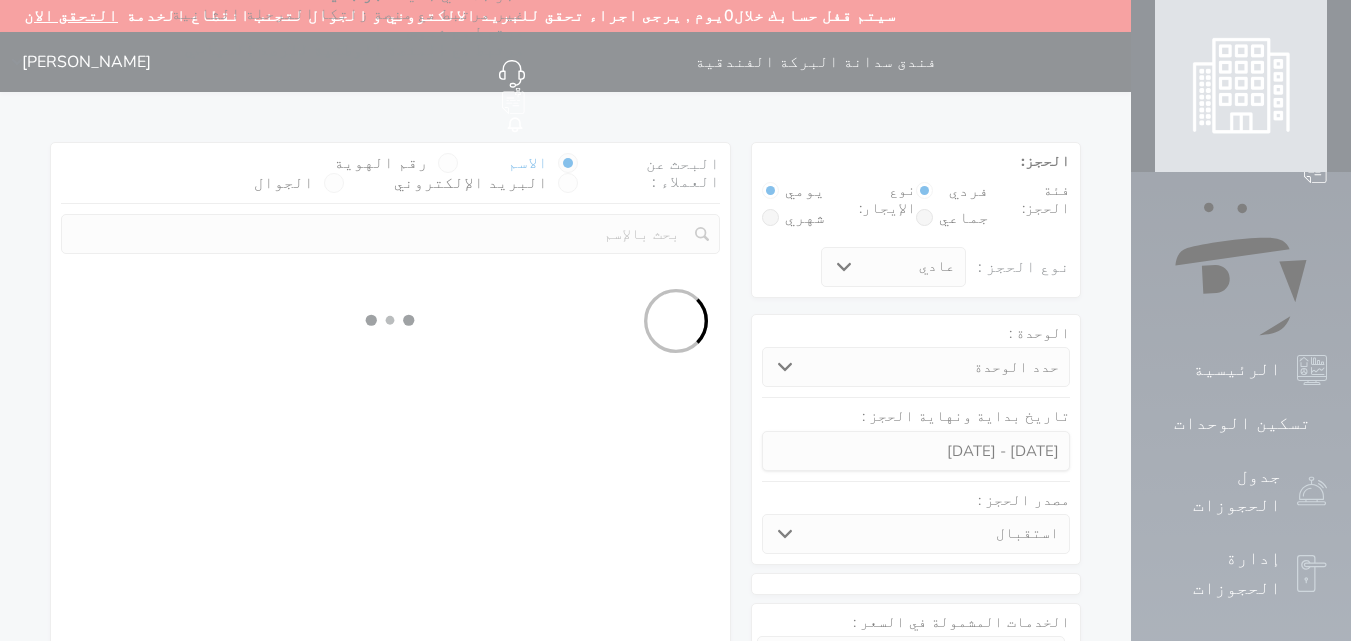 select 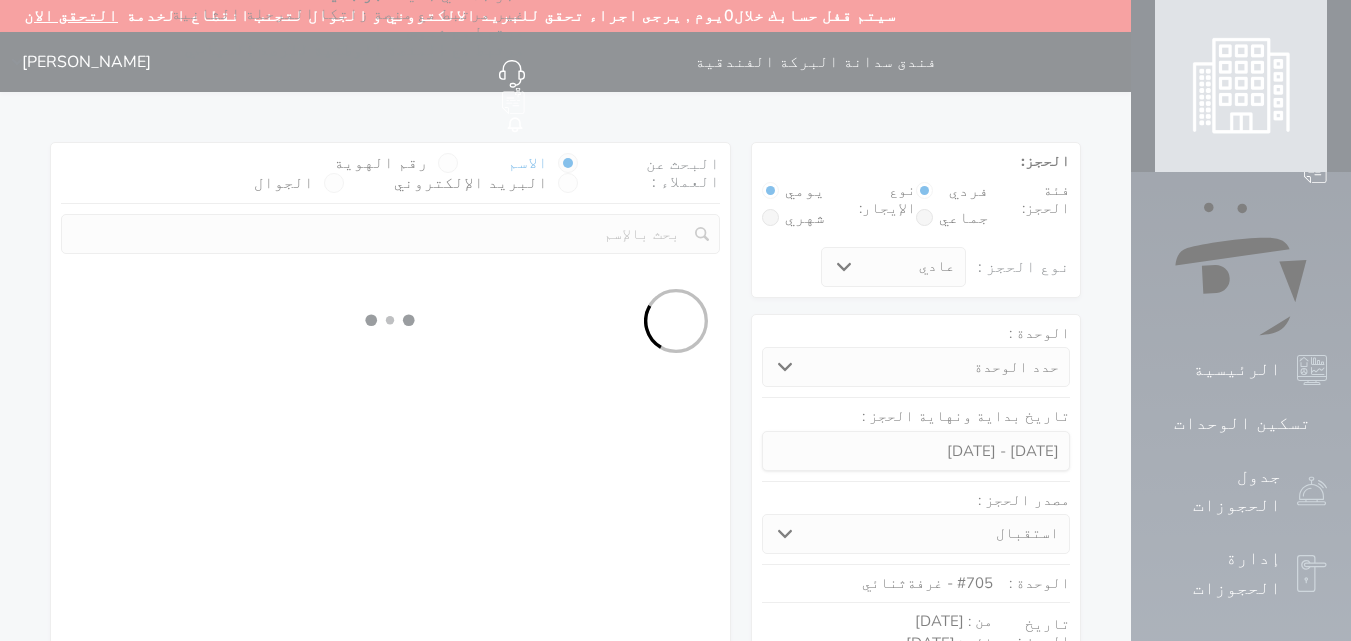 select on "1" 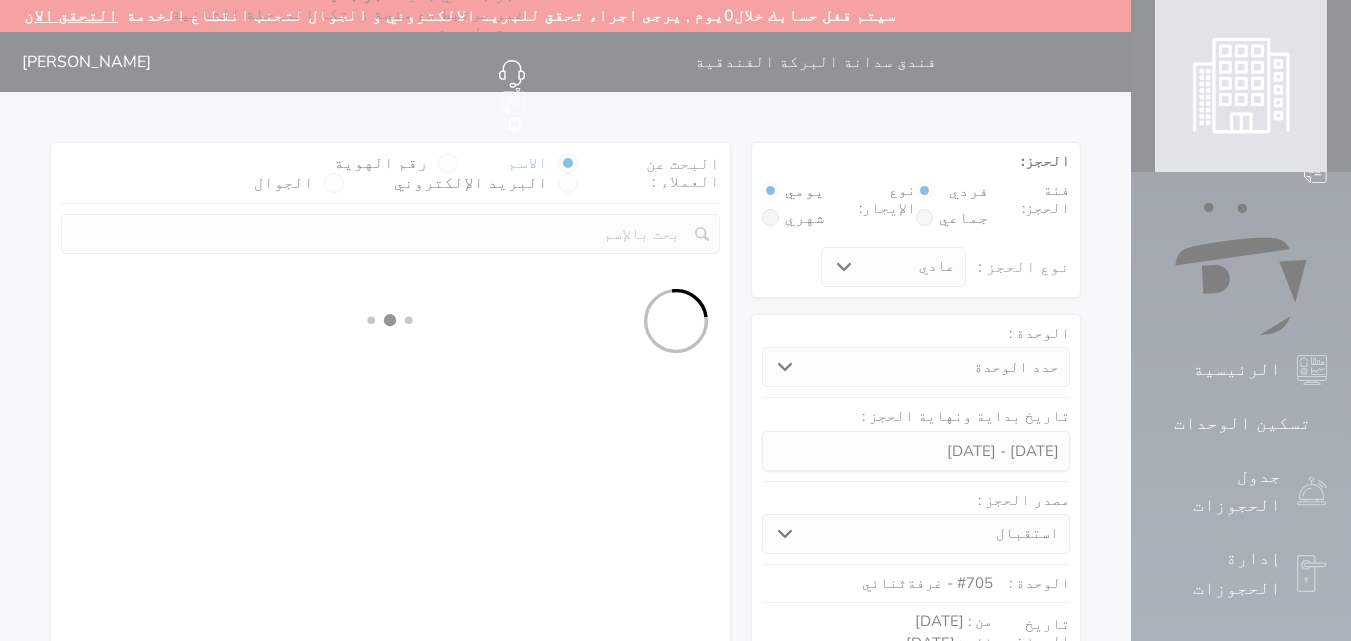 select on "113" 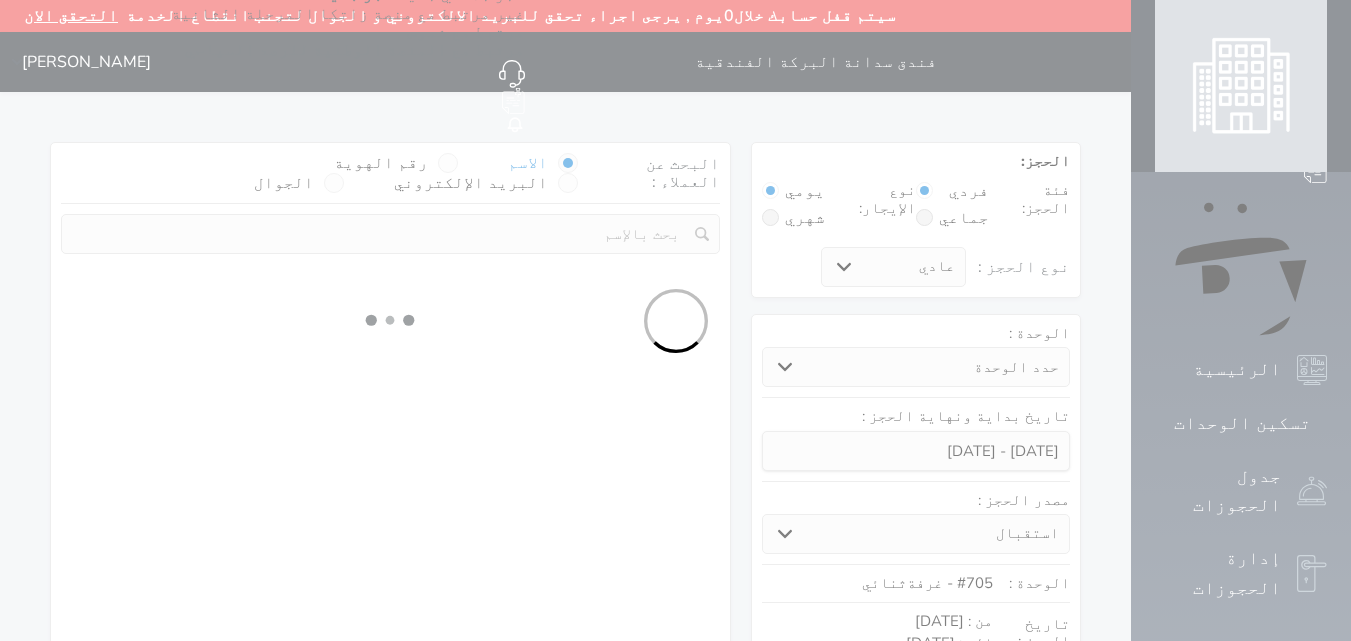 select on "1" 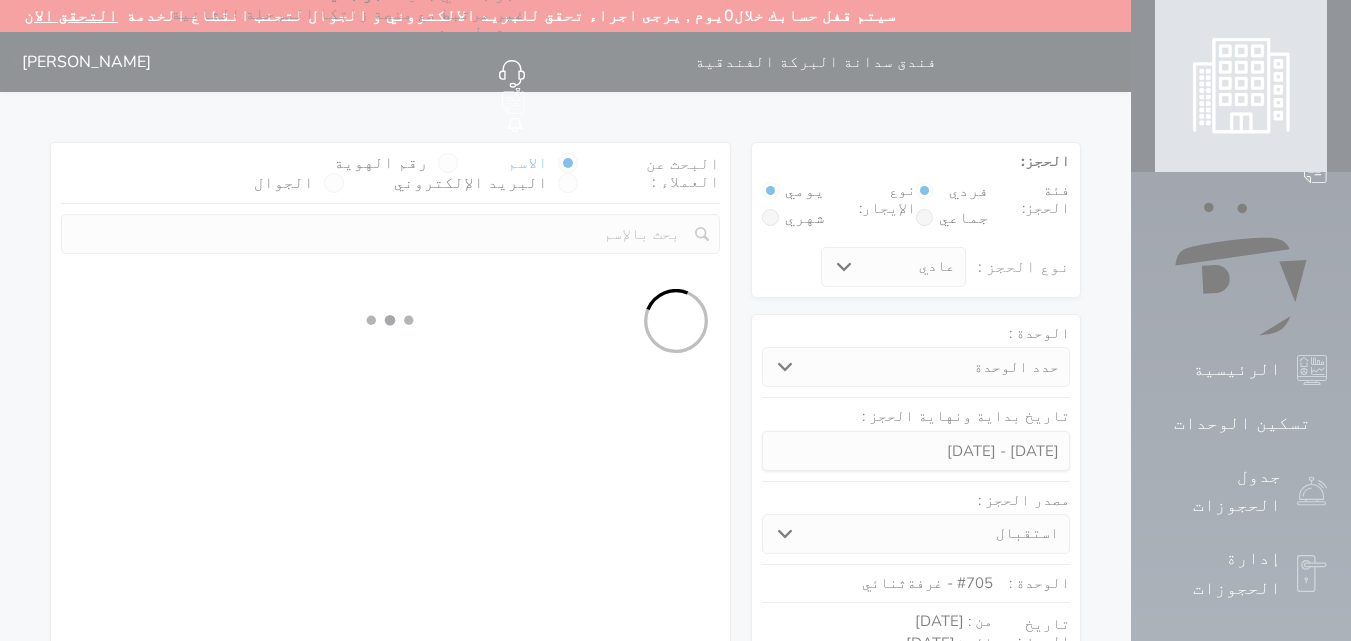 select 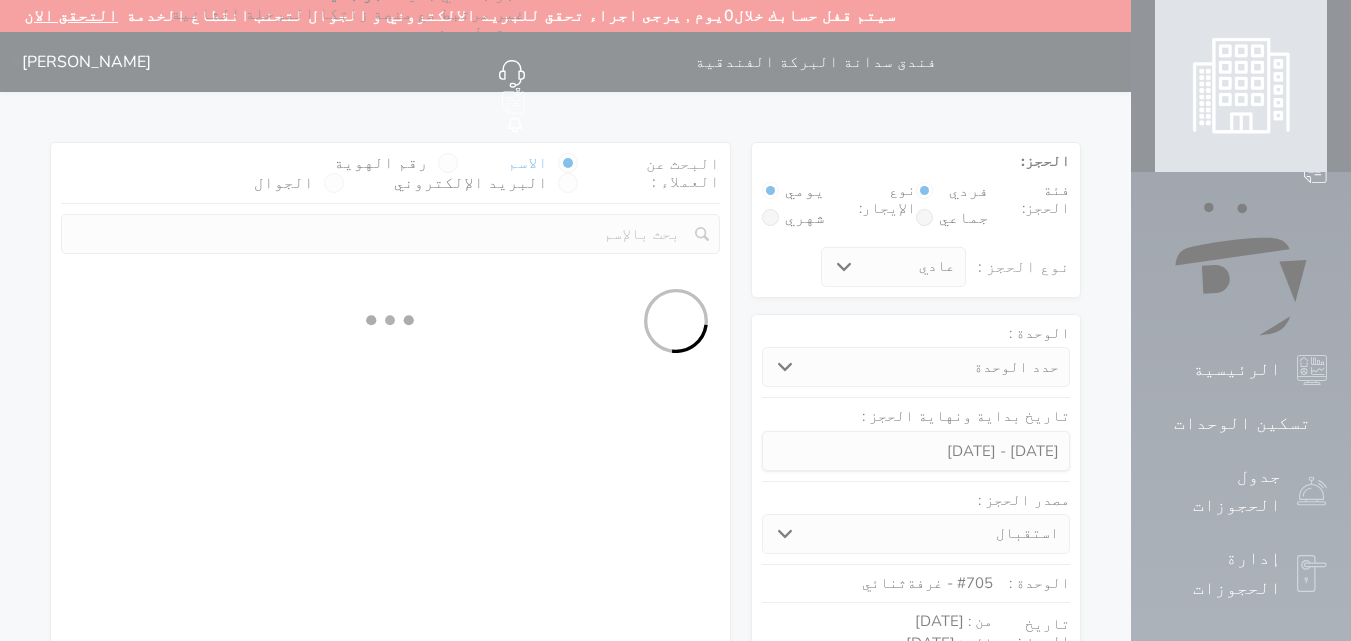 select on "7" 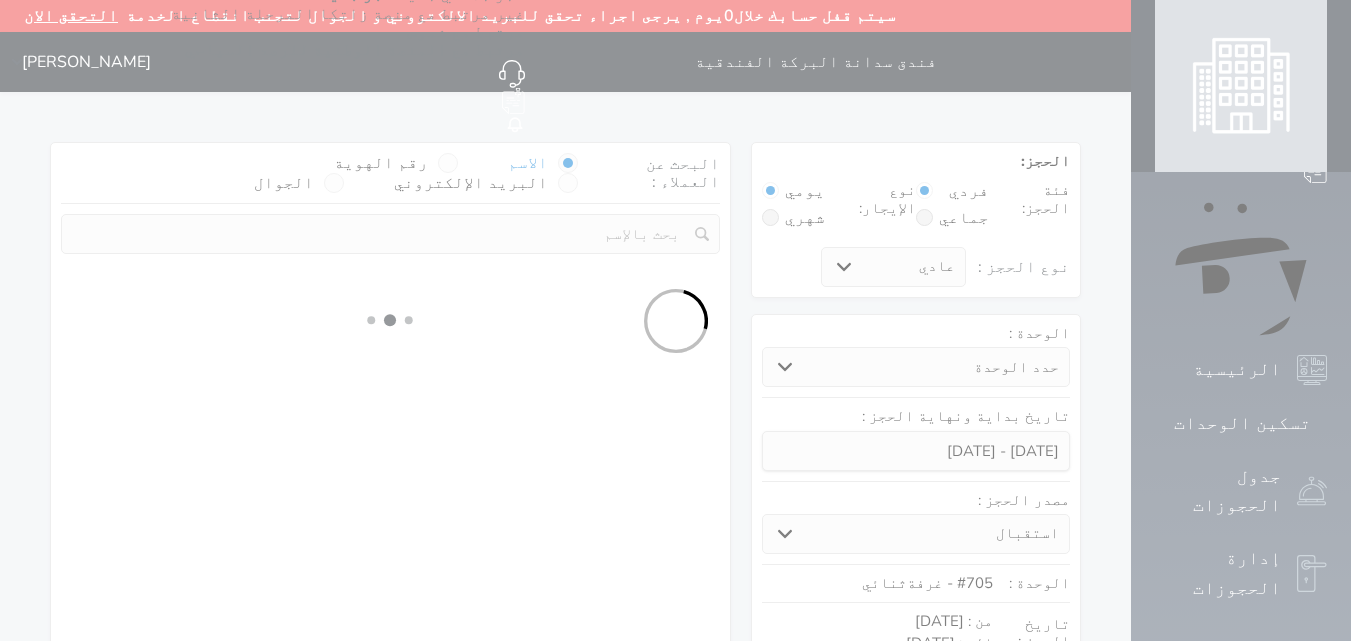select 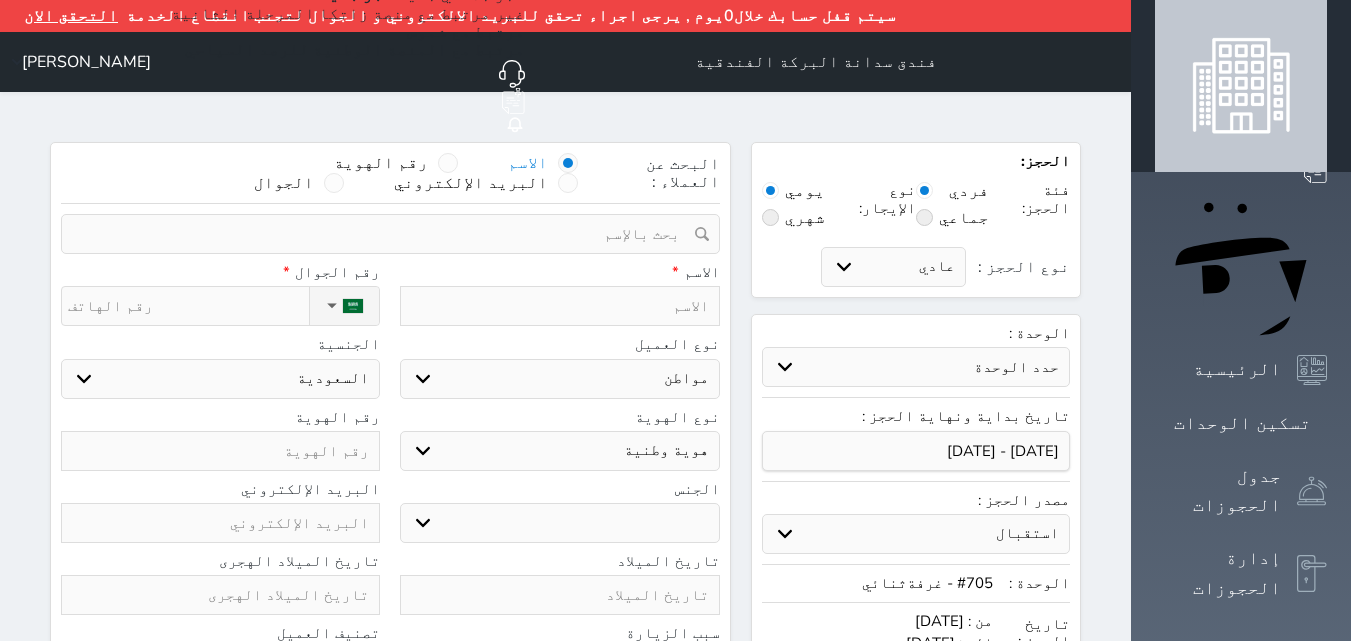 select 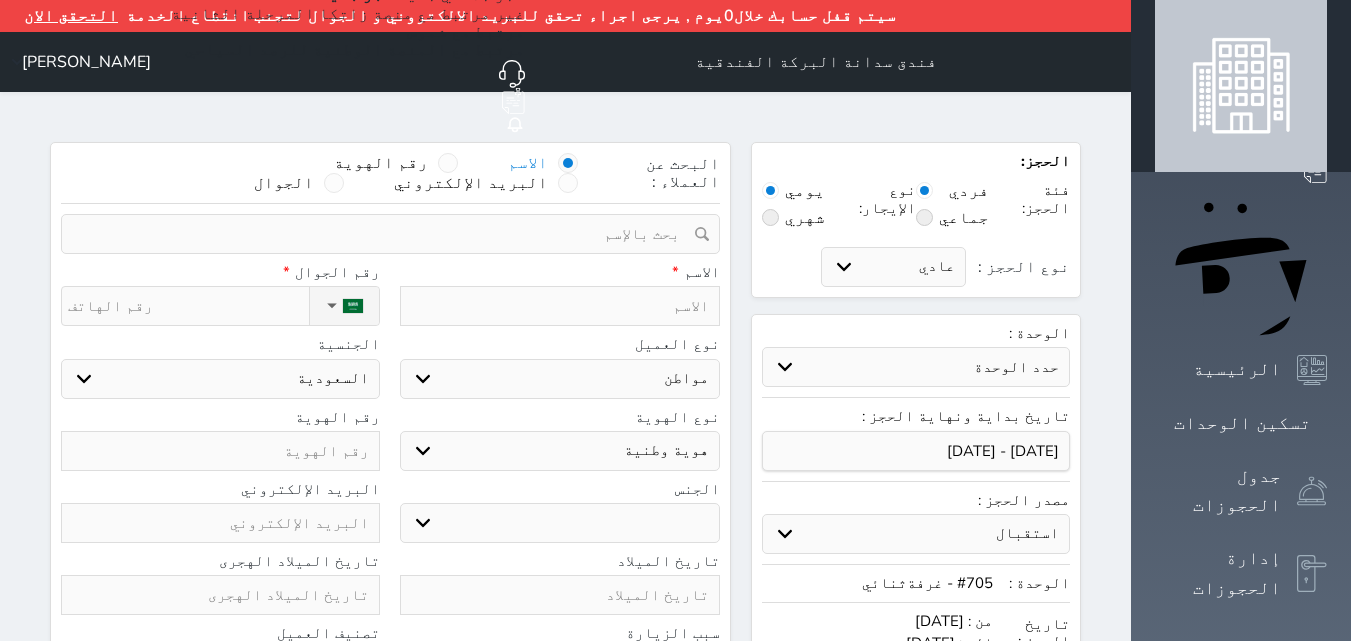 select 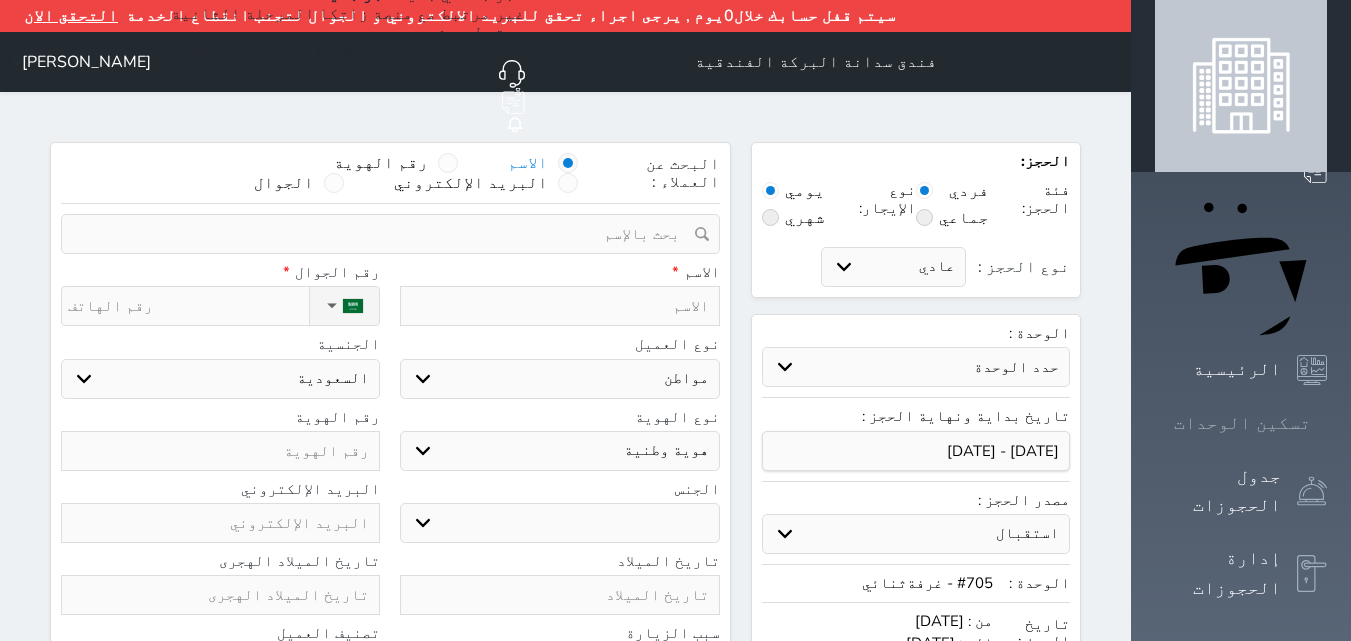 click at bounding box center [1327, 423] 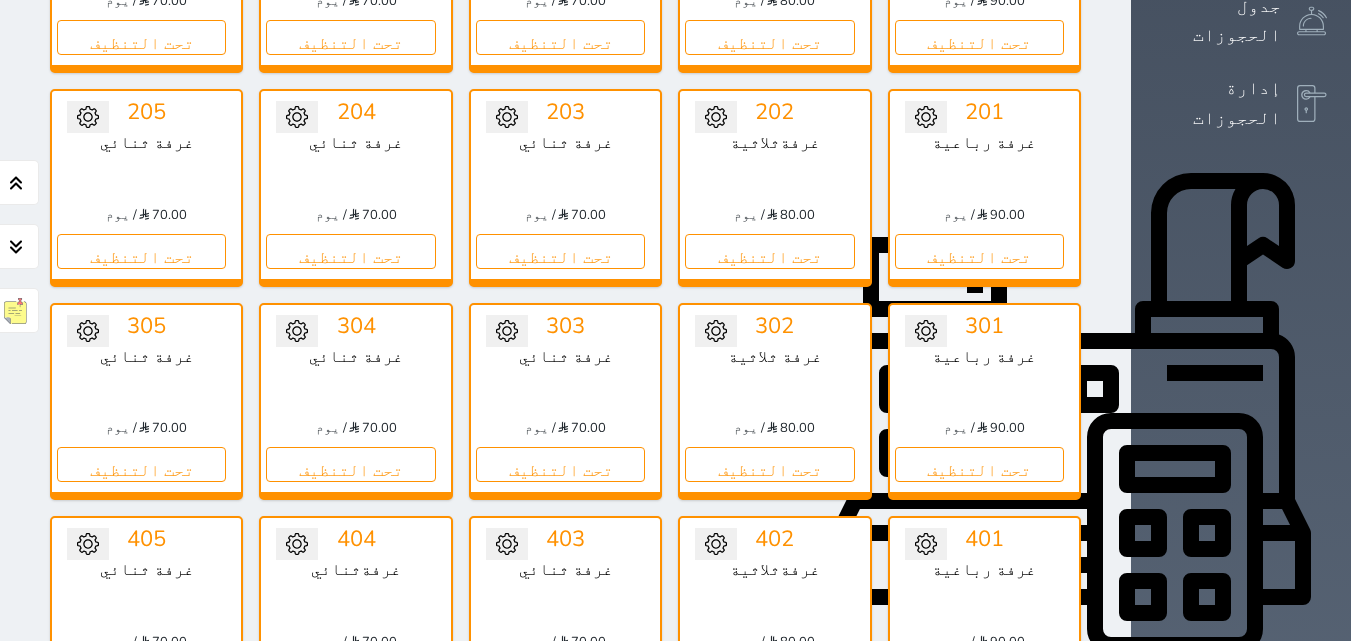 scroll, scrollTop: 399, scrollLeft: 0, axis: vertical 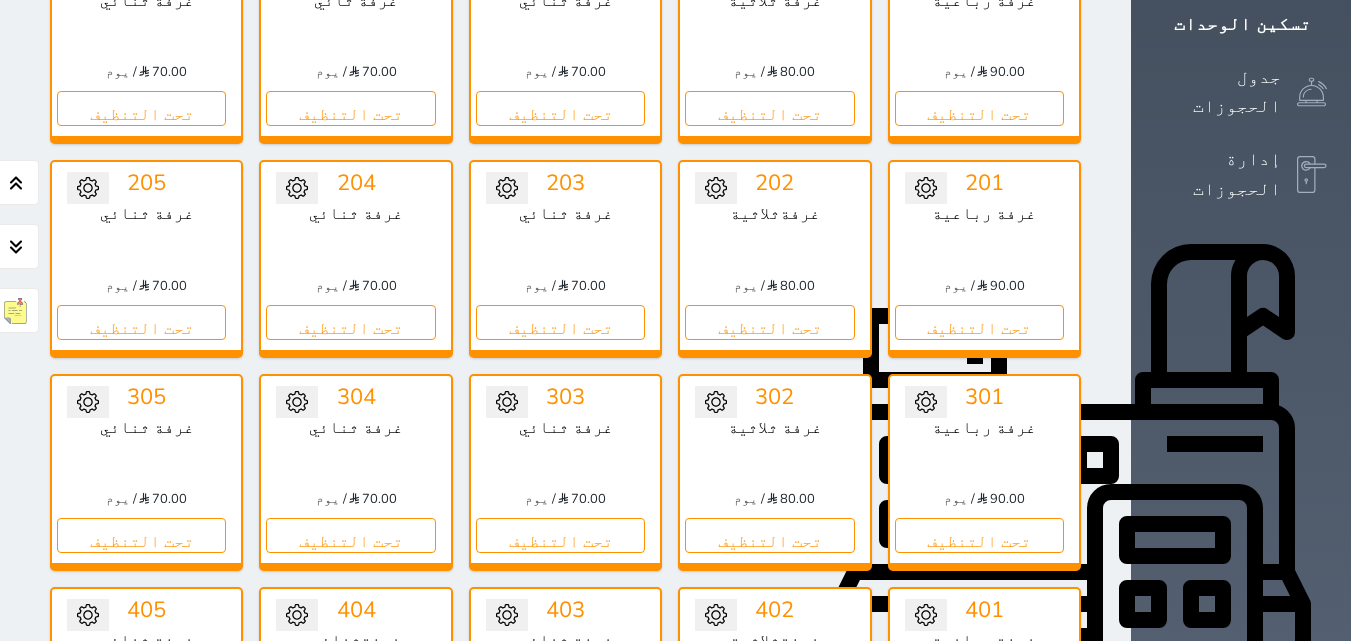 click 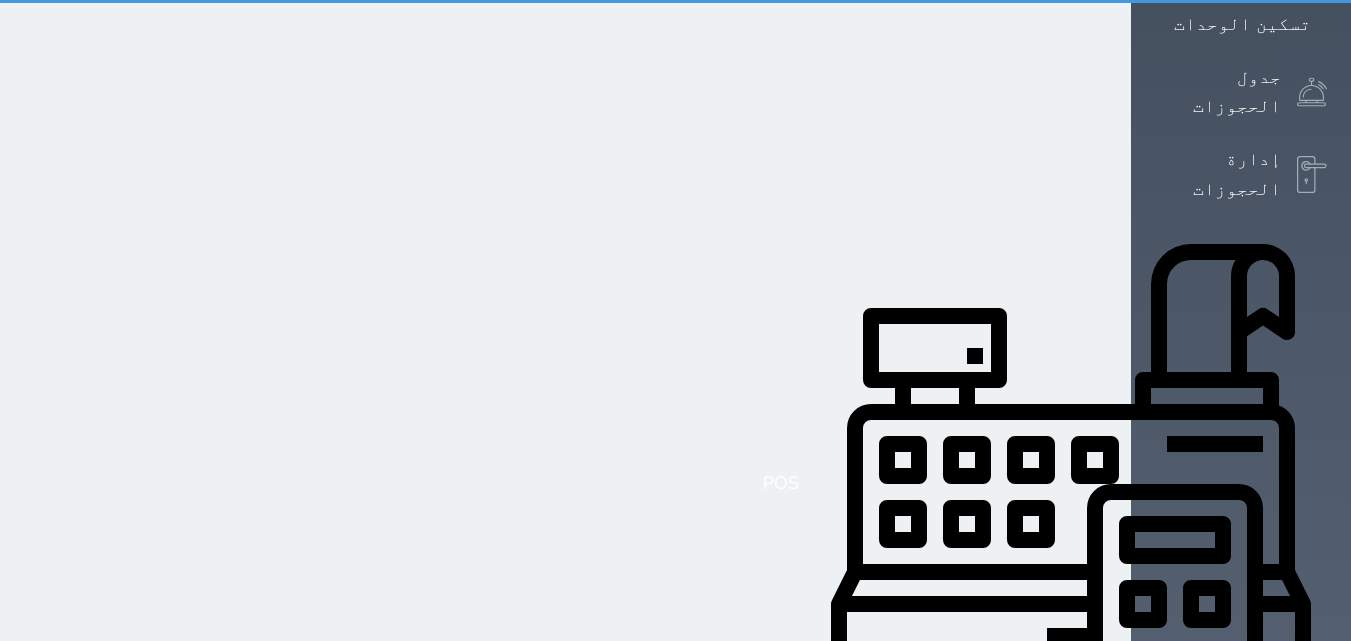 scroll, scrollTop: 0, scrollLeft: 0, axis: both 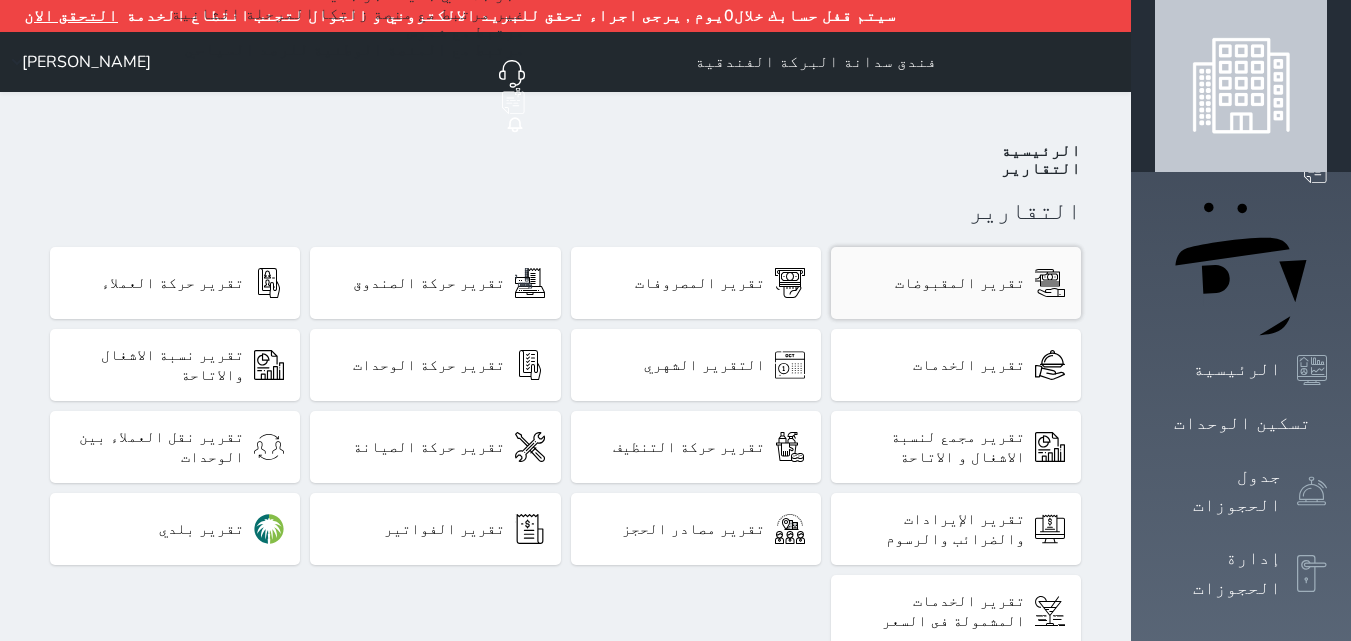 click on "تقرير المقبوضات" at bounding box center (956, 283) 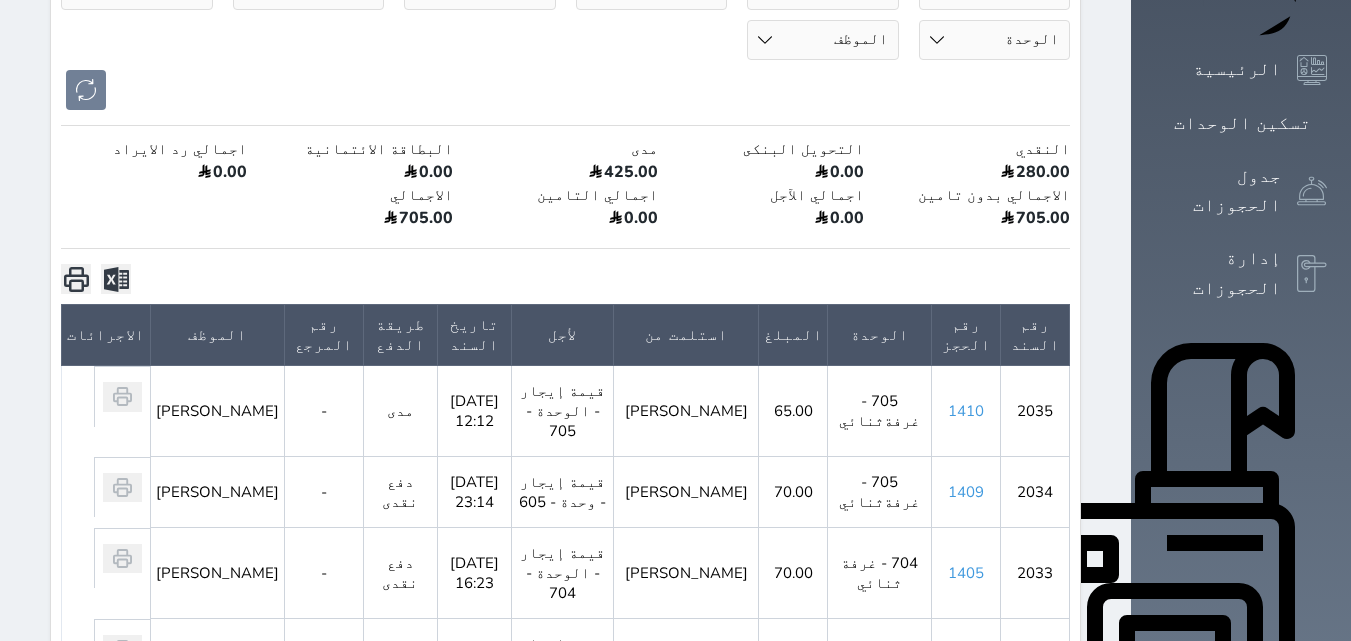 scroll, scrollTop: 0, scrollLeft: 0, axis: both 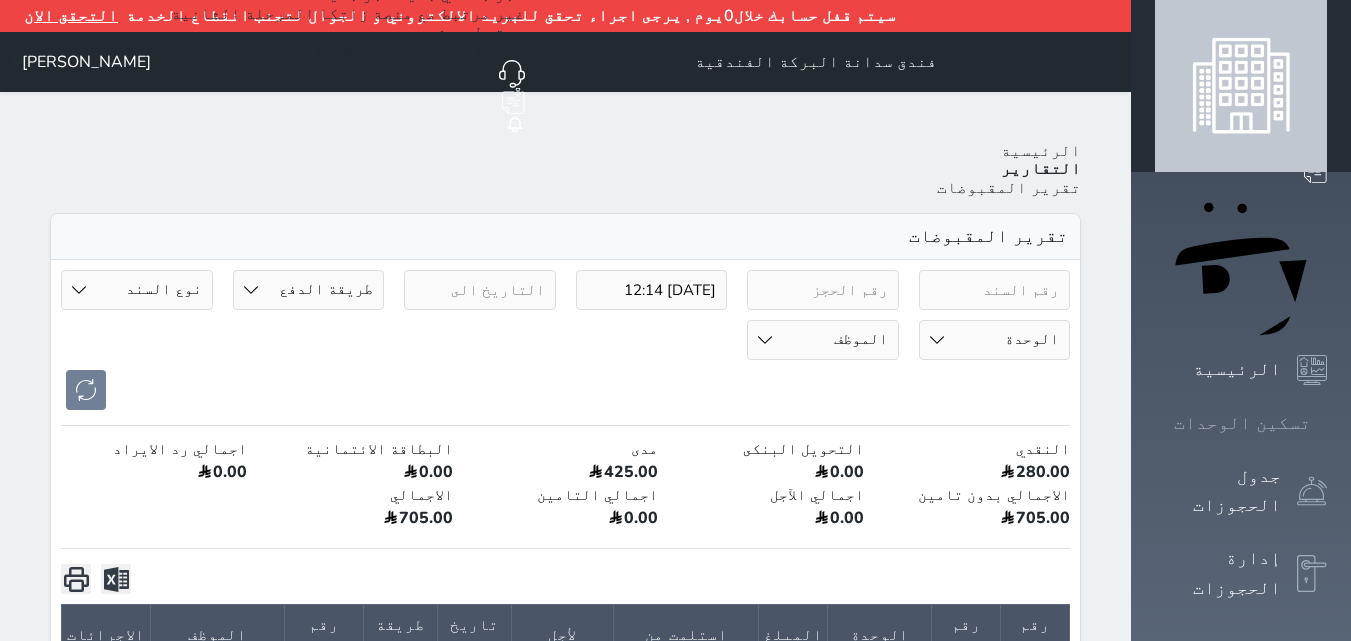 click on "تسكين الوحدات" at bounding box center (1242, 423) 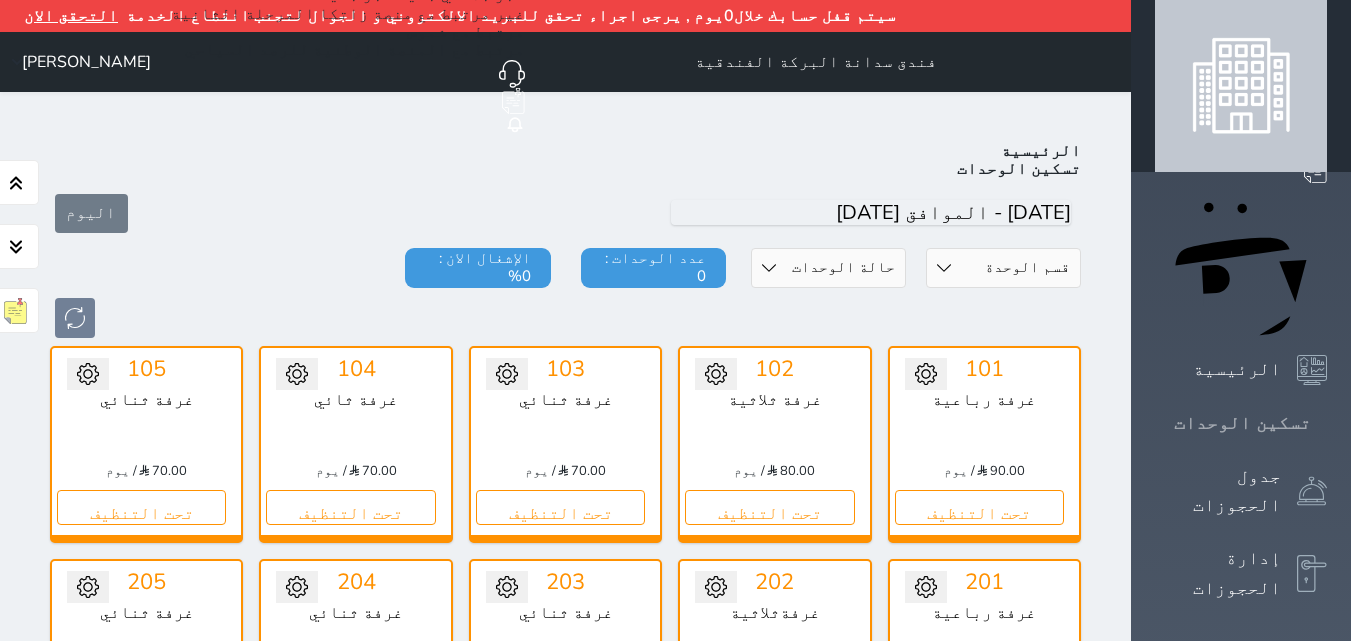 scroll, scrollTop: 110, scrollLeft: 0, axis: vertical 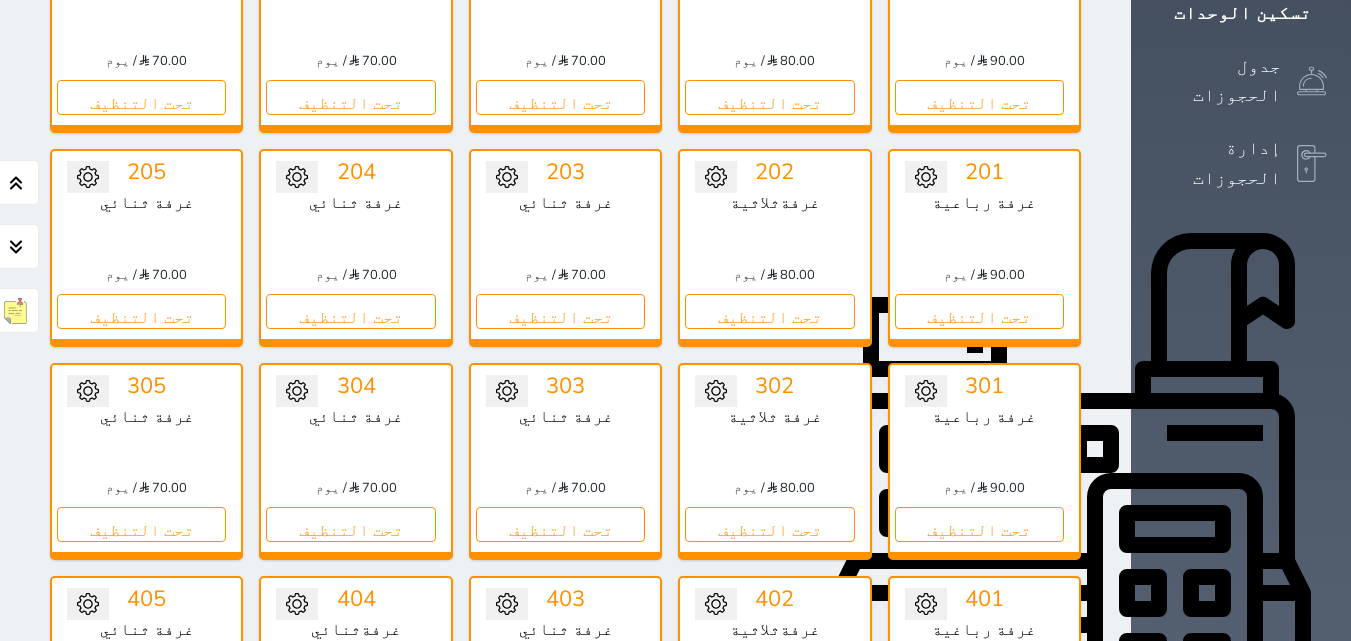 click 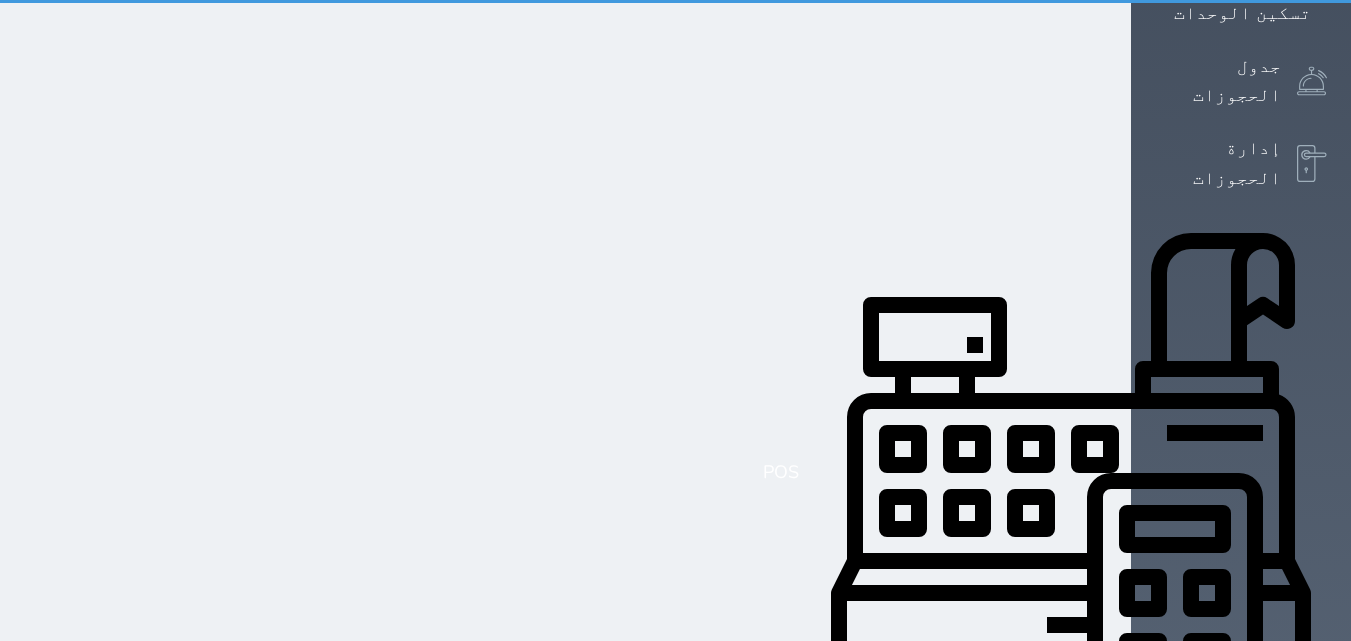 scroll, scrollTop: 0, scrollLeft: 0, axis: both 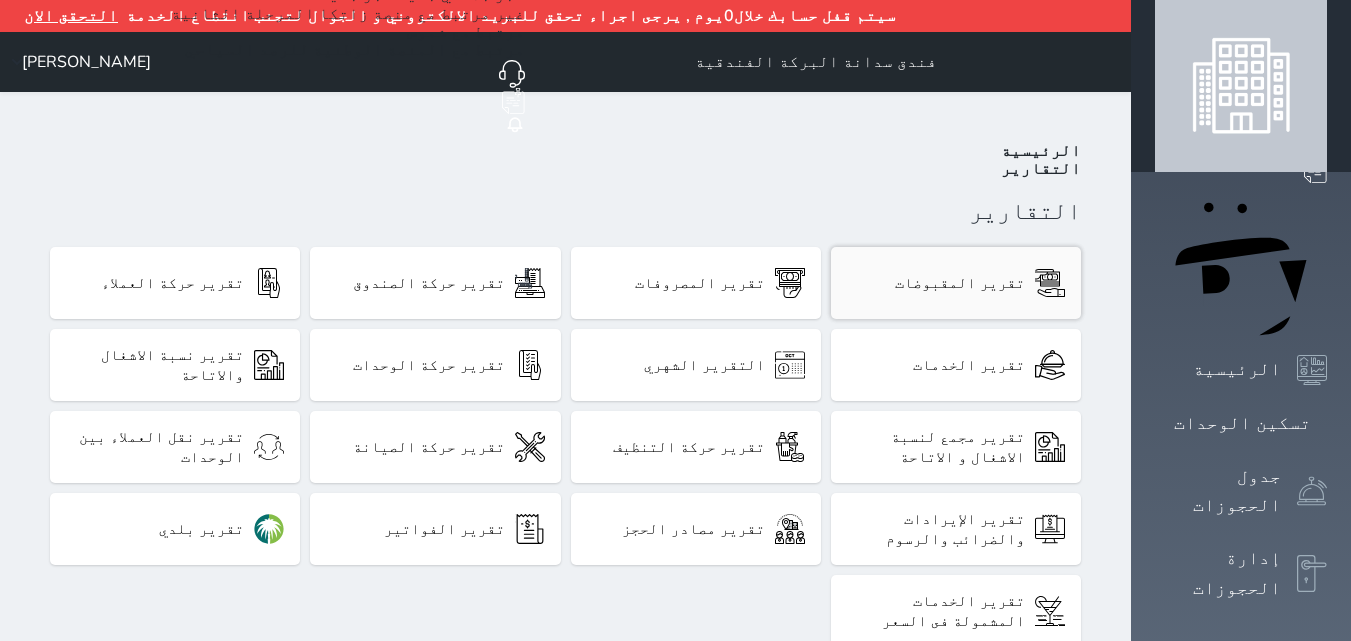 click on "تقرير المقبوضات" at bounding box center (956, 283) 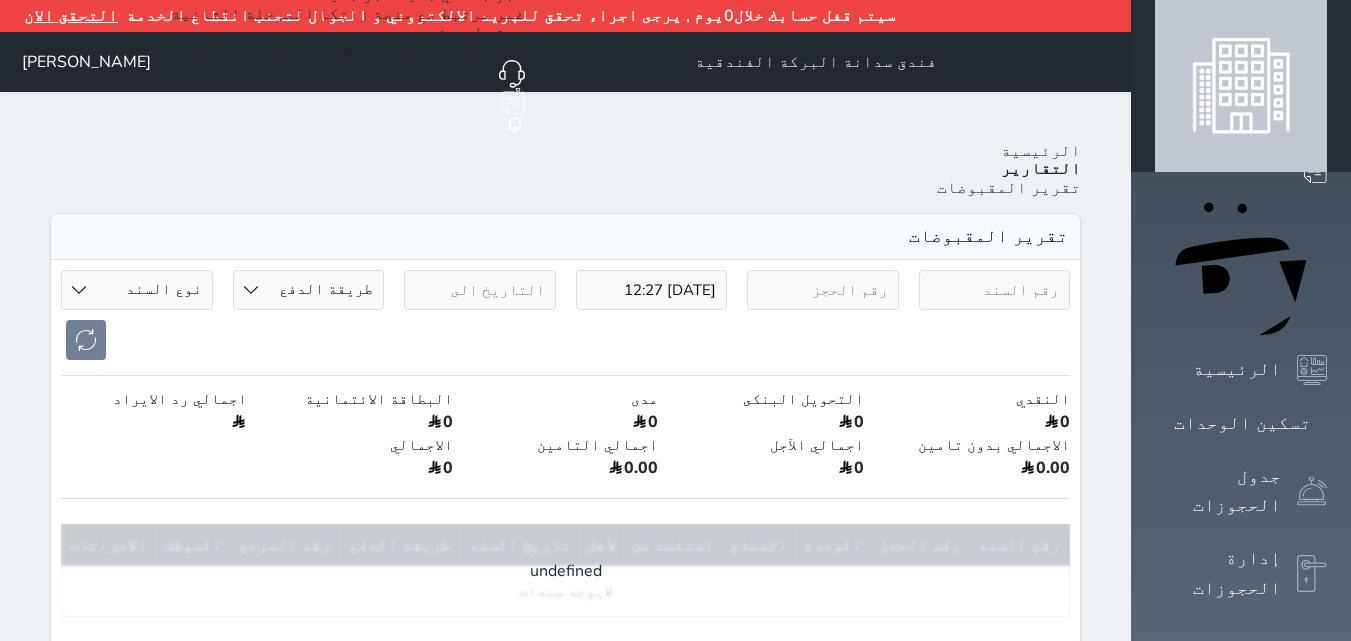 click on "[DATE] 12:27" at bounding box center (652, 290) 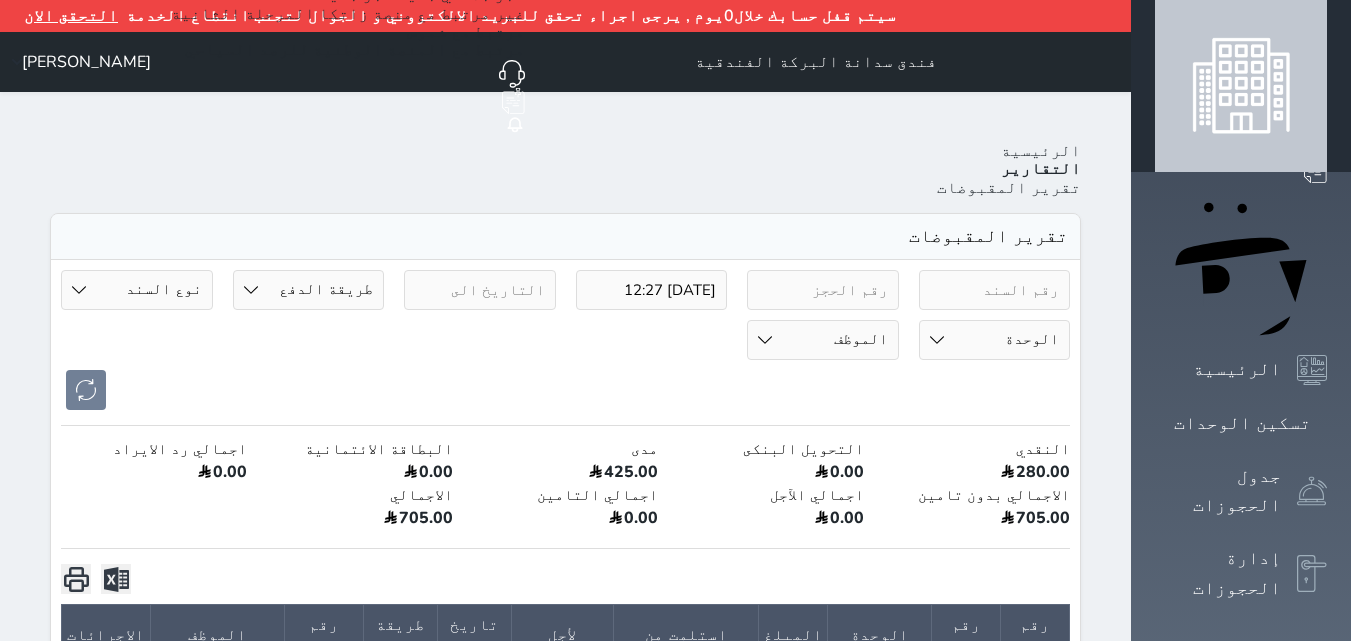 click on "[DATE] 12:27" at bounding box center (652, 290) 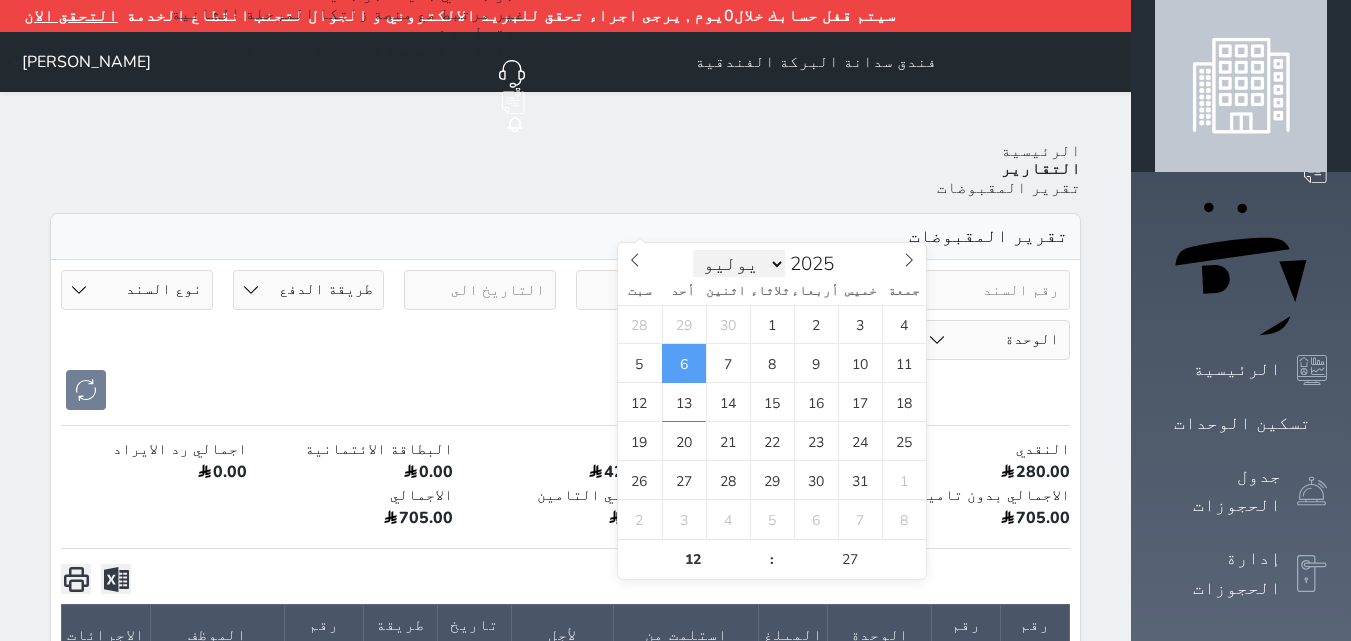 click on "[DATE] فبراير مارس أبريل مايو يونيو يوليو أغسطس سبتمبر أكتوبر نوفمبر ديسمبر" at bounding box center [739, 264] 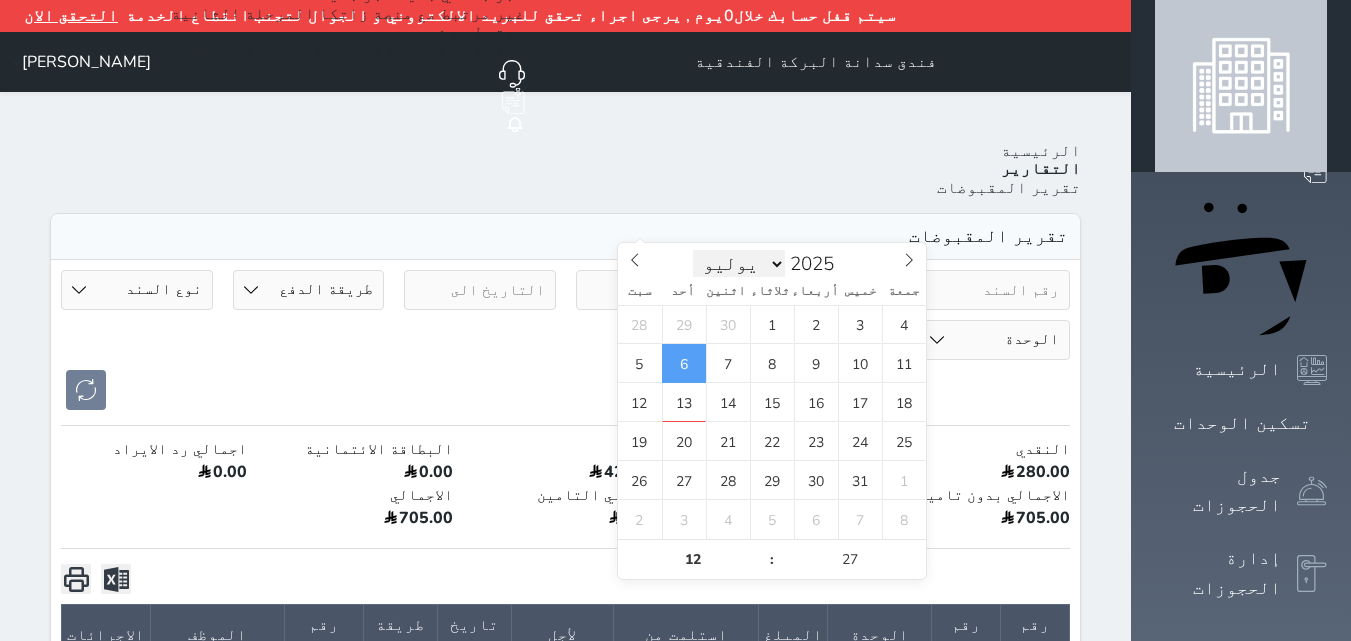 select on "5" 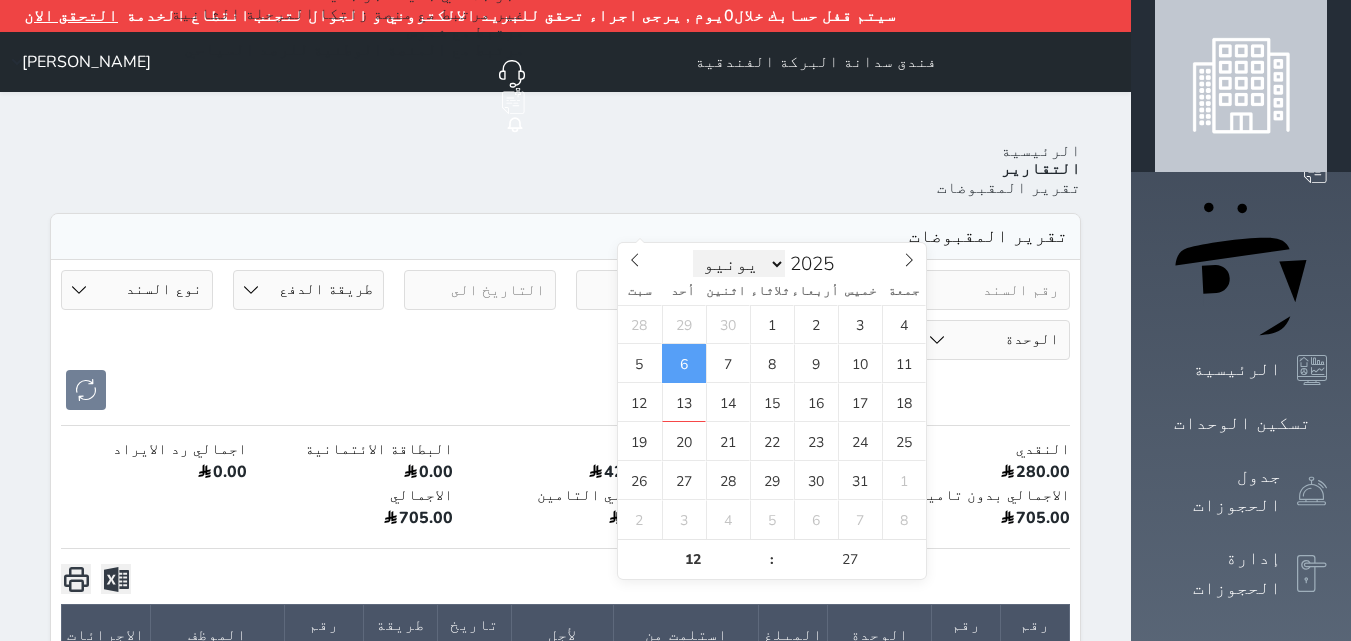 click on "[DATE] فبراير مارس أبريل مايو يونيو يوليو أغسطس سبتمبر أكتوبر نوفمبر ديسمبر" at bounding box center (739, 264) 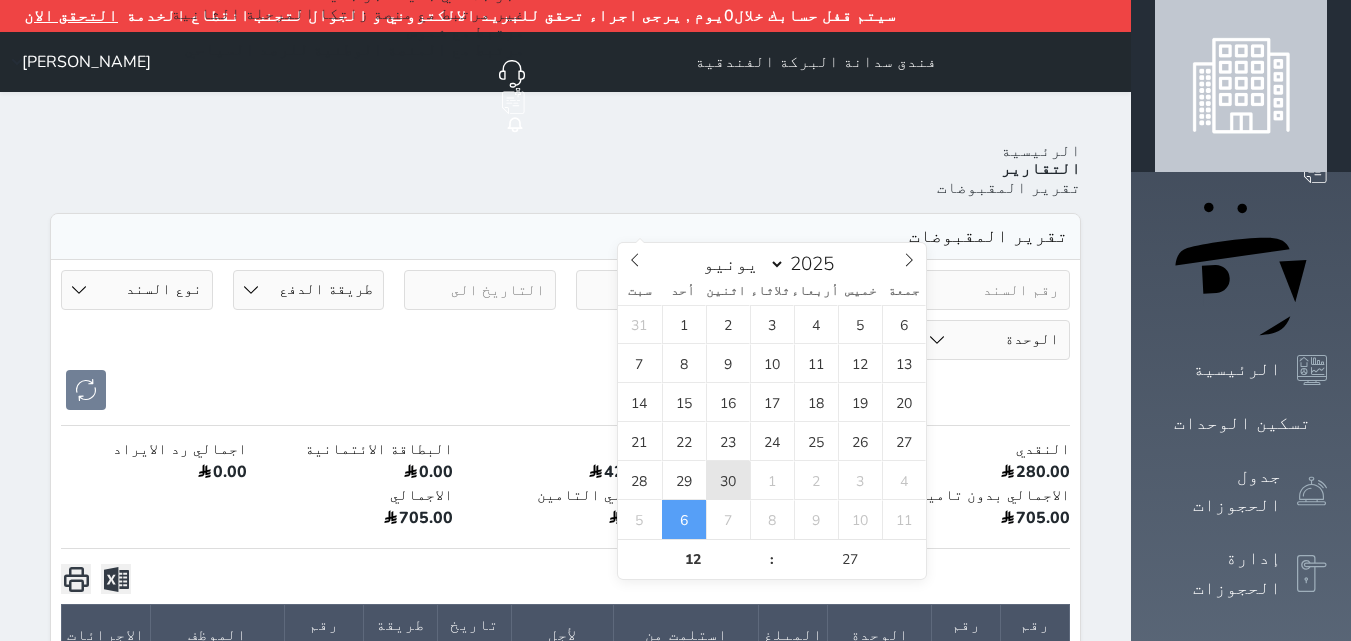 click on "30" at bounding box center [728, 480] 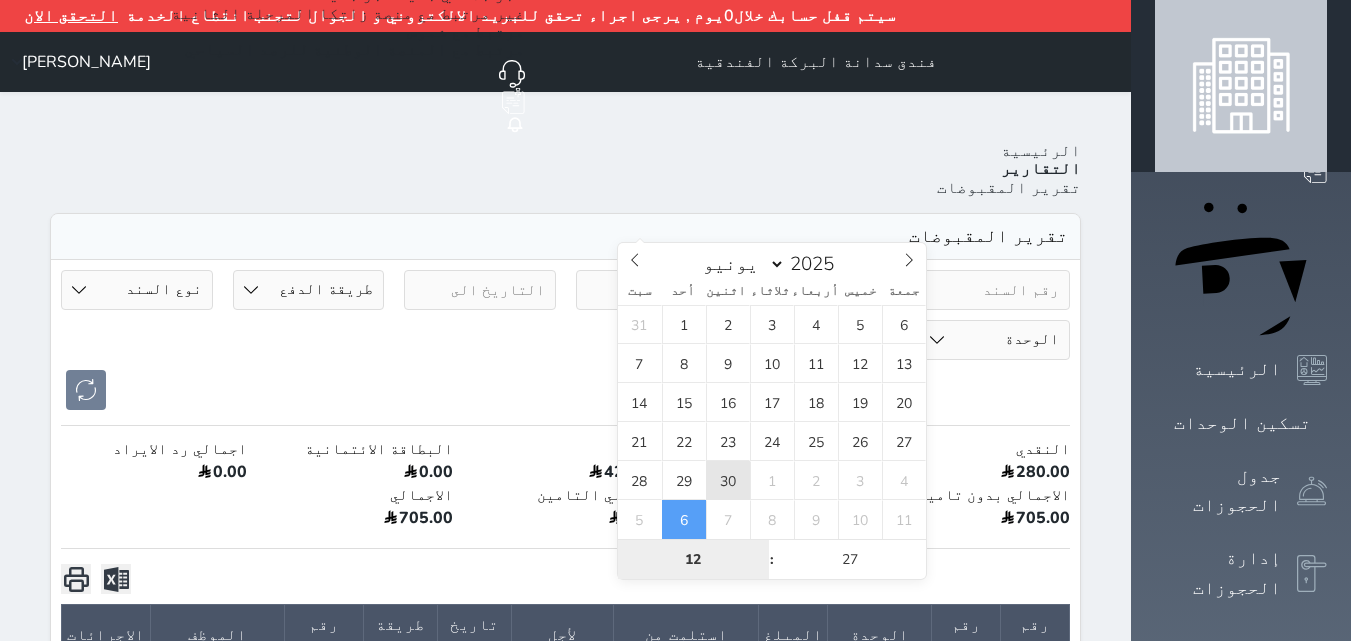 type on "[DATE] 12:27" 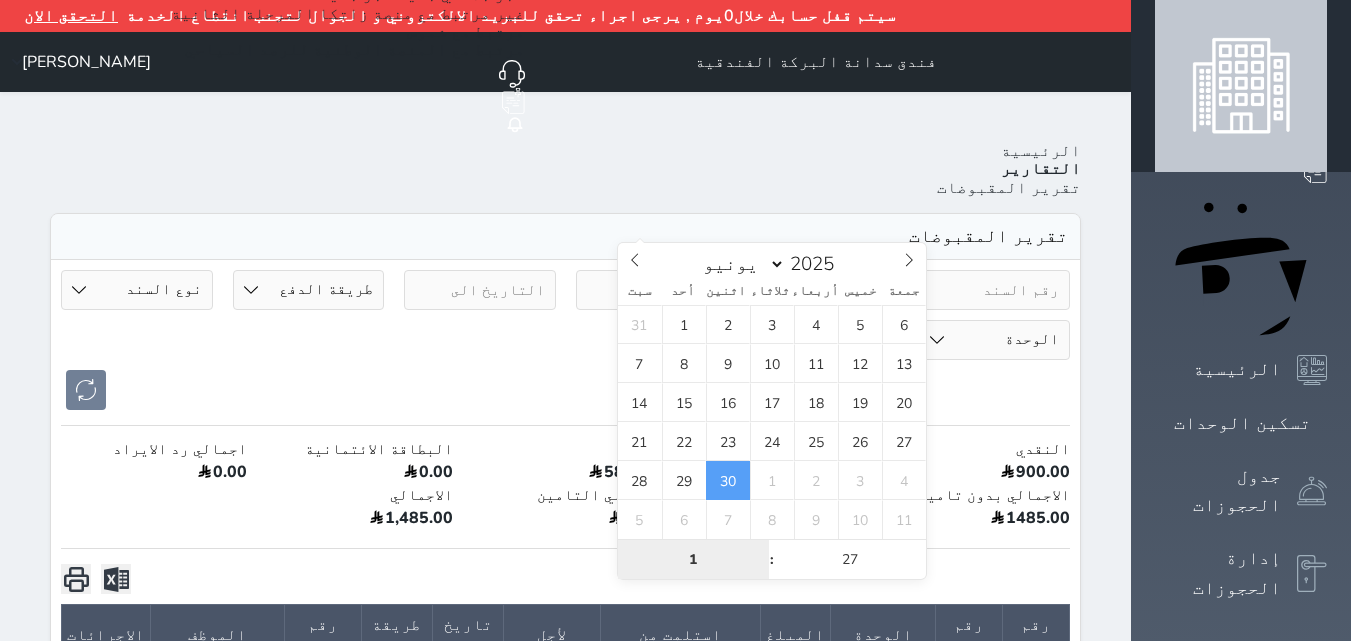 type on "15" 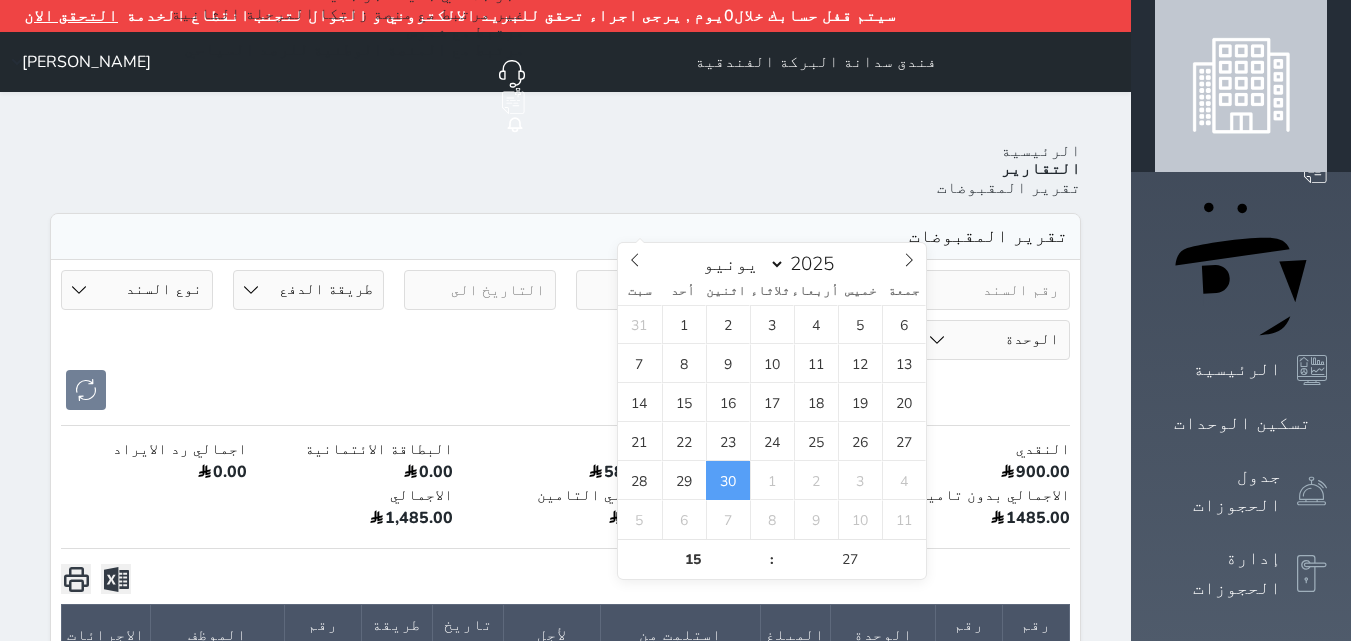 type on "[DATE] 15:27" 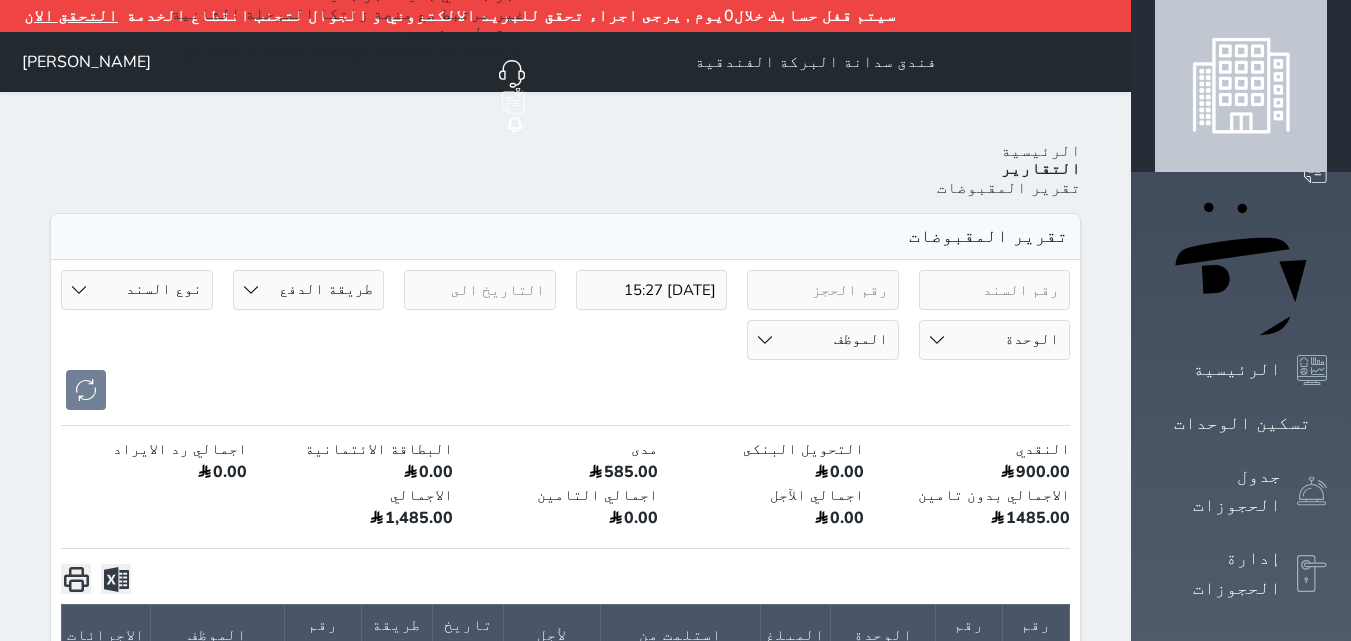 click on "[DATE] 15:27     طريقة الدفع   دفع نقدى   تحويل بنكى   مدى   بطاقة ائتمان   آجل   رد ايراد   نوع السند   مقبوضات عامة قيمة إيجار فواتير تحويل من الادارة الى الصندوق خدمات تامين عربون لا ينطبق آخر مغسلة واي فاي - الإنترنت مواقف السيارات طعام الأغذية والمشروبات مشروبات المشروبات الباردة المشروبات الساخنة الإفطار غداء عشاء مخبز و كعك حمام سباحة الصالة الرياضية سبا و خدمات الجمال اختيار وإسقاط (خدمات النقل) ميني بار كابل - تلفزيون سرير إضافي تصفيف الشعر التسوق خدمات الجولات السياحية المنظمة خدمات الدليل السياحي تحصيل كمبيالة   الوحدة   101 - غرفة رباعية 102 - غرفة ثلاثية" at bounding box center [565, 340] 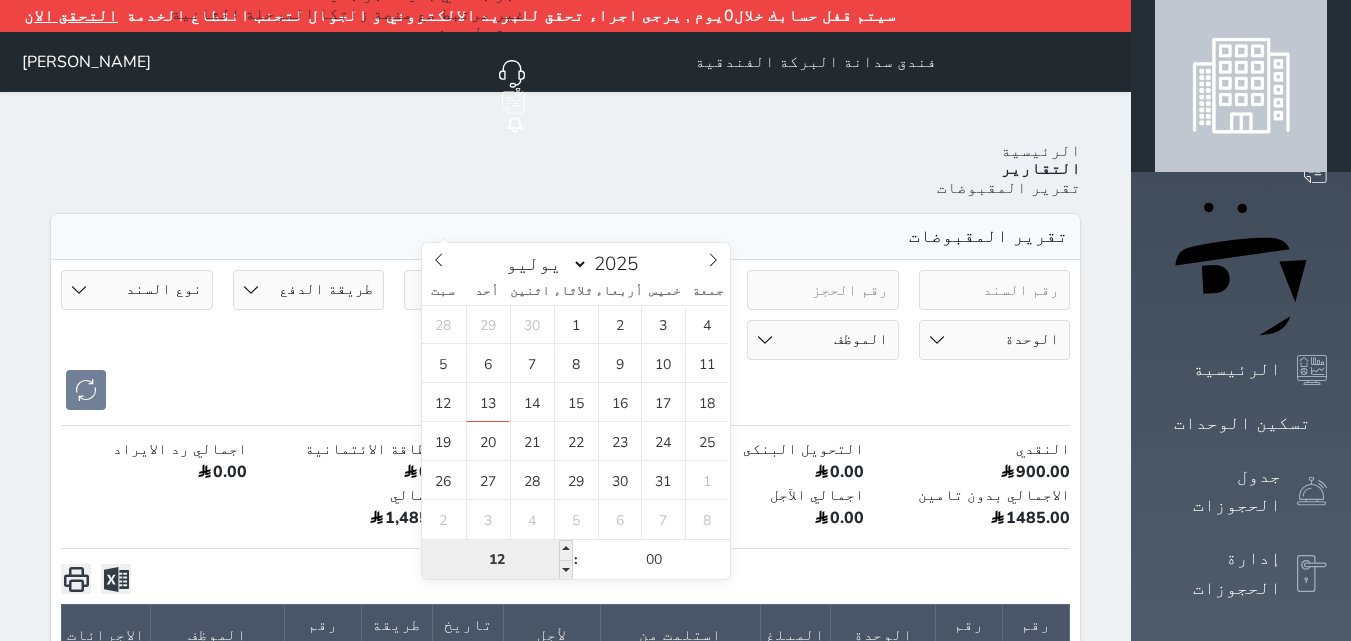 click on "12" at bounding box center [497, 560] 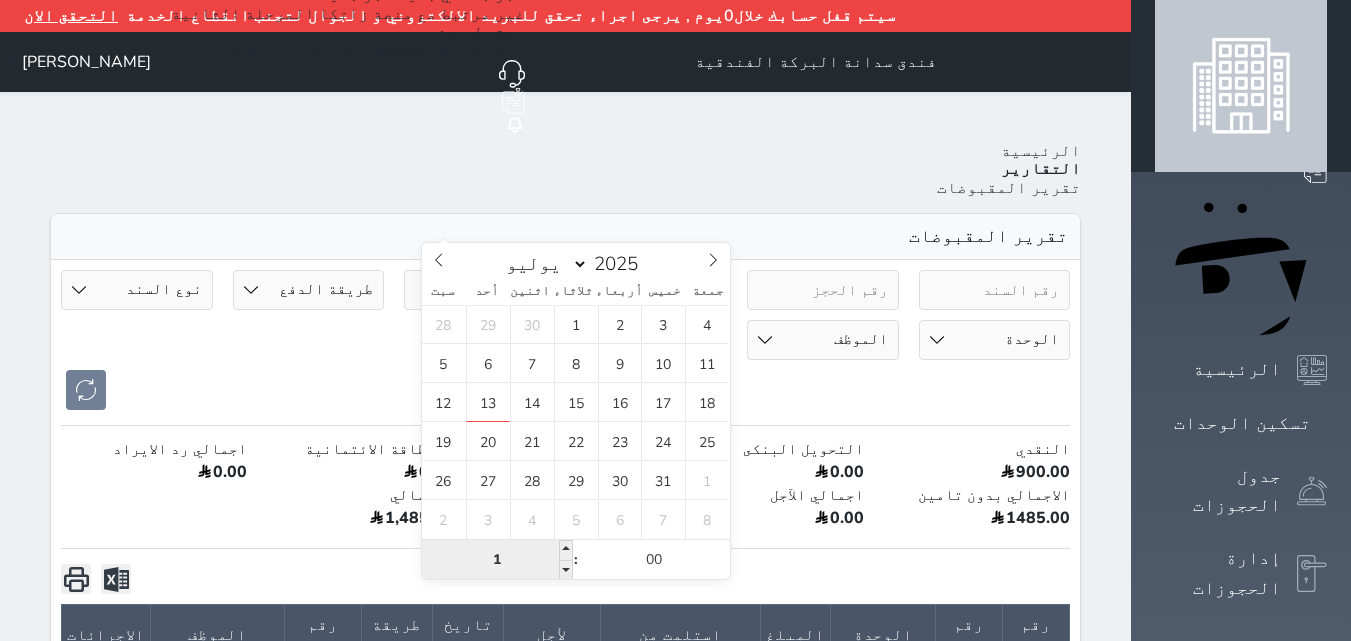 type on "13" 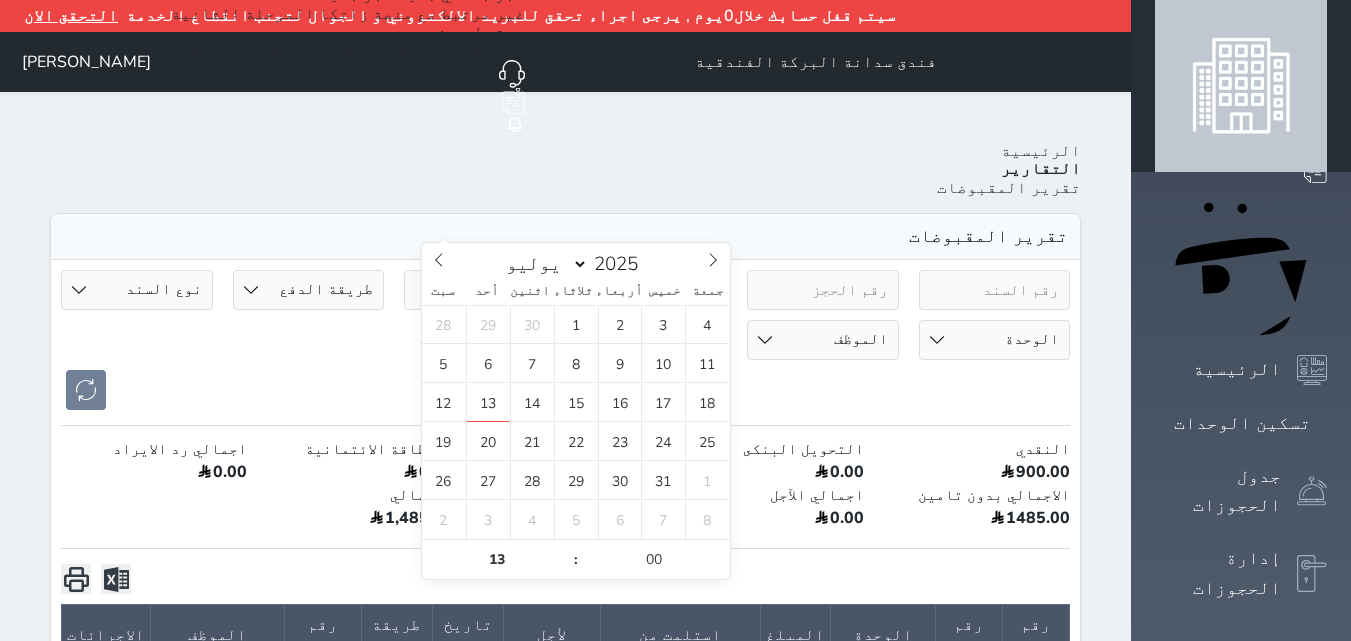 type on "[DATE] 13:00" 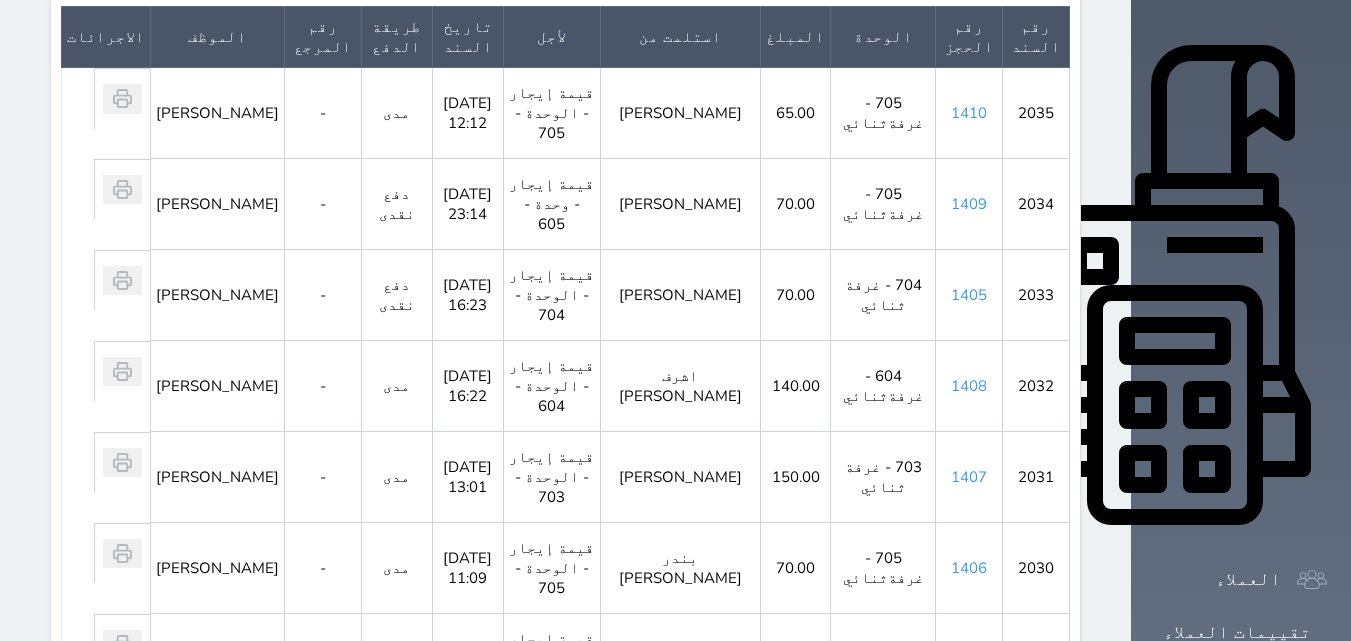 scroll, scrollTop: 600, scrollLeft: 0, axis: vertical 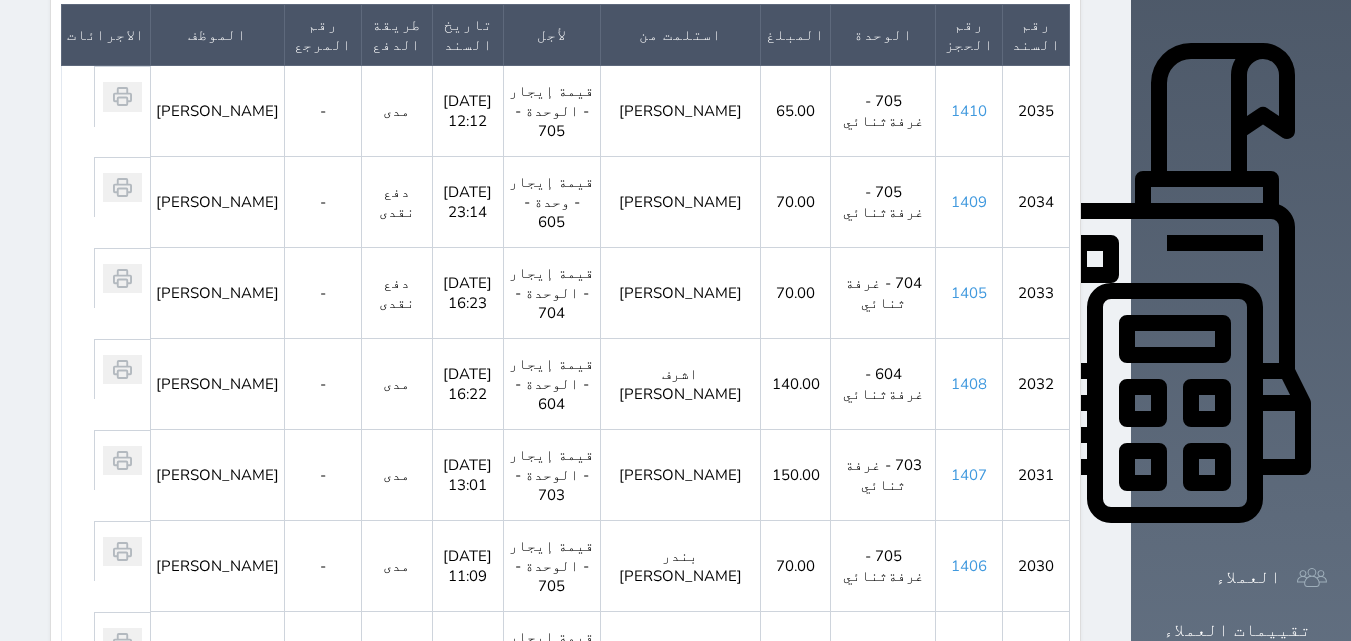 click on "1405" at bounding box center [969, 657] 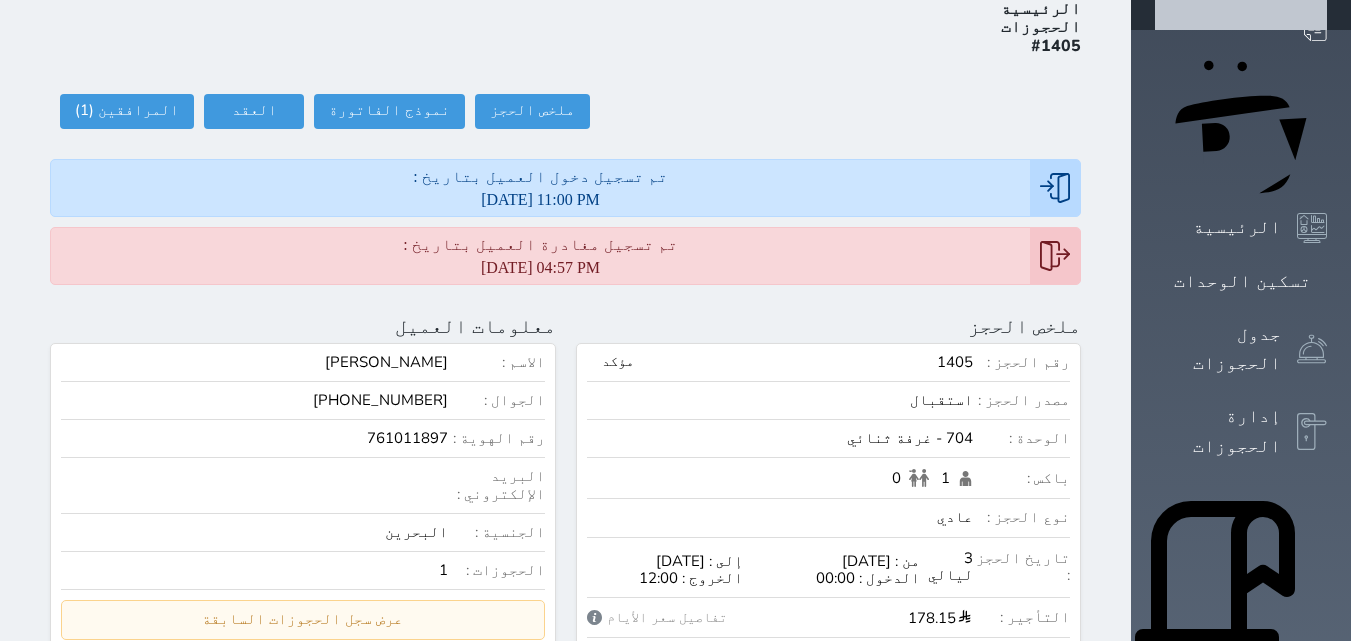 scroll, scrollTop: 0, scrollLeft: 0, axis: both 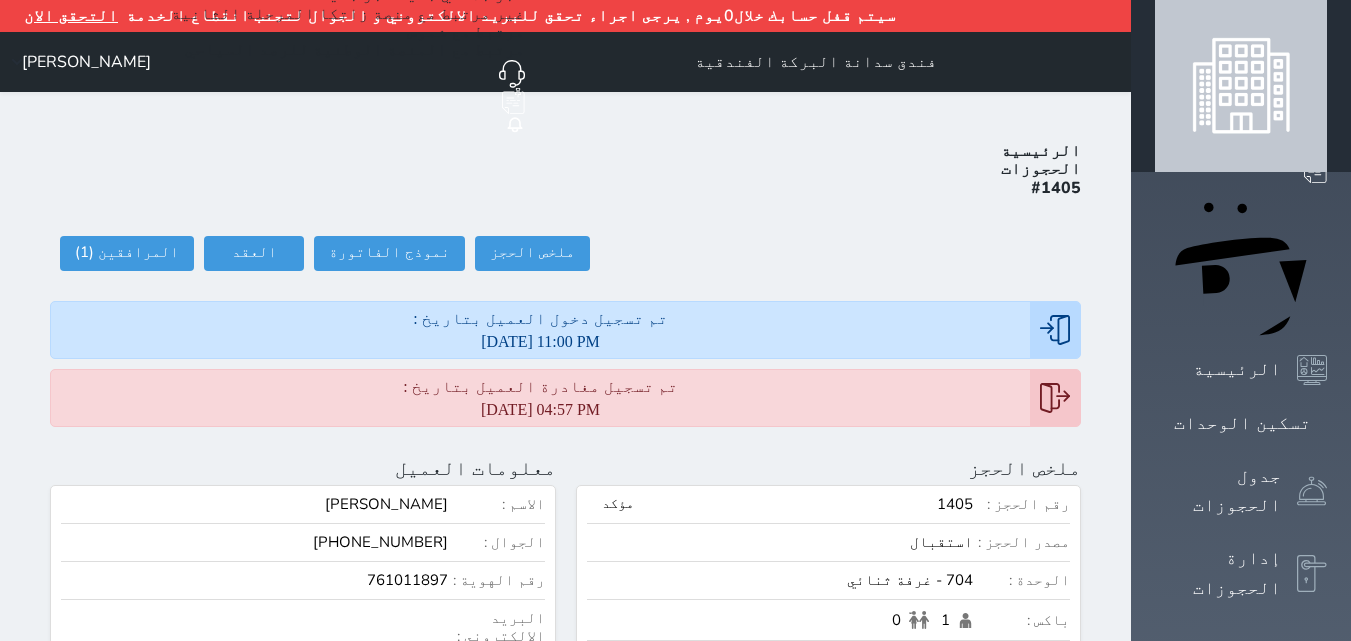 click on "#1405" at bounding box center (1056, 188) 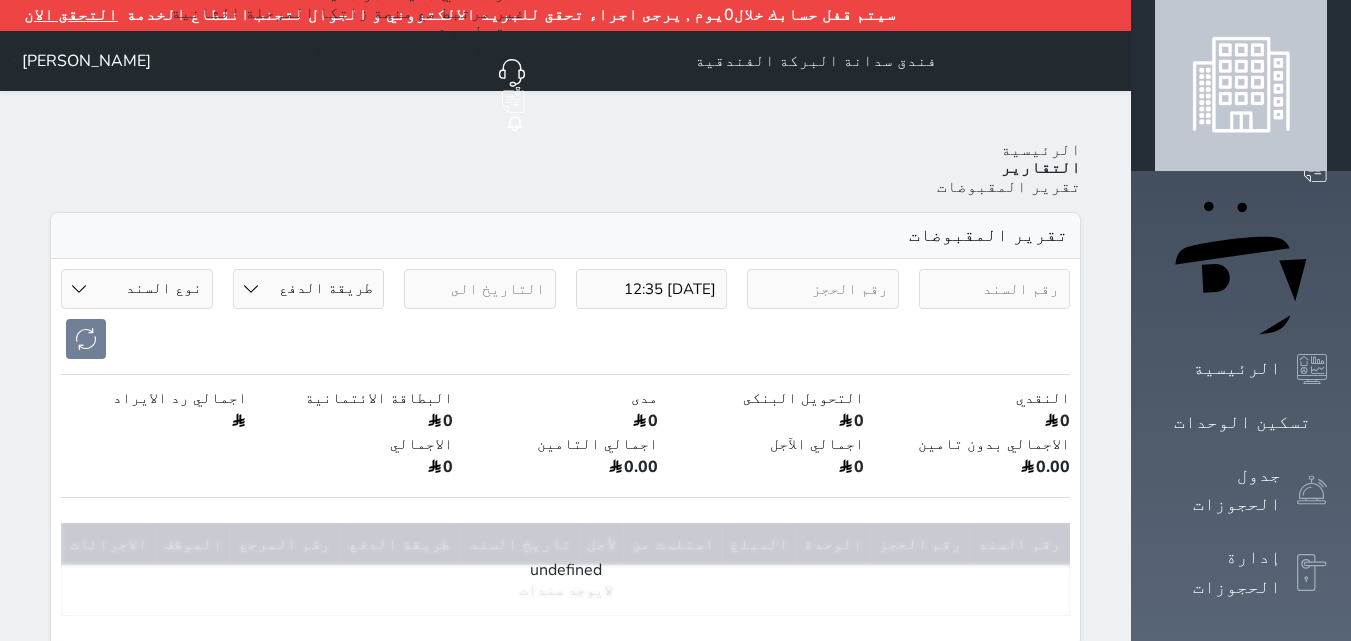 scroll, scrollTop: 0, scrollLeft: 0, axis: both 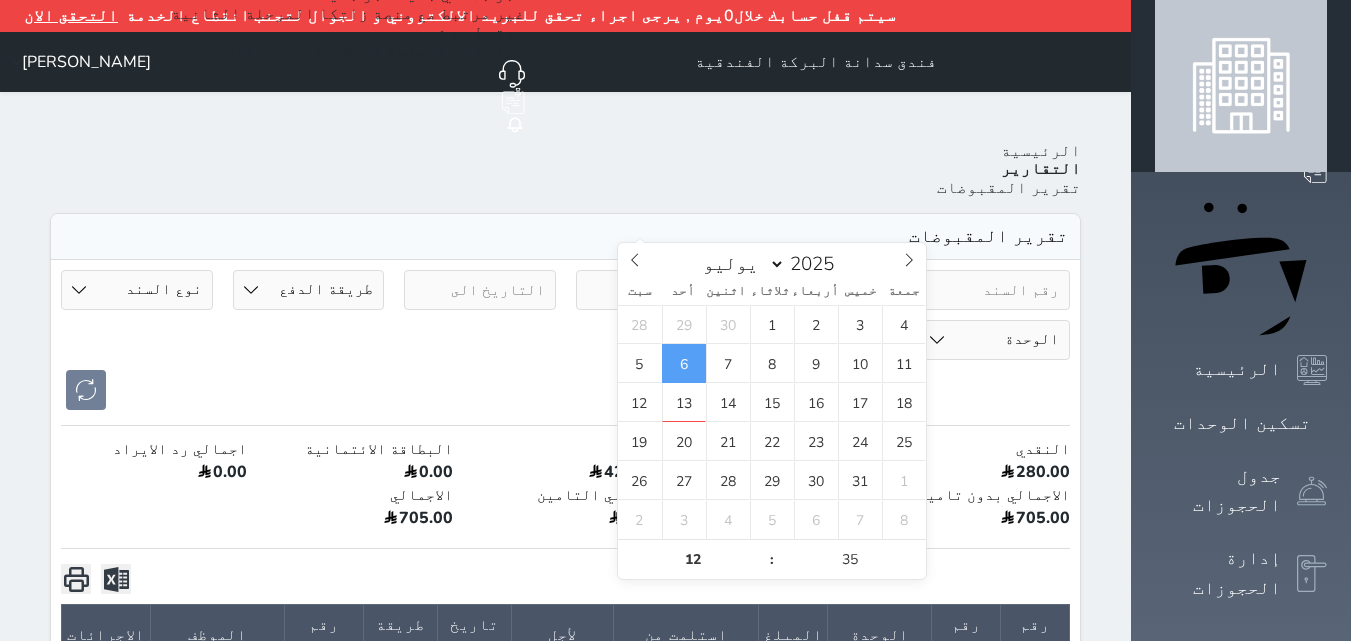 click on "[DATE] 12:35" at bounding box center [652, 290] 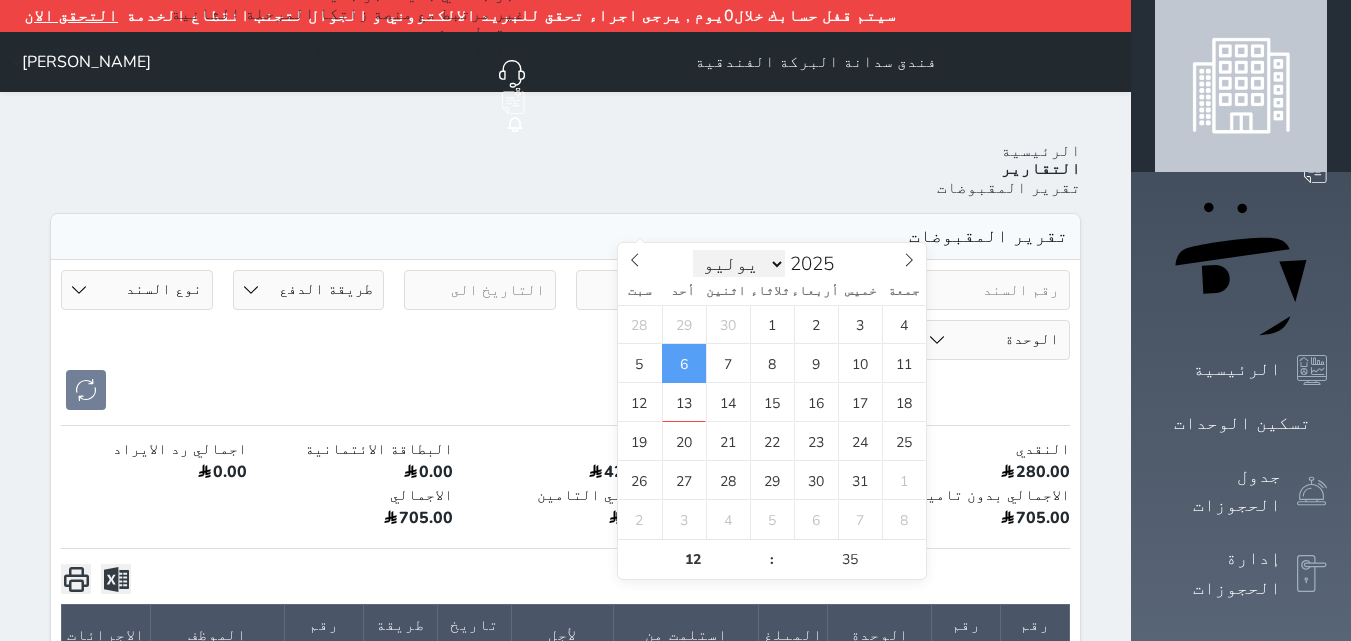click on "[DATE] فبراير مارس أبريل مايو يونيو يوليو أغسطس سبتمبر أكتوبر نوفمبر ديسمبر" at bounding box center [739, 264] 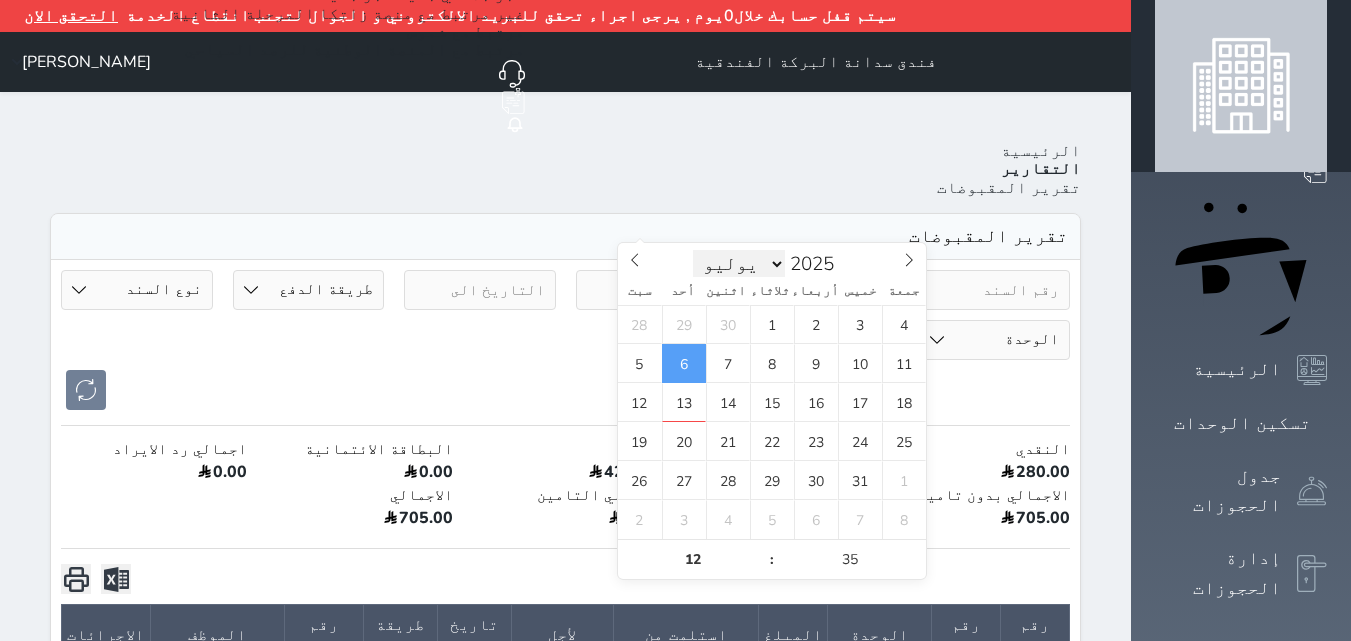 select on "5" 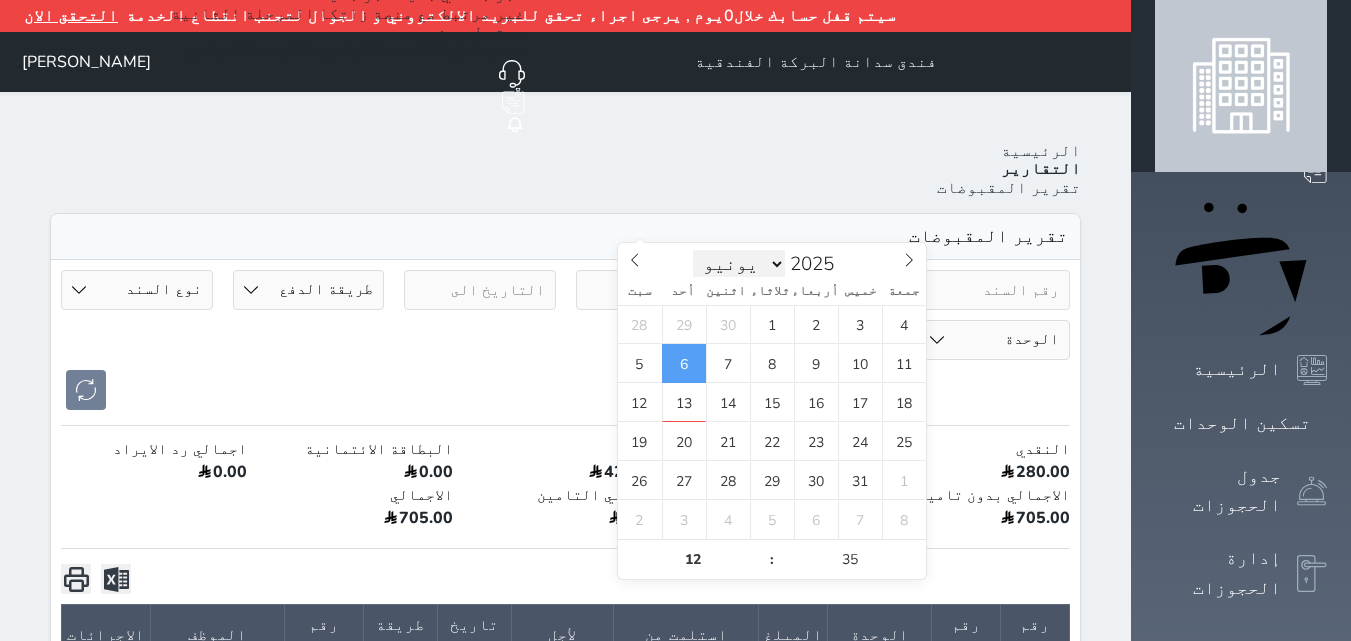 click on "[DATE] فبراير مارس أبريل مايو يونيو يوليو أغسطس سبتمبر أكتوبر نوفمبر ديسمبر" at bounding box center [739, 264] 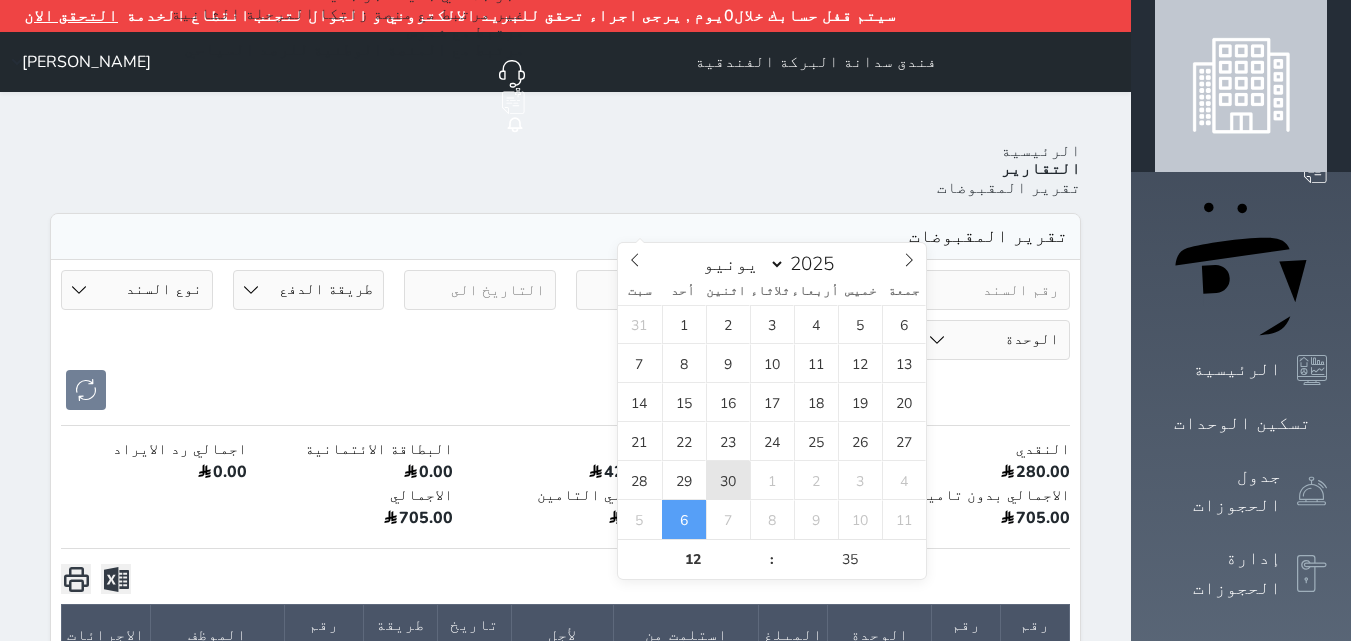 click on "30" at bounding box center [728, 480] 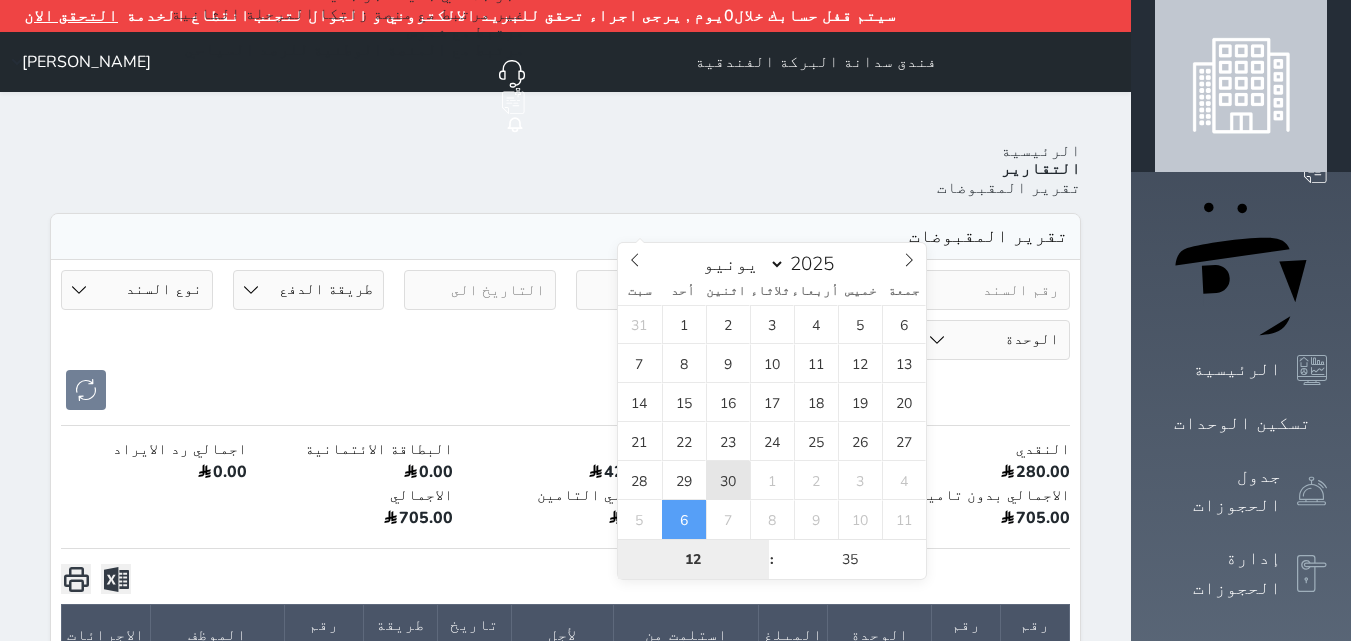 type on "[DATE] 12:35" 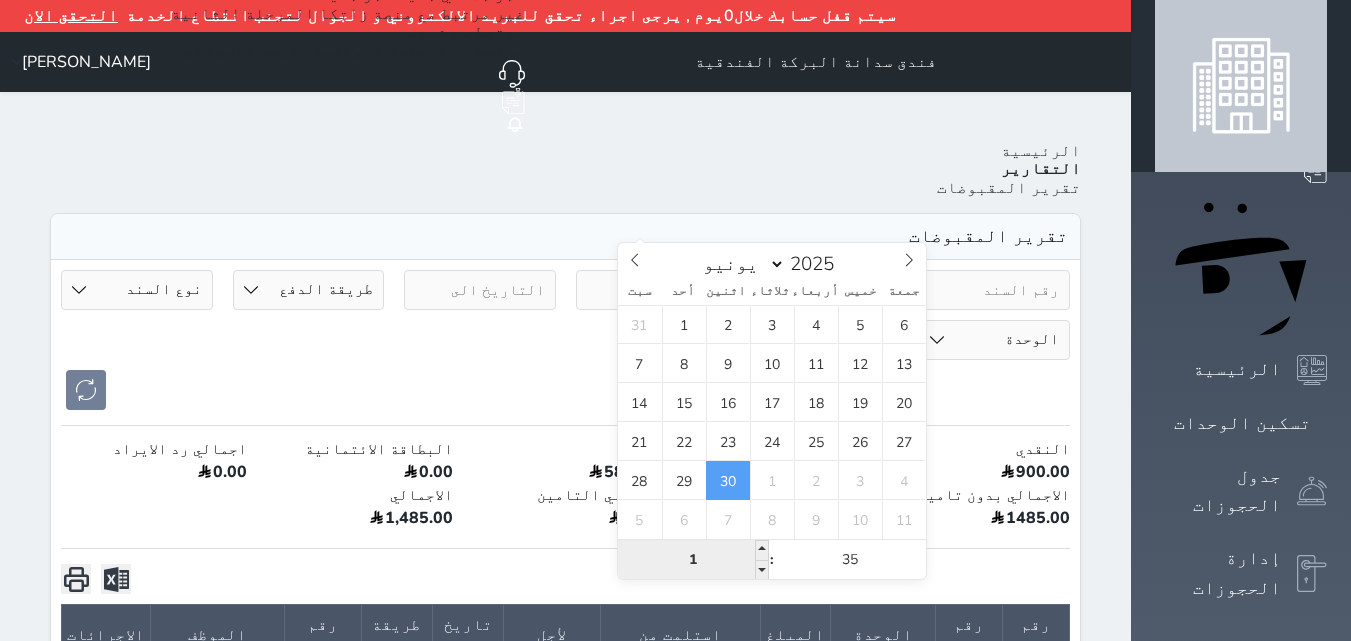 type on "15" 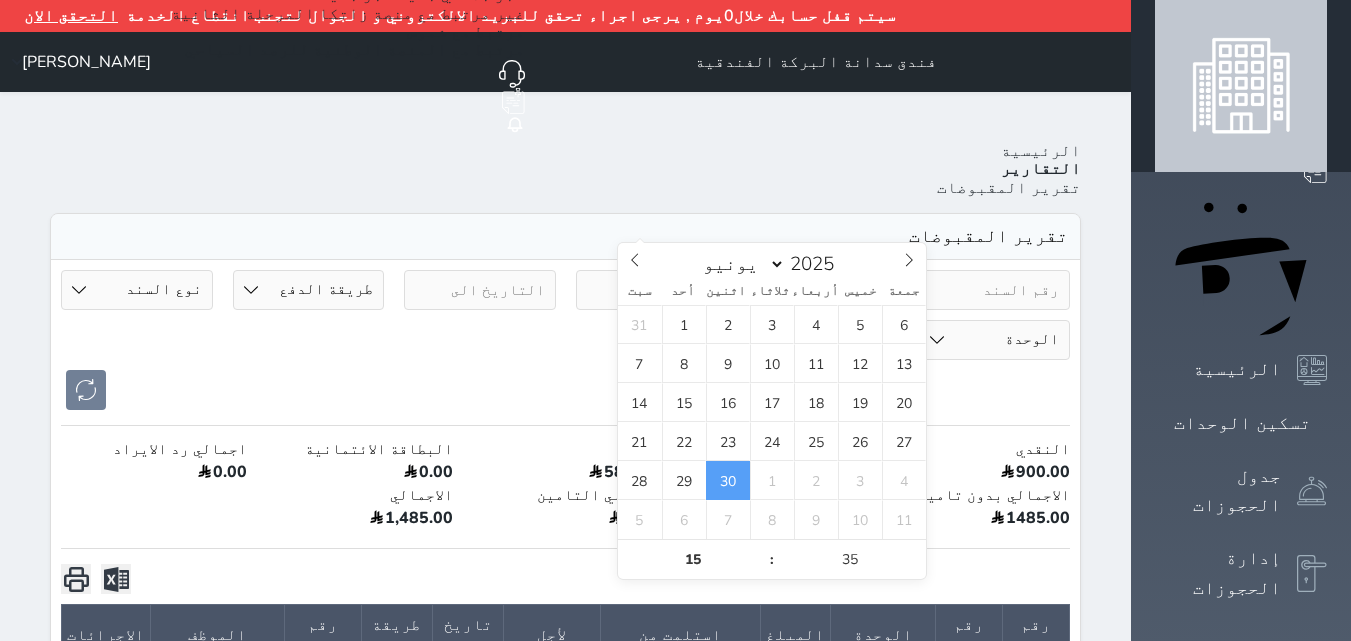 type on "[DATE] 15:35" 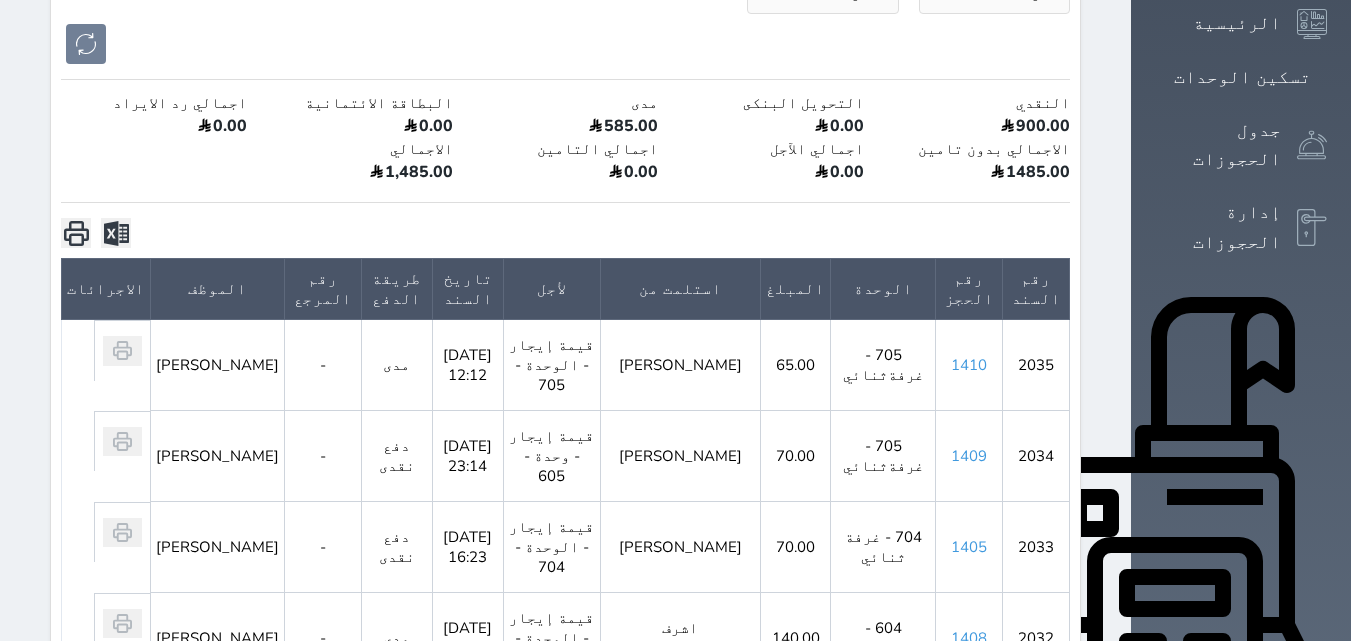 scroll, scrollTop: 381, scrollLeft: 0, axis: vertical 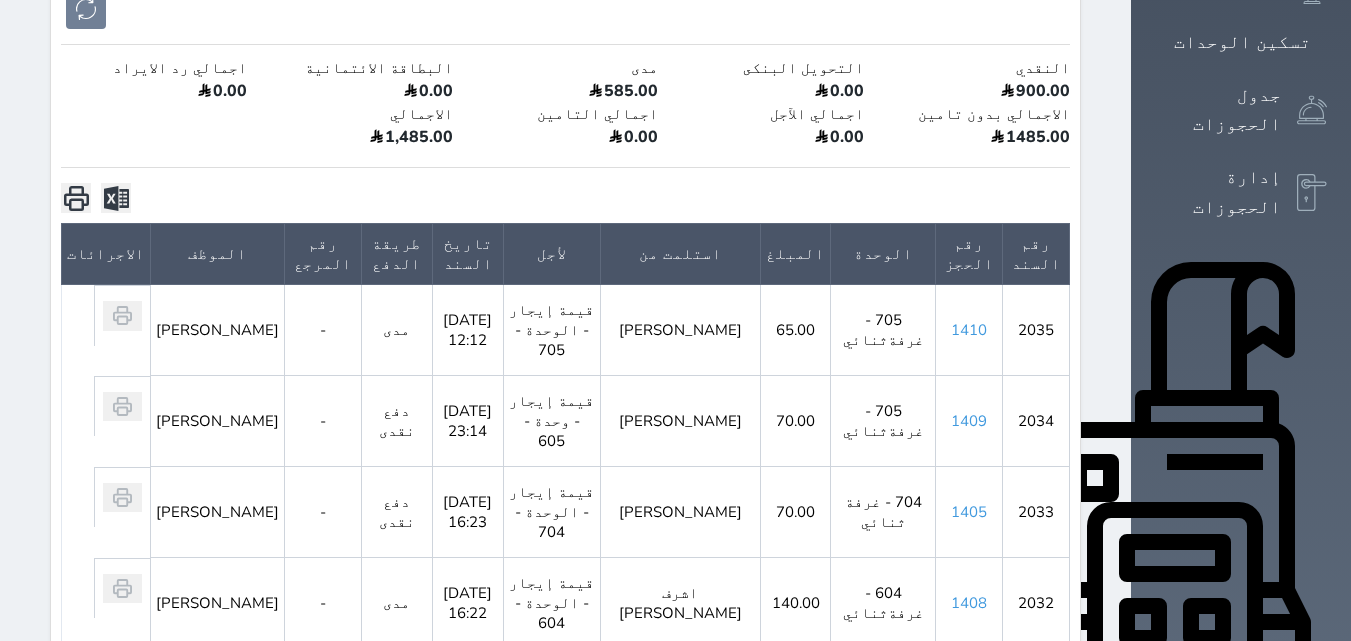 click on "1407" at bounding box center [969, 694] 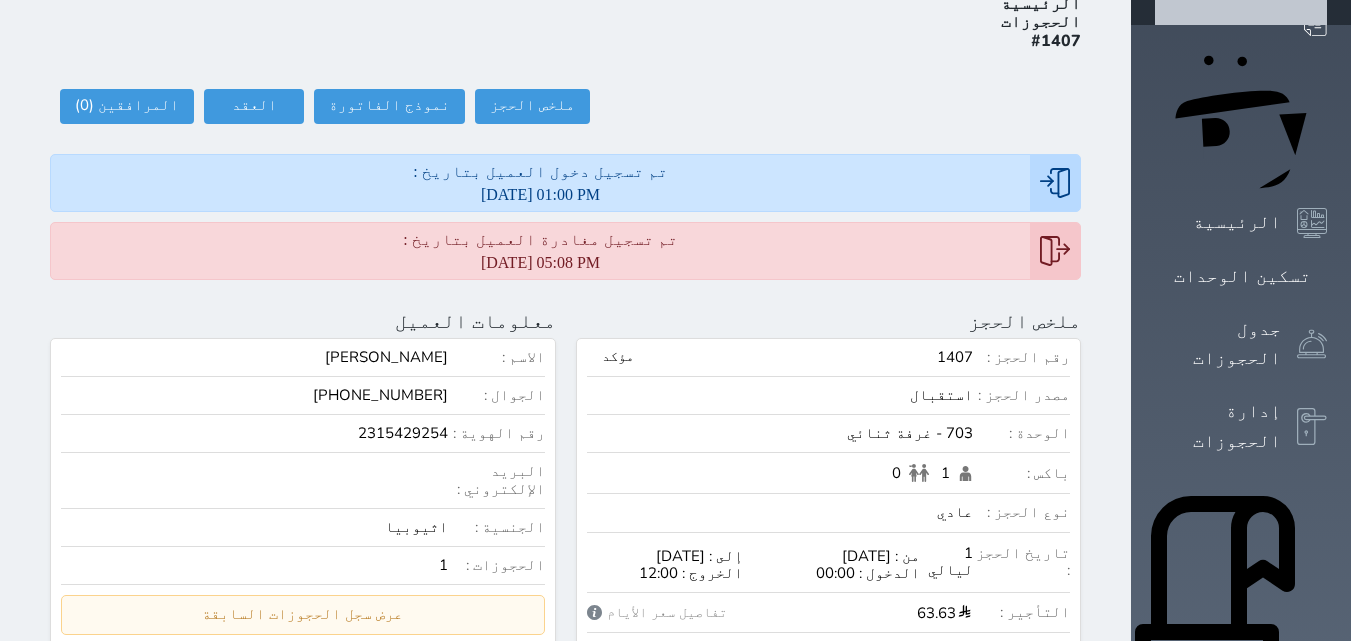 scroll, scrollTop: 2, scrollLeft: 0, axis: vertical 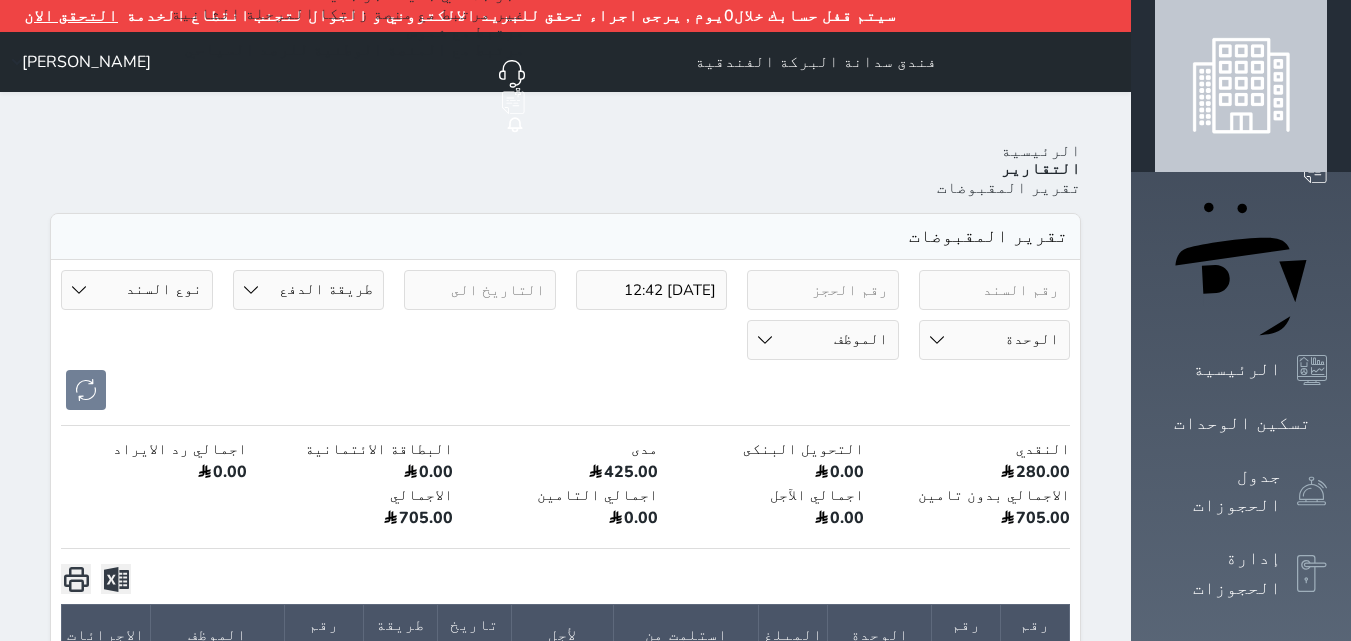 click on "[DATE] 12:42" at bounding box center (652, 290) 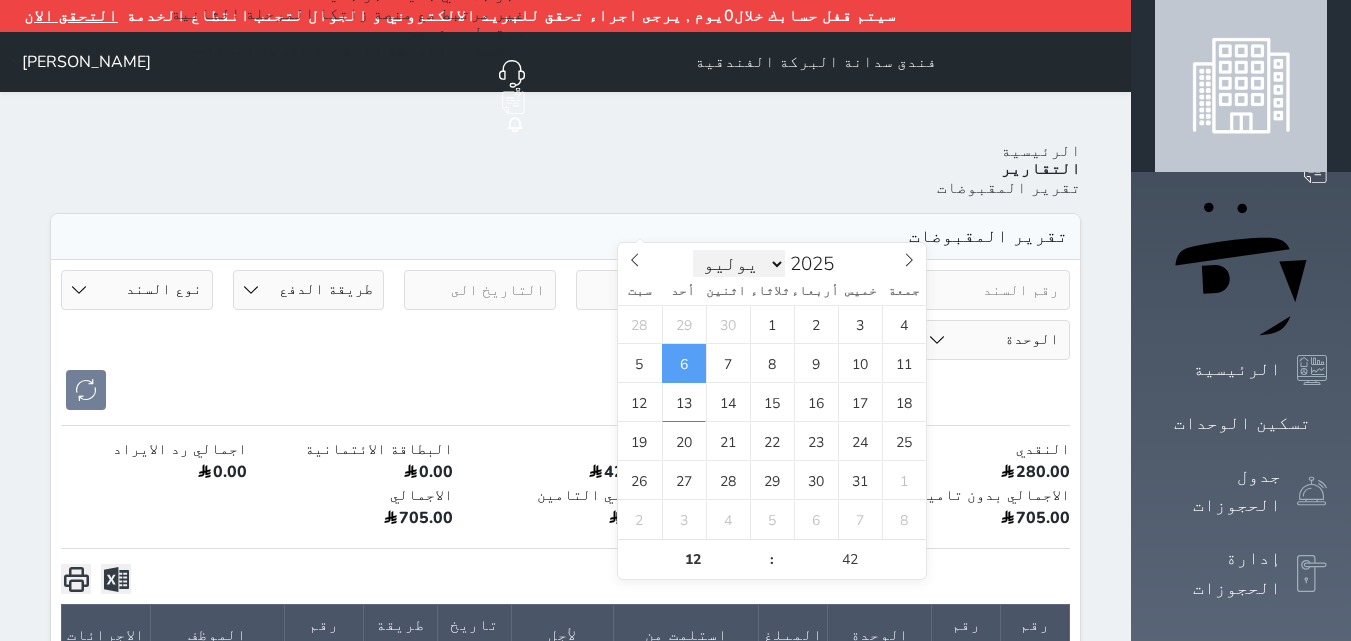 click on "[DATE] فبراير مارس أبريل مايو يونيو يوليو أغسطس سبتمبر أكتوبر نوفمبر ديسمبر" at bounding box center [739, 264] 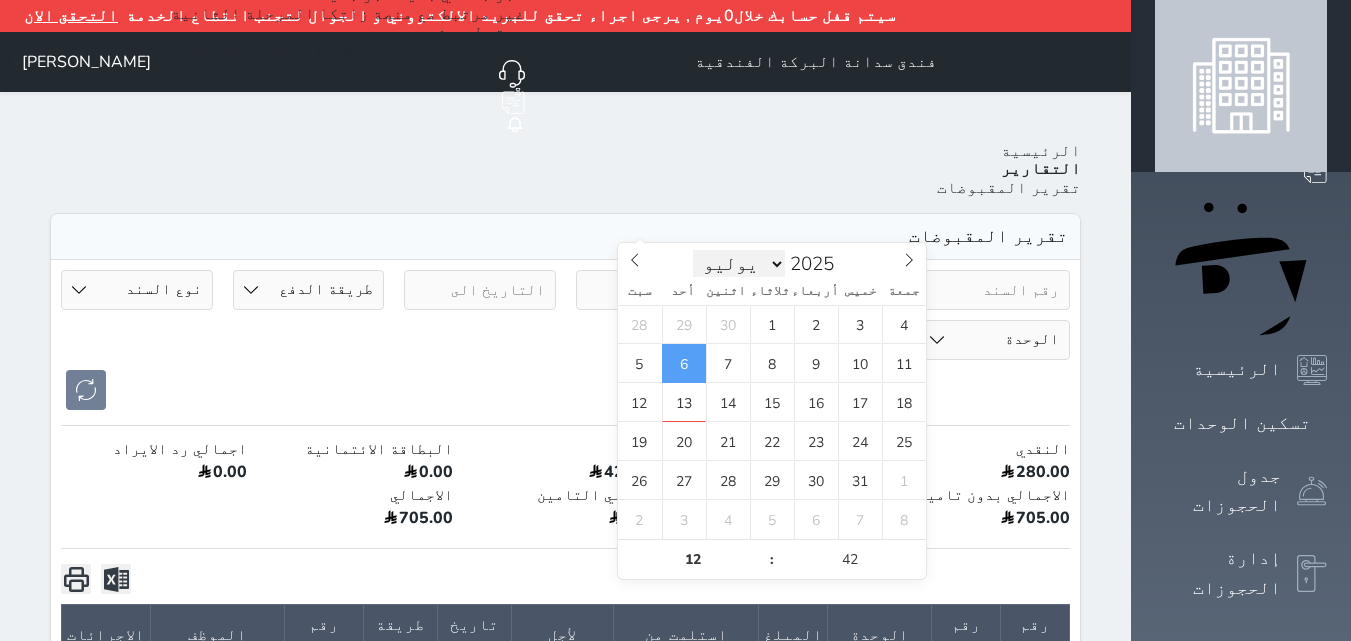 select on "5" 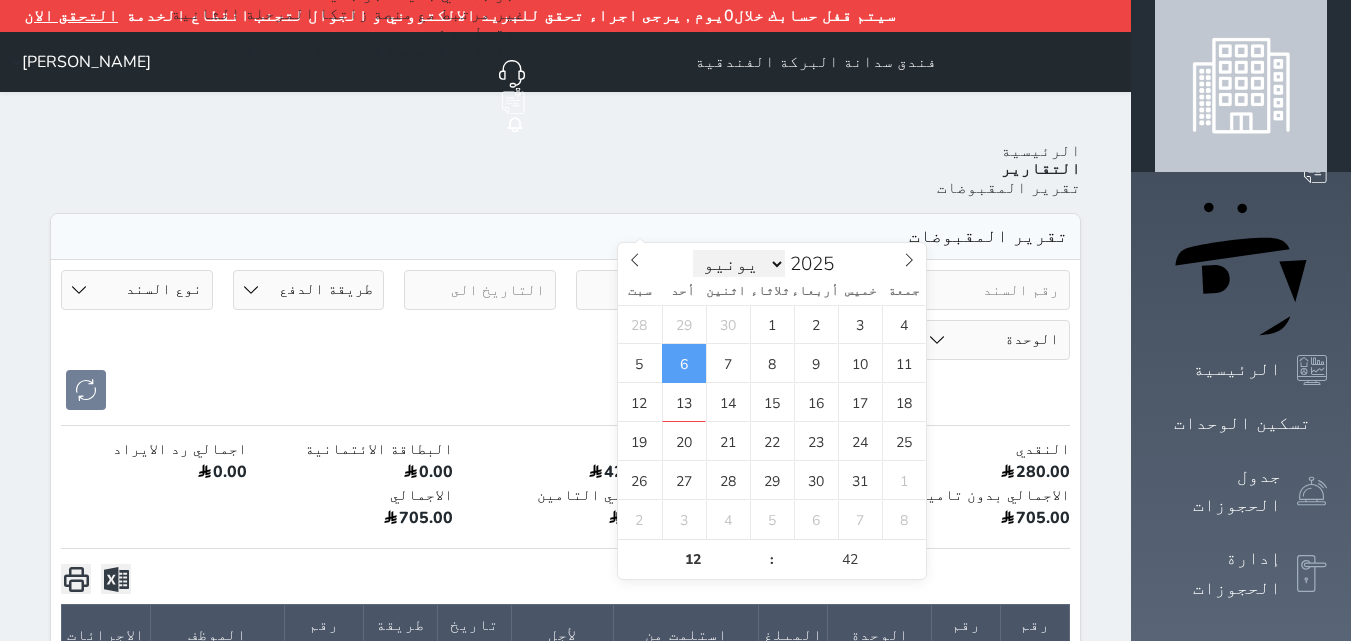 click on "[DATE] فبراير مارس أبريل مايو يونيو يوليو أغسطس سبتمبر أكتوبر نوفمبر ديسمبر" at bounding box center (739, 264) 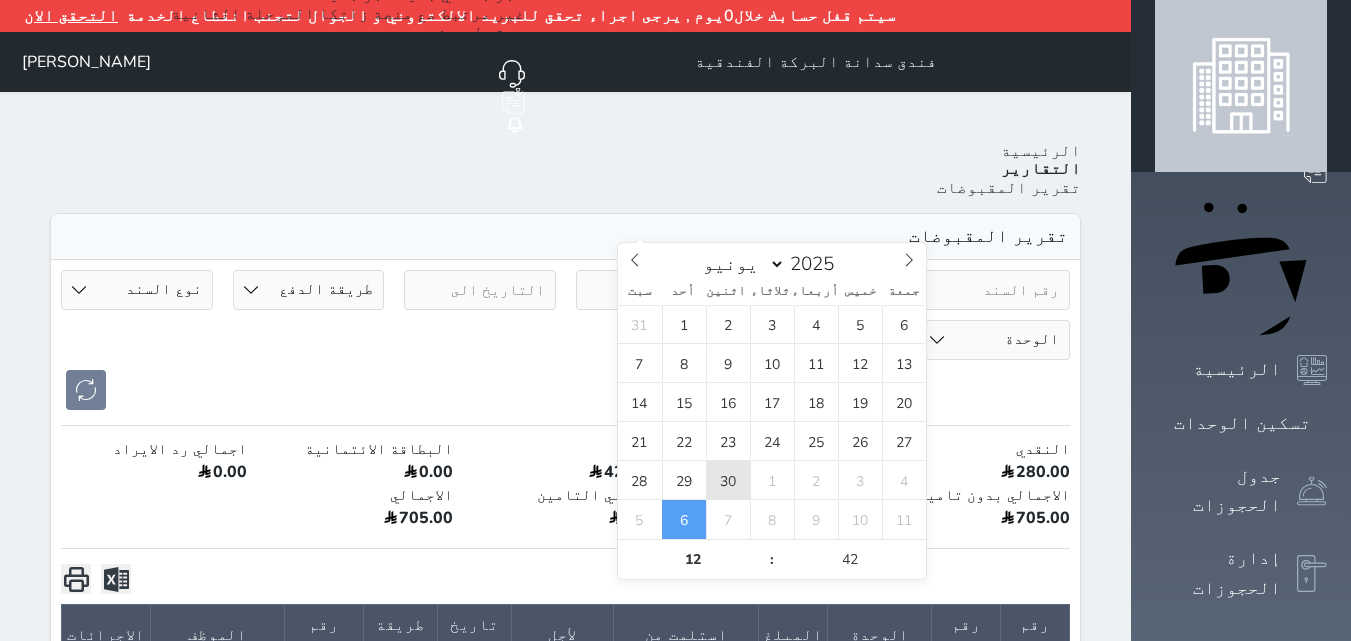 click on "30" at bounding box center [728, 480] 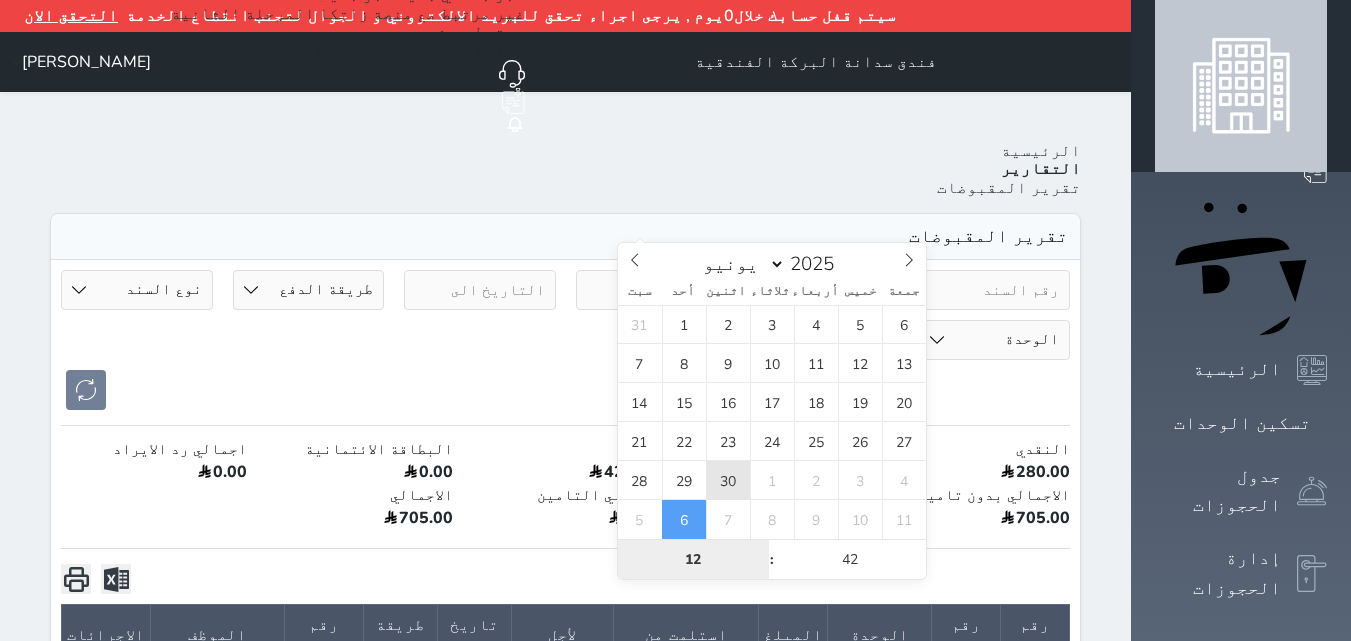 type on "[DATE] 12:42" 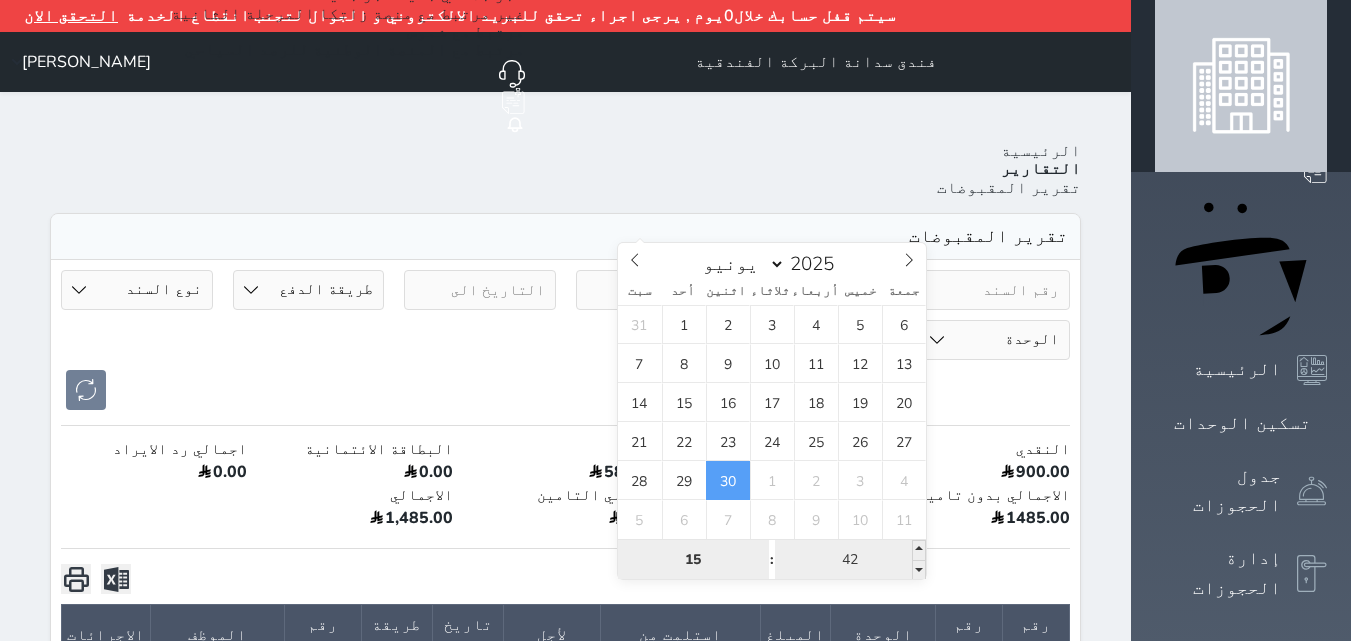 type on "15" 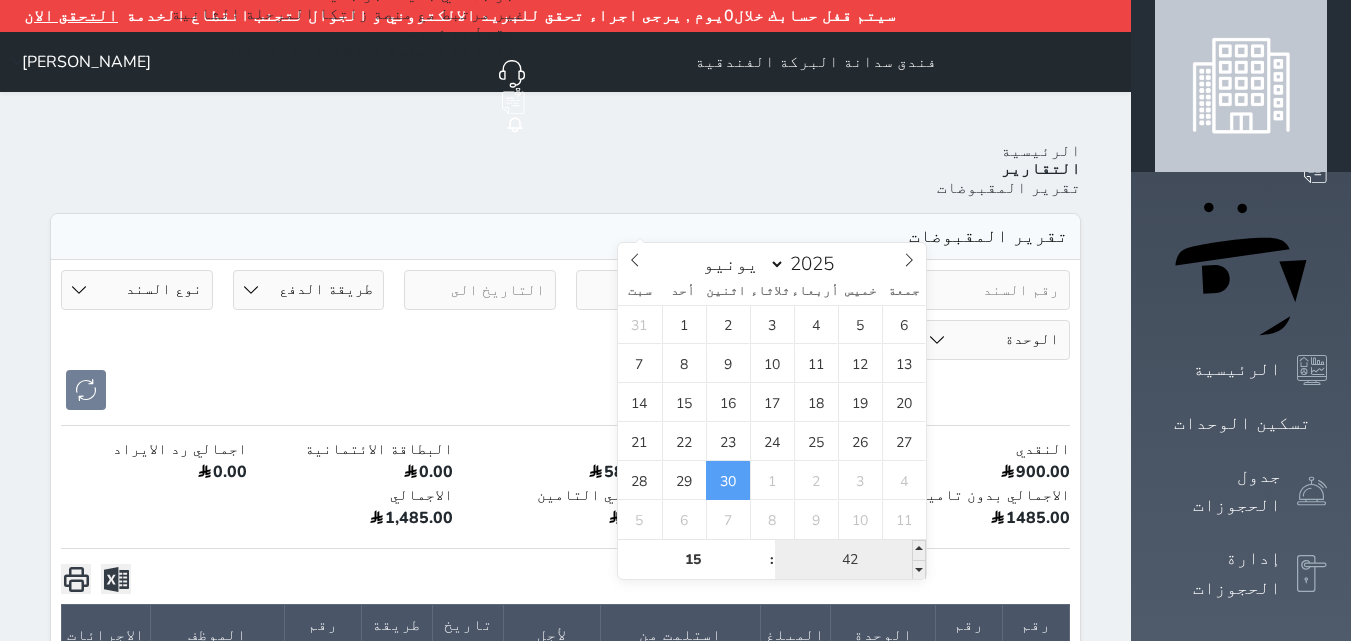 type on "[DATE] 15:42" 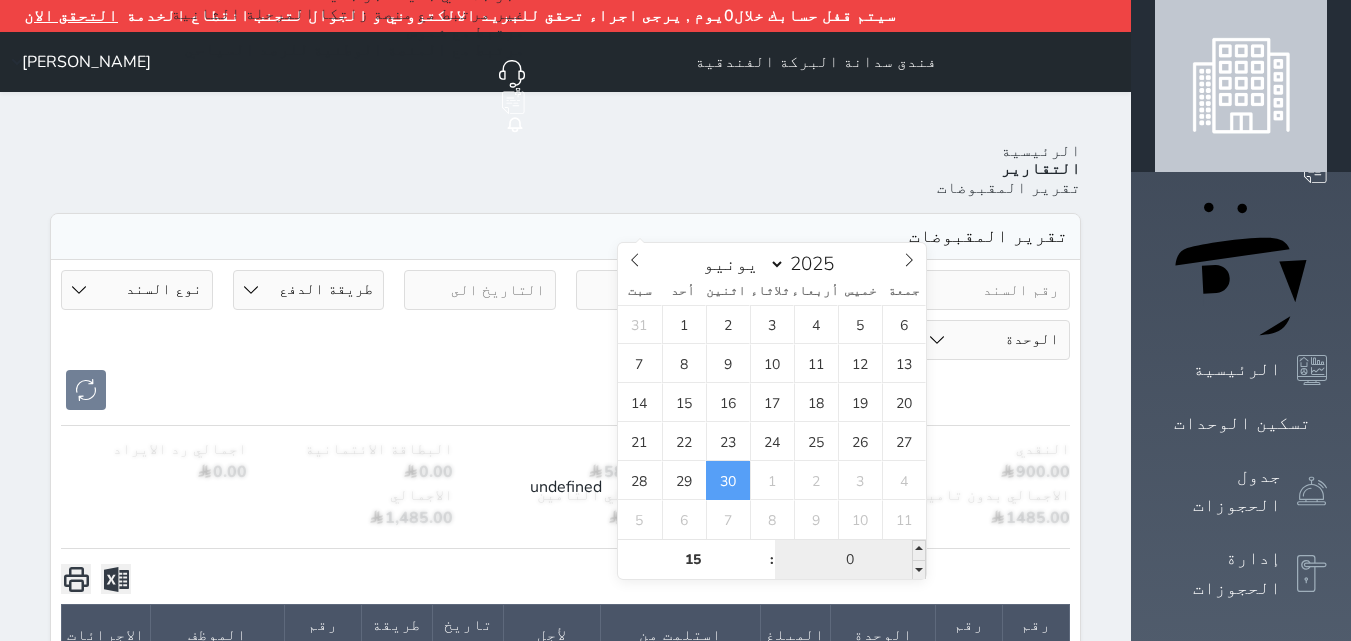type on "00" 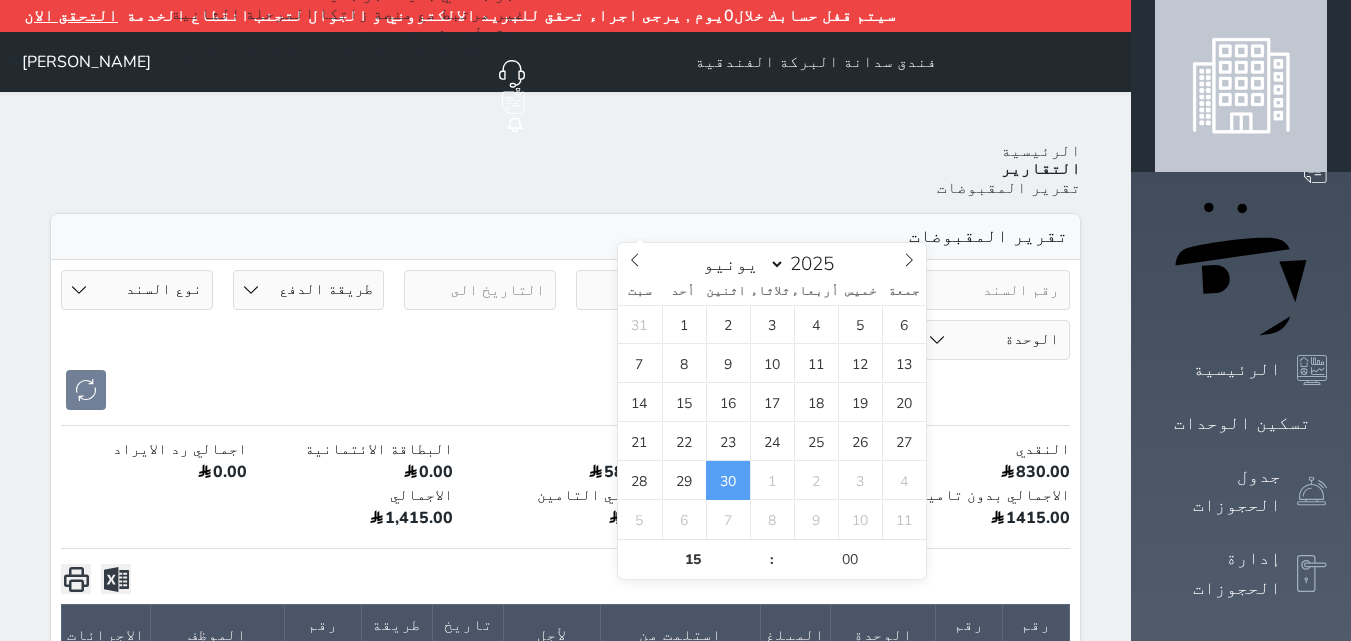 type on "[DATE] 15:00" 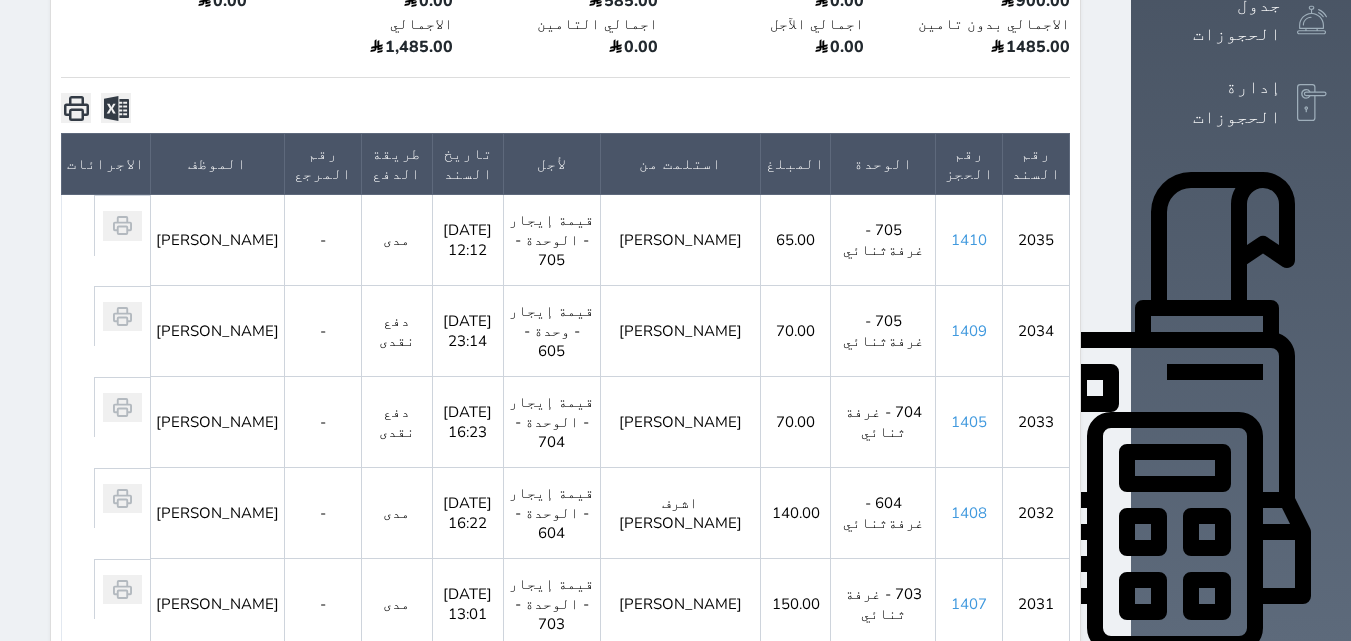 scroll, scrollTop: 581, scrollLeft: 0, axis: vertical 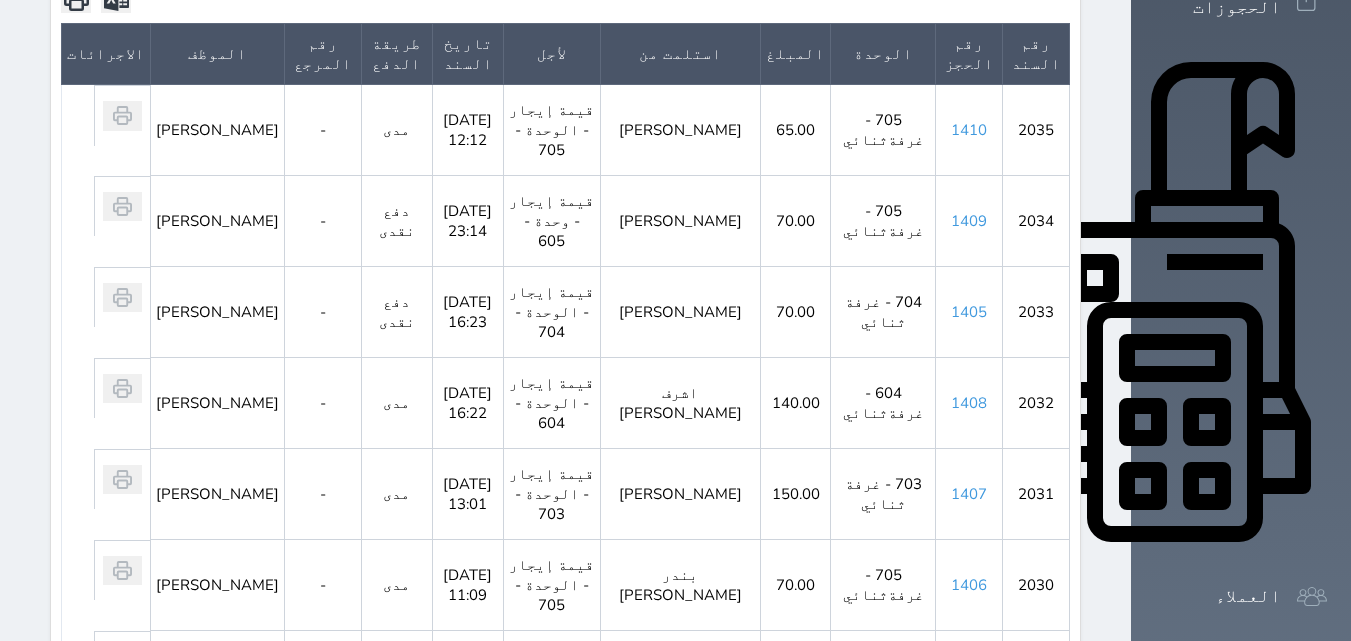 click on "150.00" at bounding box center (796, 494) 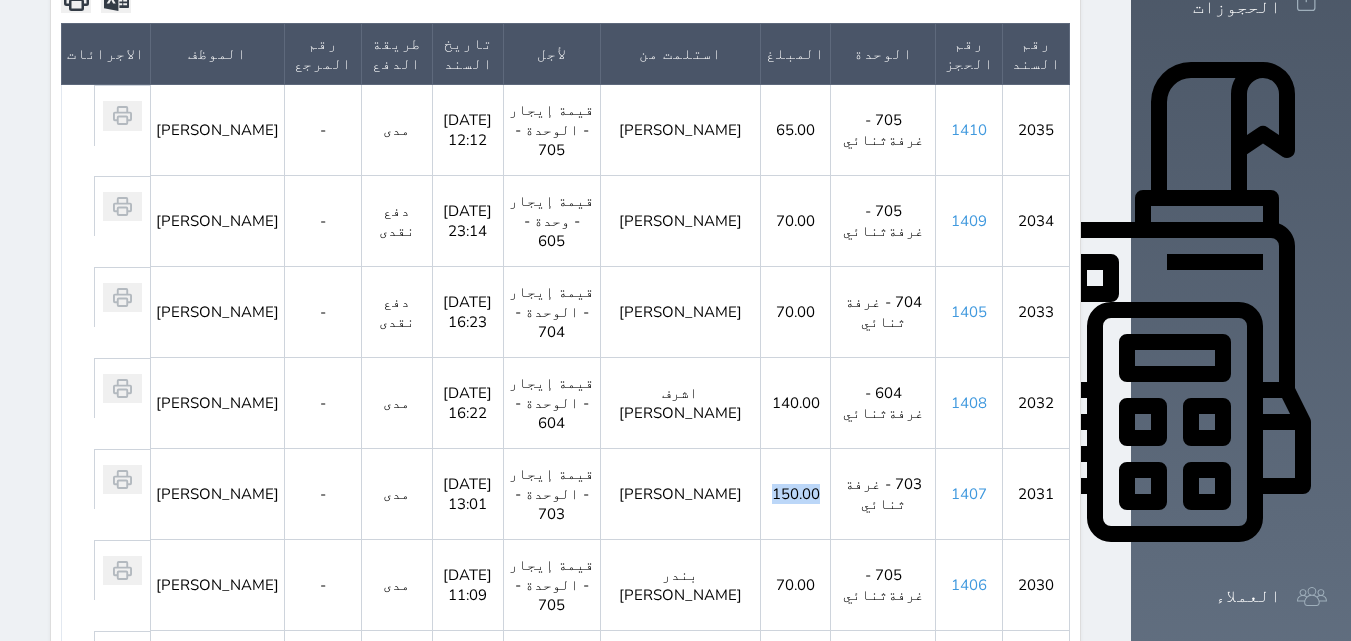 click on "150.00" at bounding box center (796, 494) 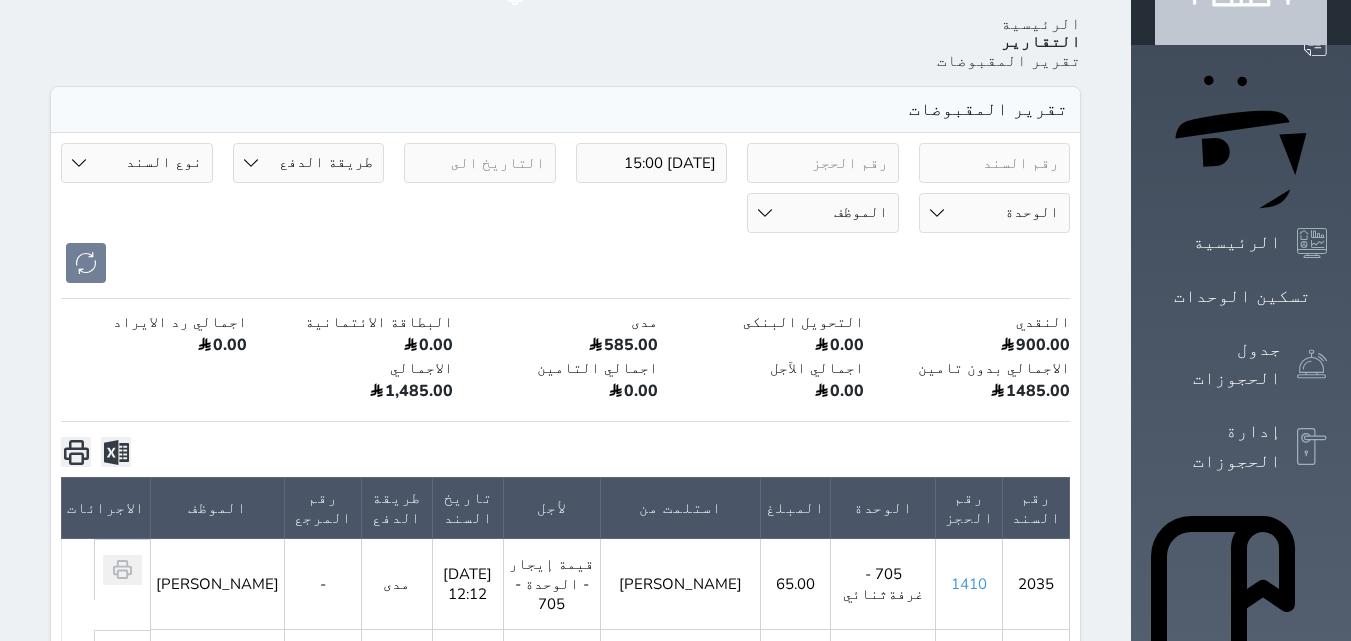 scroll, scrollTop: 0, scrollLeft: 0, axis: both 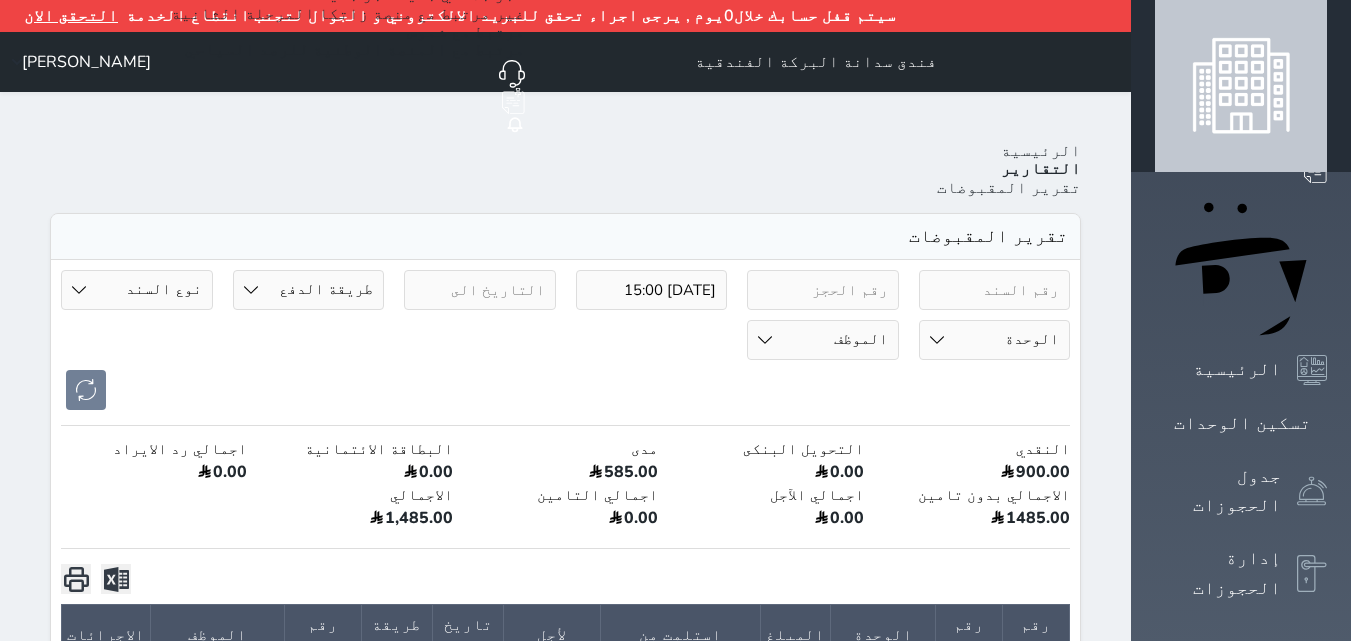 click on "الموظف   [PERSON_NAME] [PERSON_NAME] M" at bounding box center [823, 340] 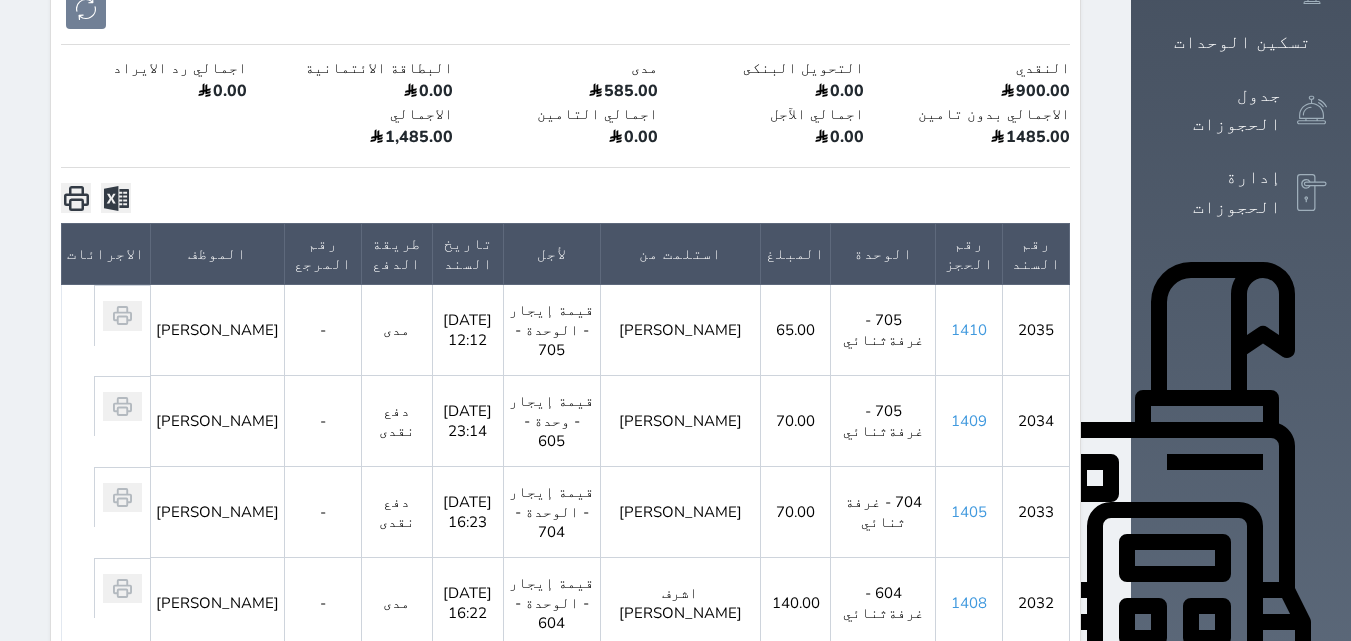 click on "-" at bounding box center (323, 603) 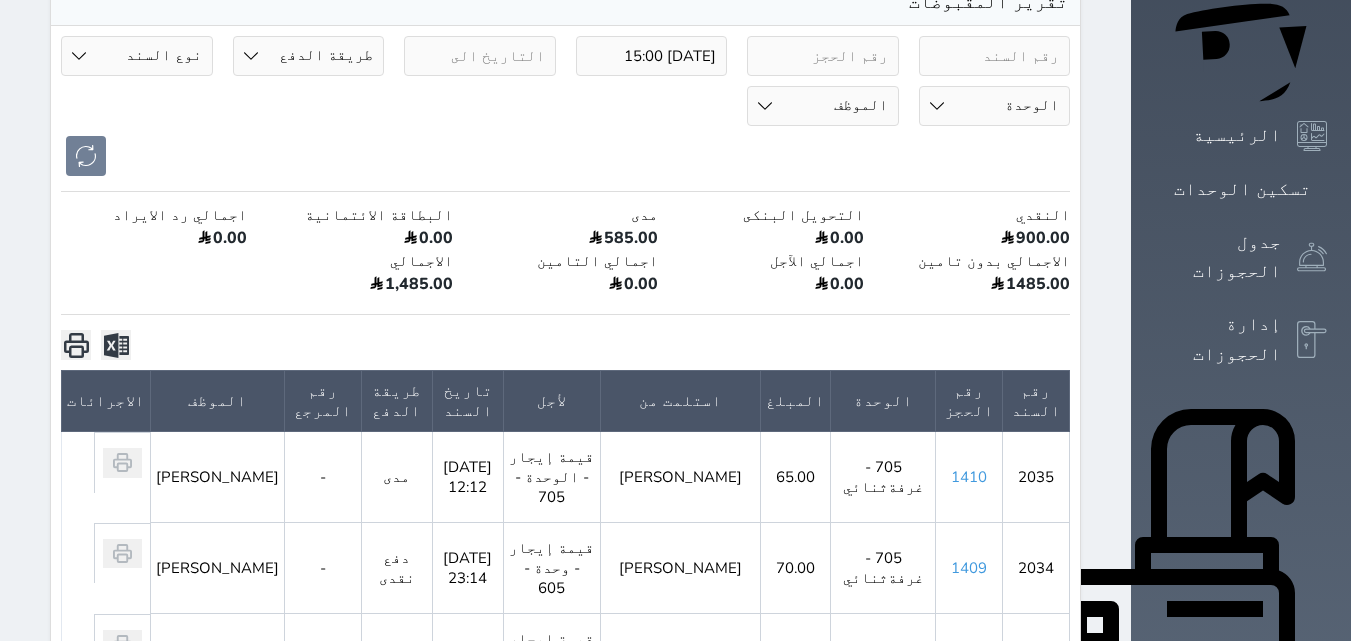 scroll, scrollTop: 181, scrollLeft: 0, axis: vertical 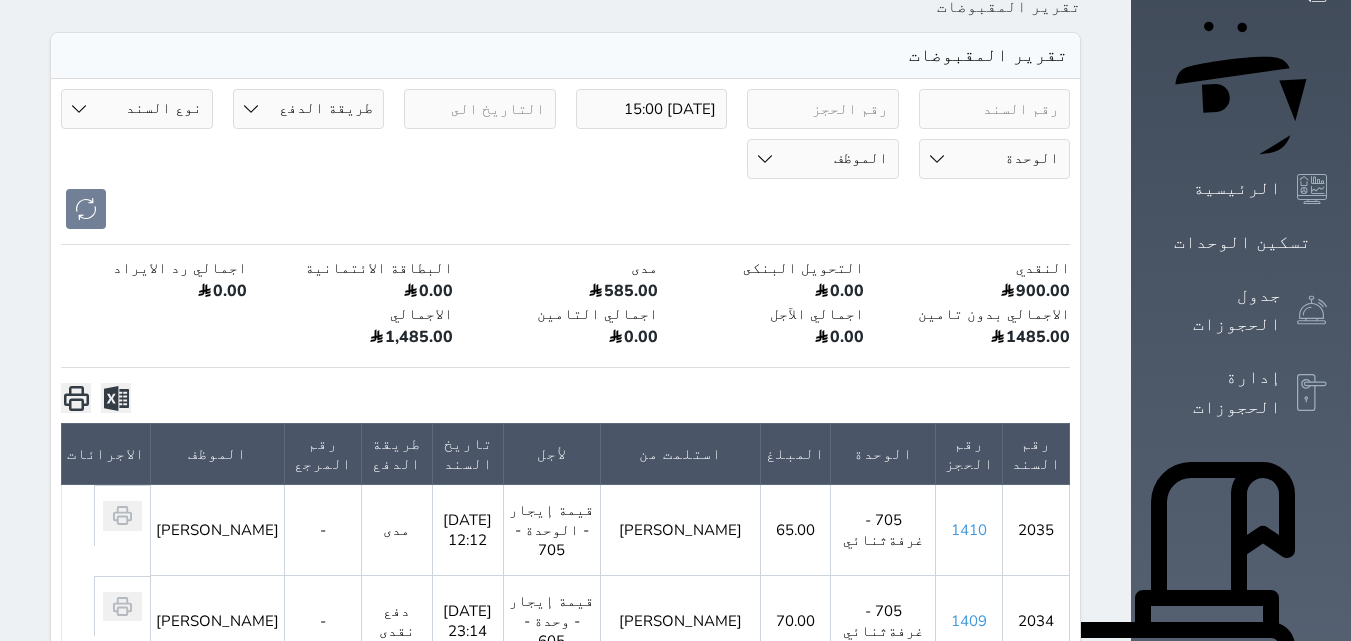 click on "[DATE] 15:00     طريقة الدفع   دفع نقدى   تحويل بنكى   مدى   بطاقة ائتمان   آجل   رد ايراد   نوع السند   مقبوضات عامة قيمة إيجار فواتير تحويل من الادارة الى الصندوق خدمات تامين عربون لا ينطبق آخر مغسلة واي فاي - الإنترنت مواقف السيارات طعام الأغذية والمشروبات مشروبات المشروبات الباردة المشروبات الساخنة الإفطار غداء عشاء مخبز و كعك حمام سباحة الصالة الرياضية سبا و خدمات الجمال اختيار وإسقاط (خدمات النقل) ميني بار كابل - تلفزيون سرير إضافي تصفيف الشعر التسوق خدمات الجولات السياحية المنظمة خدمات الدليل السياحي تحصيل كمبيالة   الوحدة   101 - غرفة رباعية 102 - غرفة ثلاثية" at bounding box center [565, 1039] 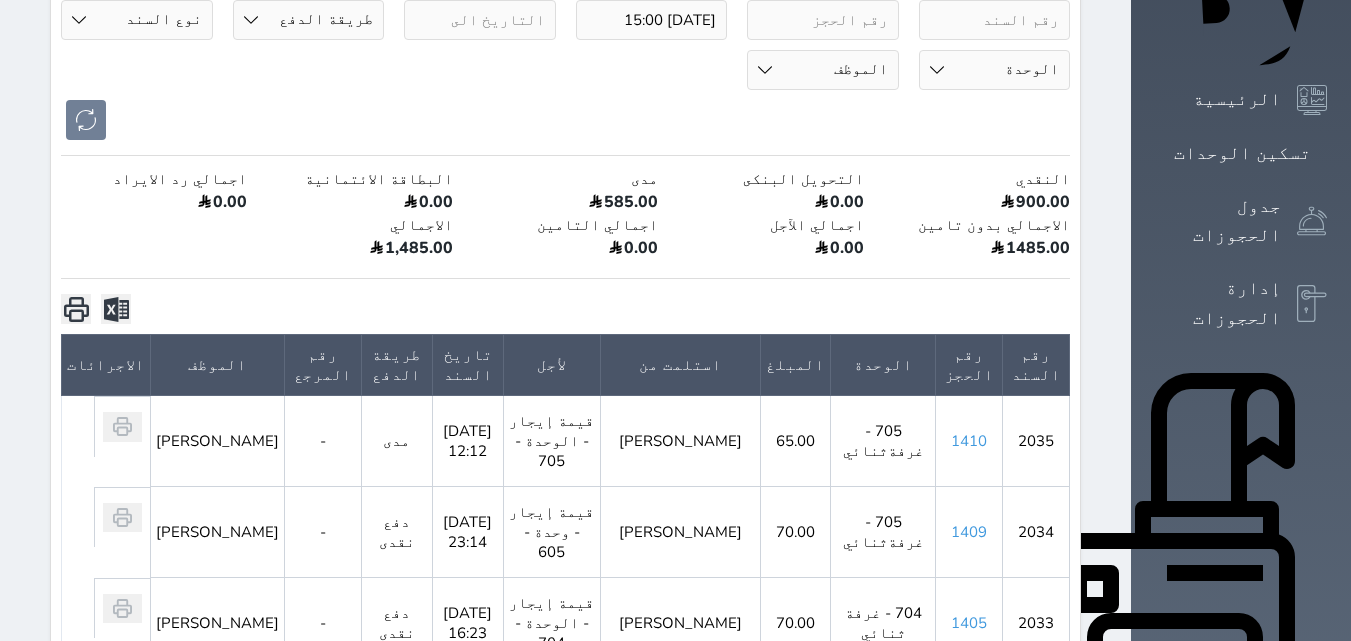 scroll, scrollTop: 81, scrollLeft: 0, axis: vertical 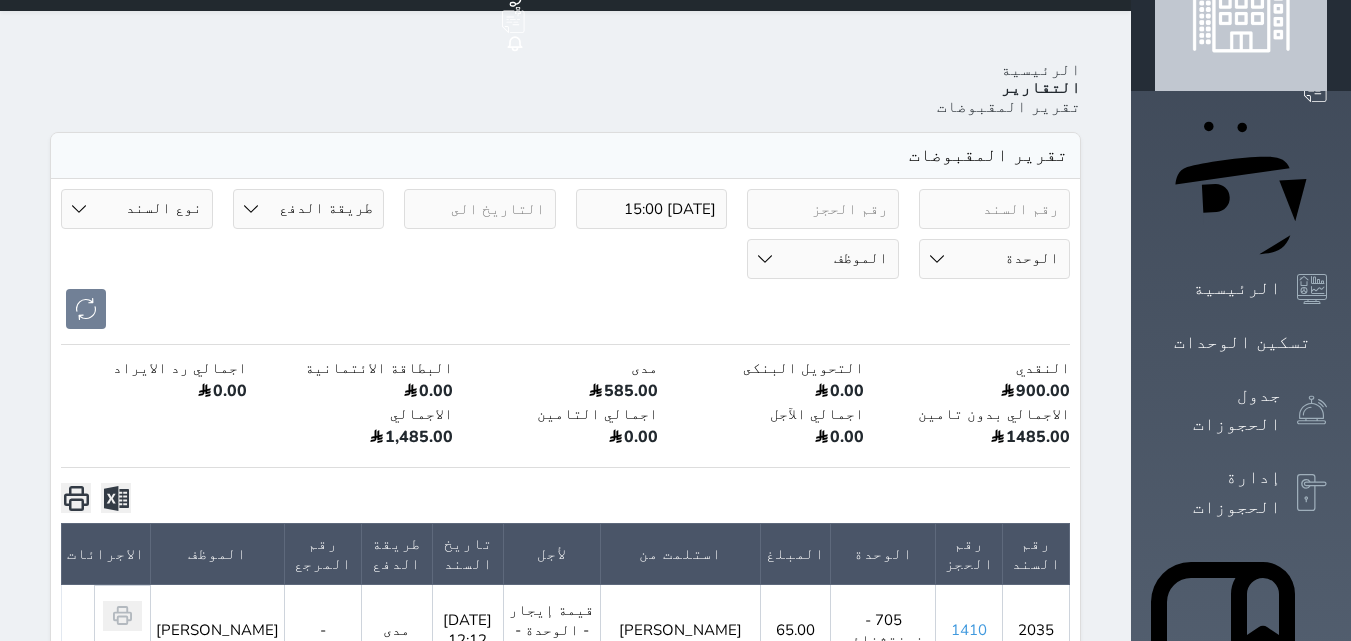 click on "طريقة الدفع   دفع نقدى   تحويل بنكى   مدى   بطاقة ائتمان   آجل   رد ايراد" at bounding box center [309, 209] 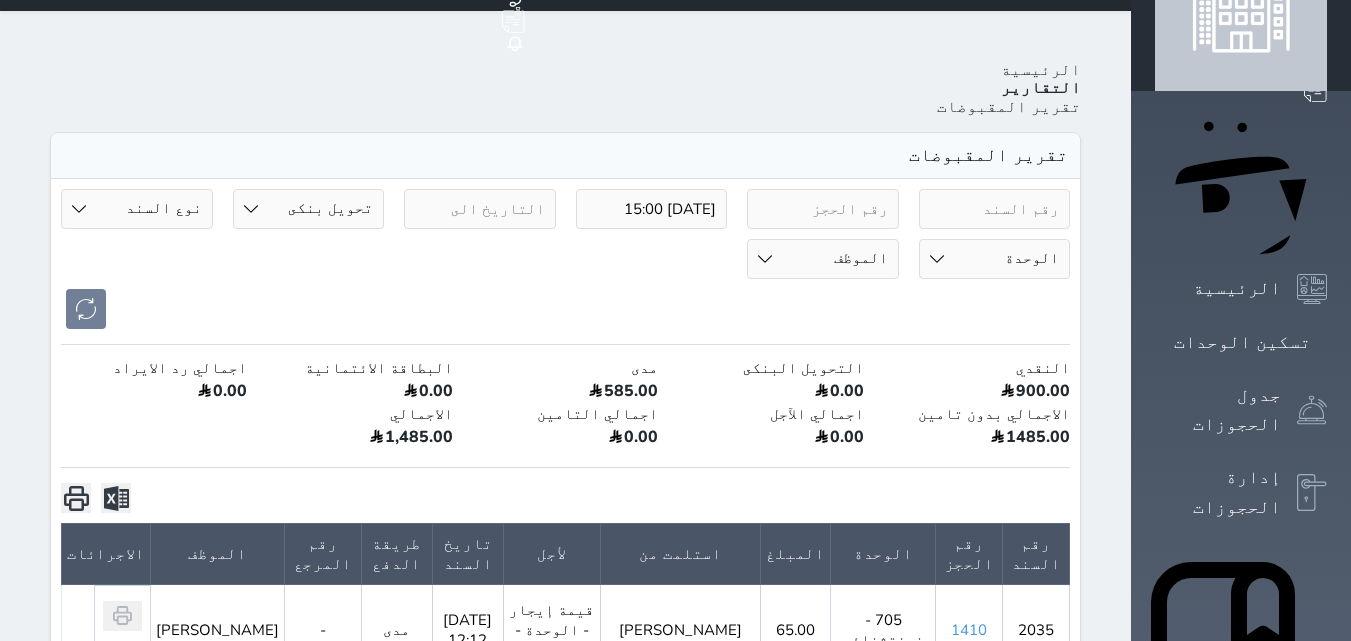 click on "طريقة الدفع   دفع نقدى   تحويل بنكى   مدى   بطاقة ائتمان   آجل   رد ايراد" at bounding box center (309, 209) 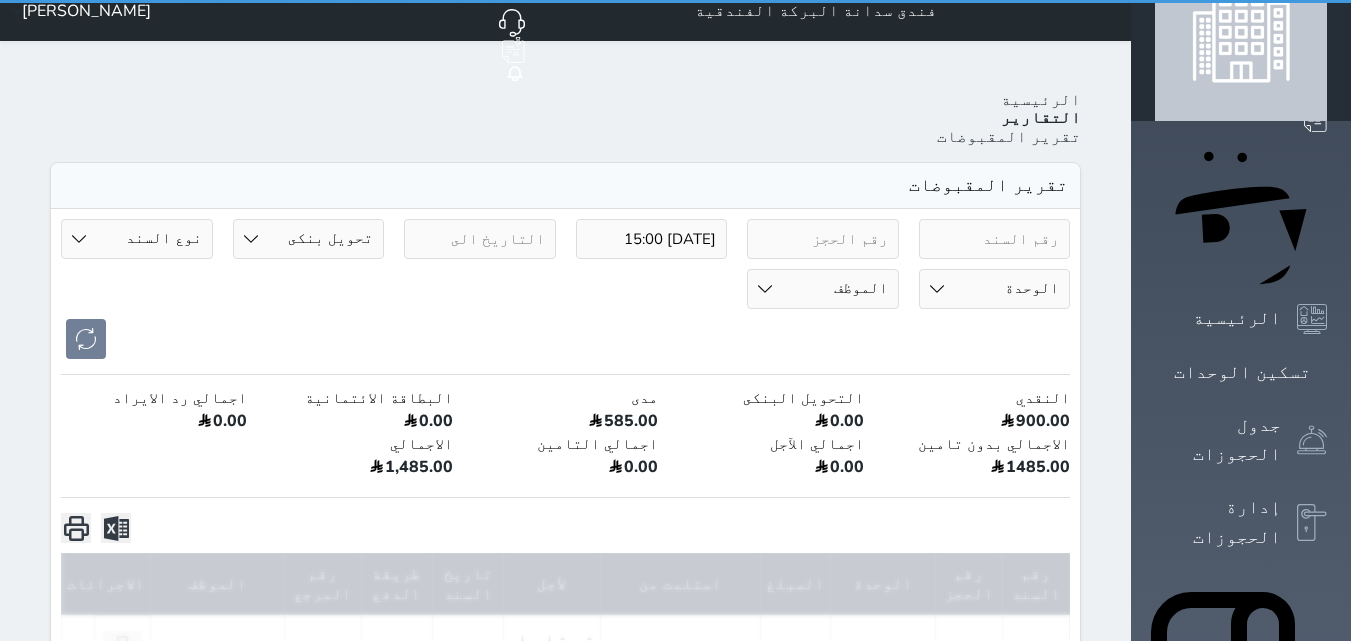 scroll, scrollTop: 0, scrollLeft: 0, axis: both 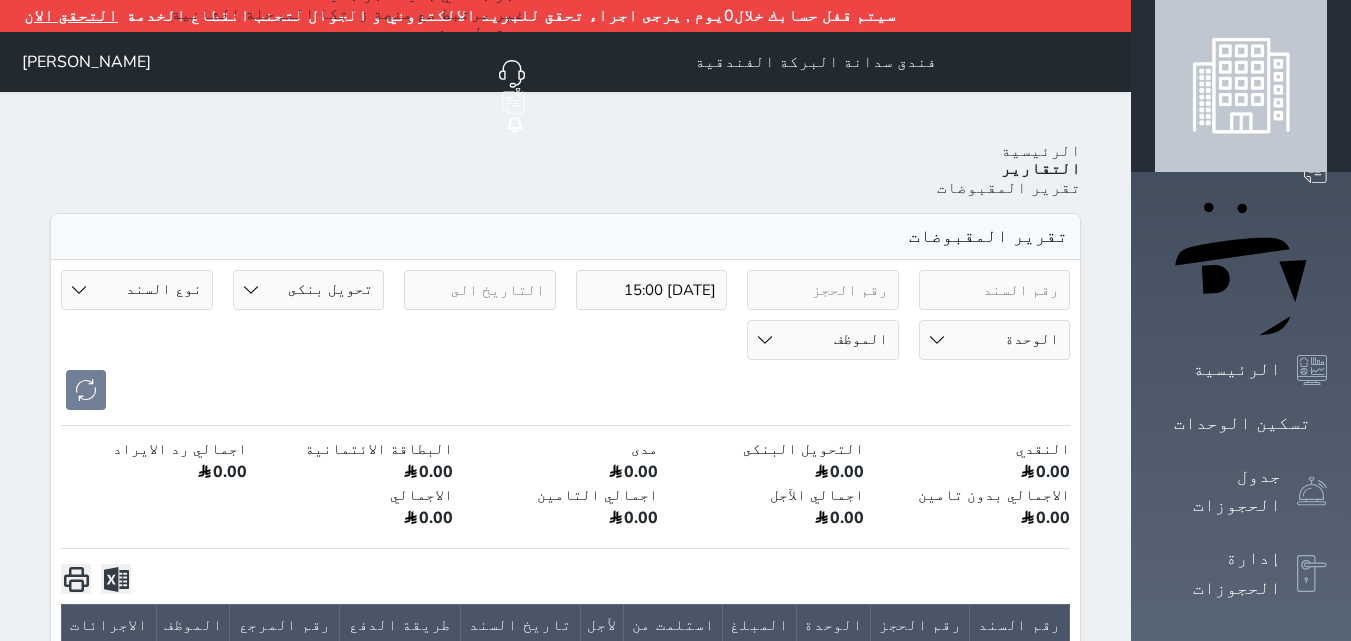 click on "طريقة الدفع   دفع نقدى   تحويل بنكى   مدى   بطاقة ائتمان   آجل   رد ايراد" at bounding box center [309, 290] 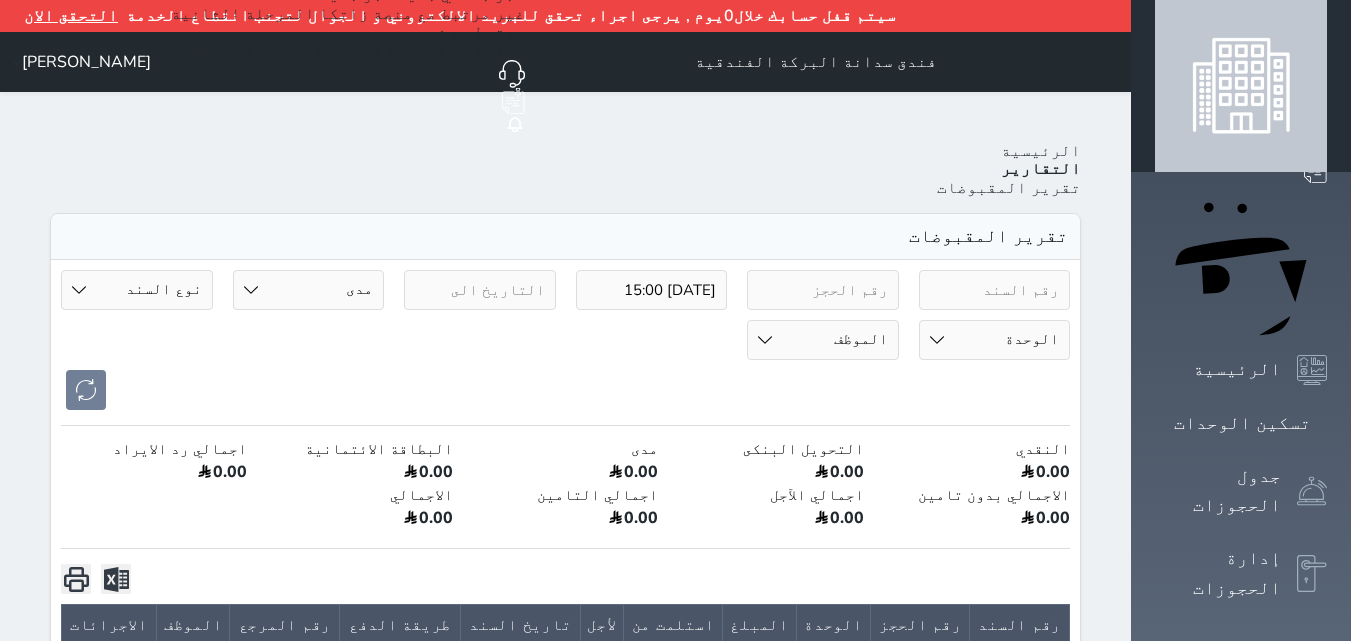 click on "طريقة الدفع   دفع نقدى   تحويل بنكى   مدى   بطاقة ائتمان   آجل   رد ايراد" at bounding box center [309, 290] 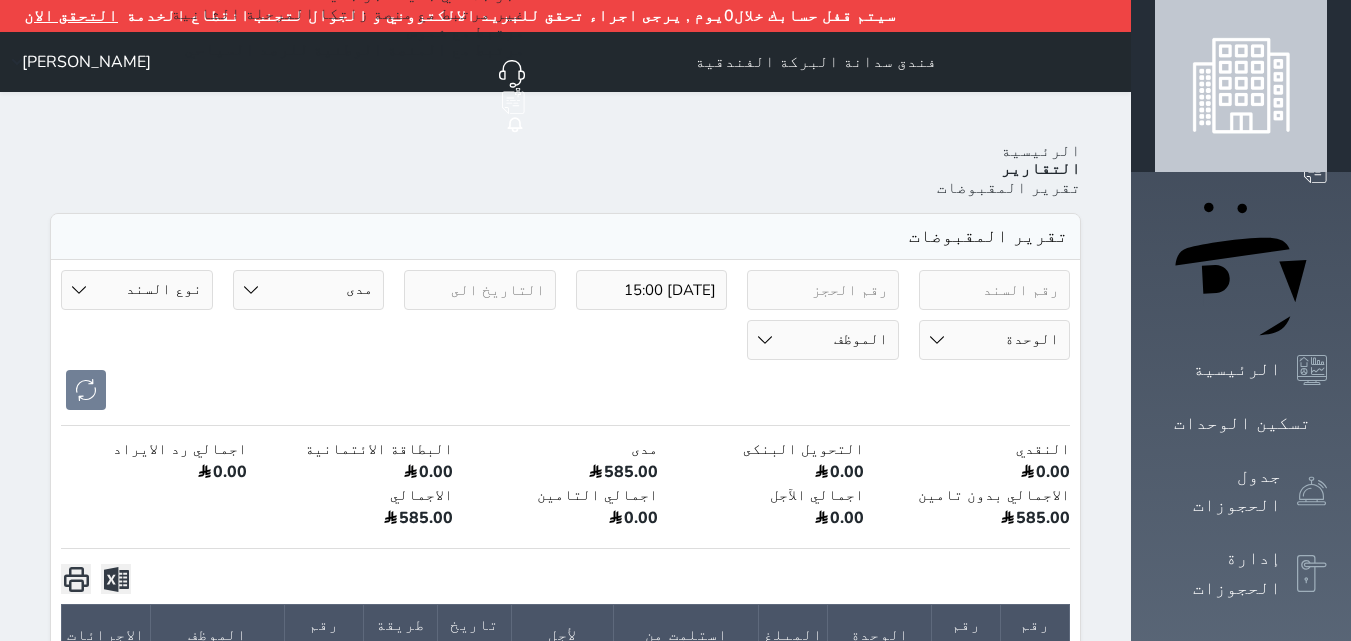 click on "طريقة الدفع   دفع نقدى   تحويل بنكى   مدى   بطاقة ائتمان   آجل   رد ايراد" at bounding box center (309, 290) 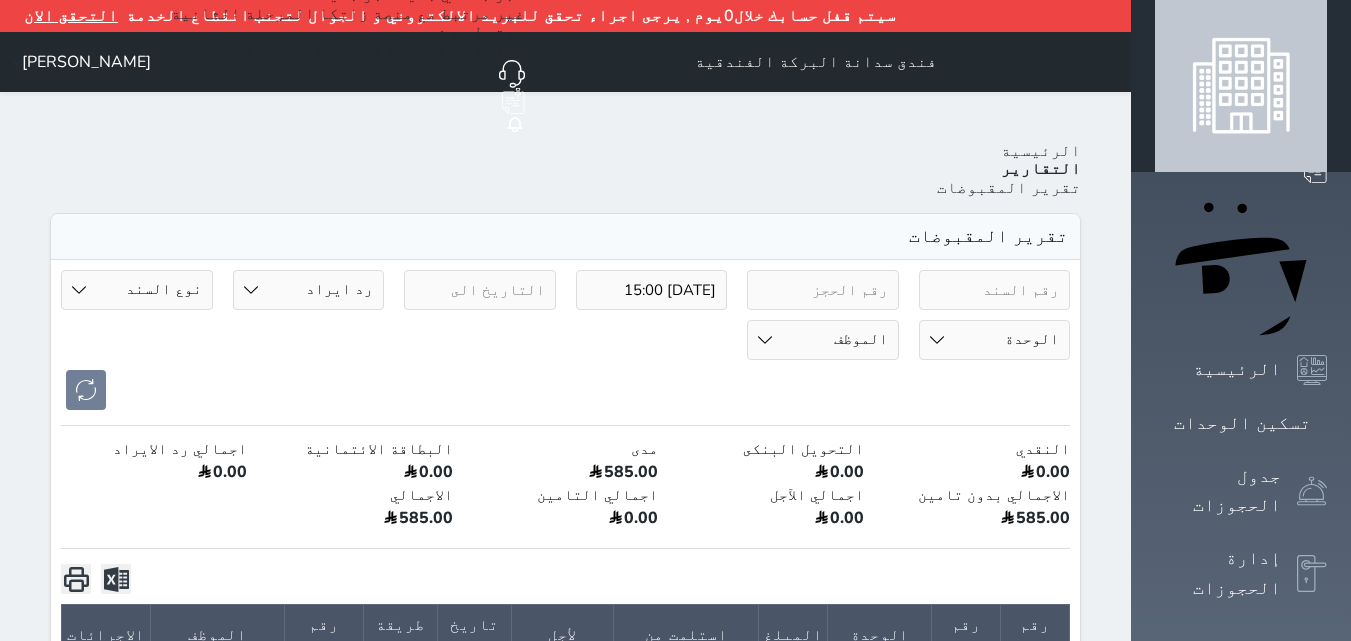 click on "طريقة الدفع   دفع نقدى   تحويل بنكى   مدى   بطاقة ائتمان   آجل   رد ايراد" at bounding box center (309, 290) 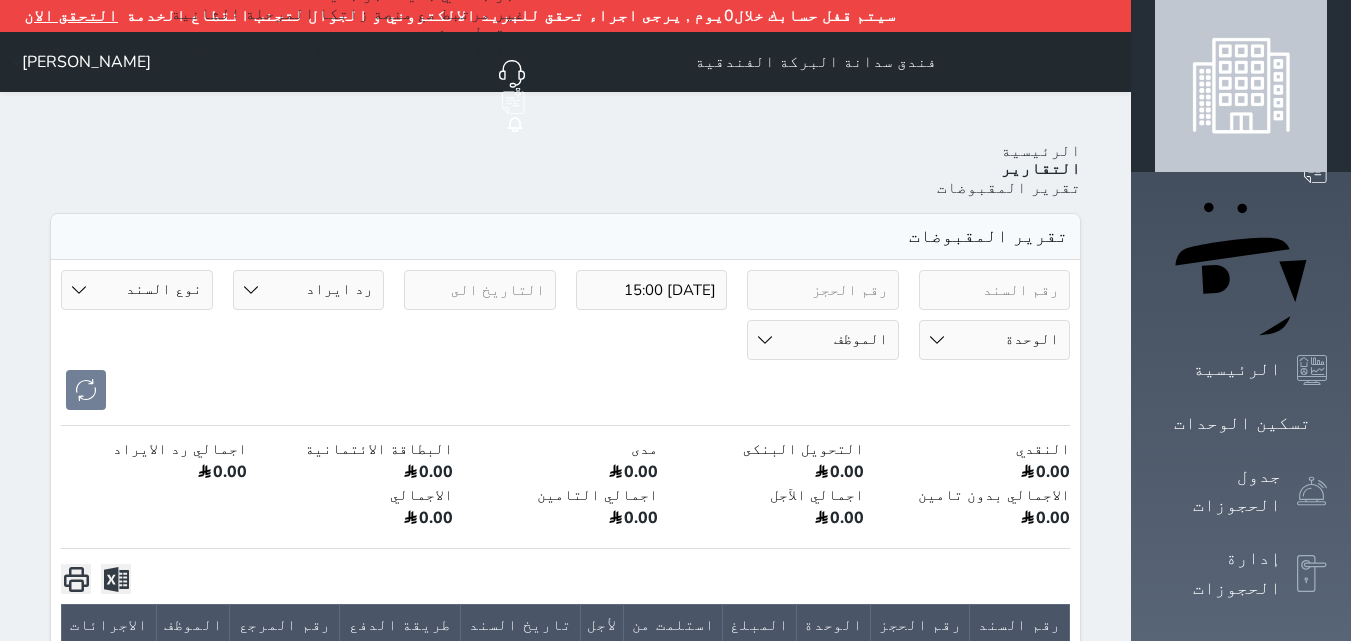click on "طريقة الدفع   دفع نقدى   تحويل بنكى   مدى   بطاقة ائتمان   آجل   رد ايراد" at bounding box center [309, 290] 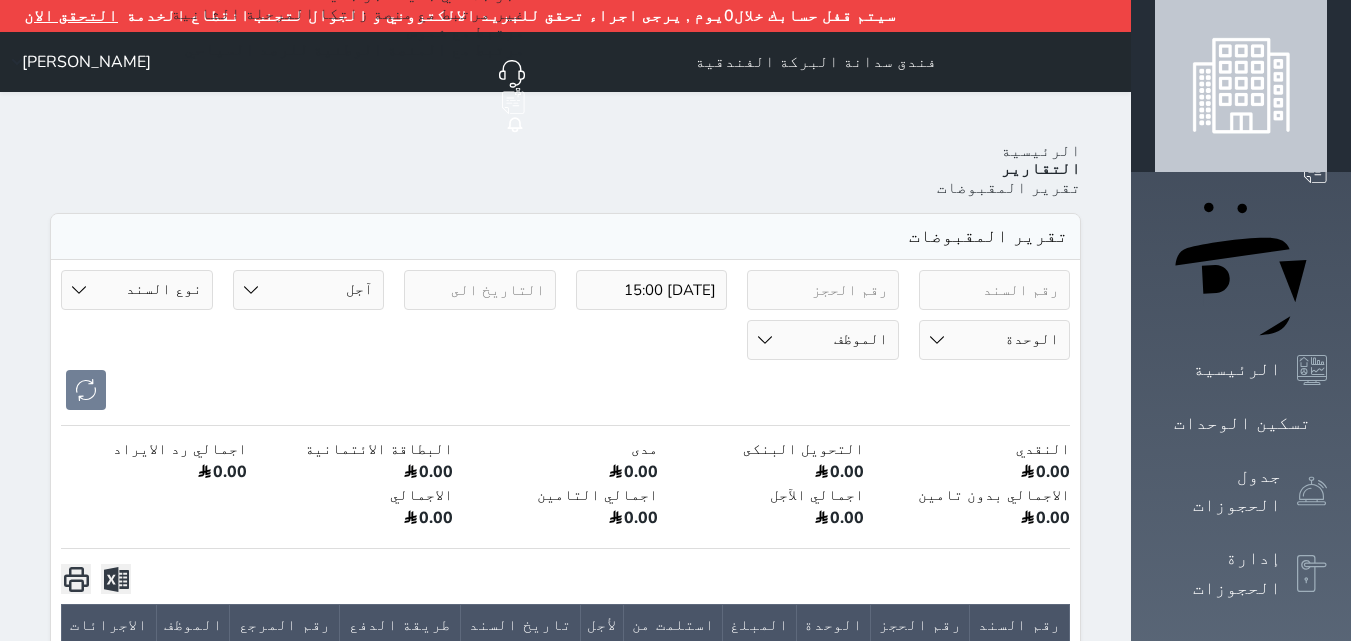 click on "طريقة الدفع   دفع نقدى   تحويل بنكى   مدى   بطاقة ائتمان   آجل   رد ايراد" at bounding box center (309, 290) 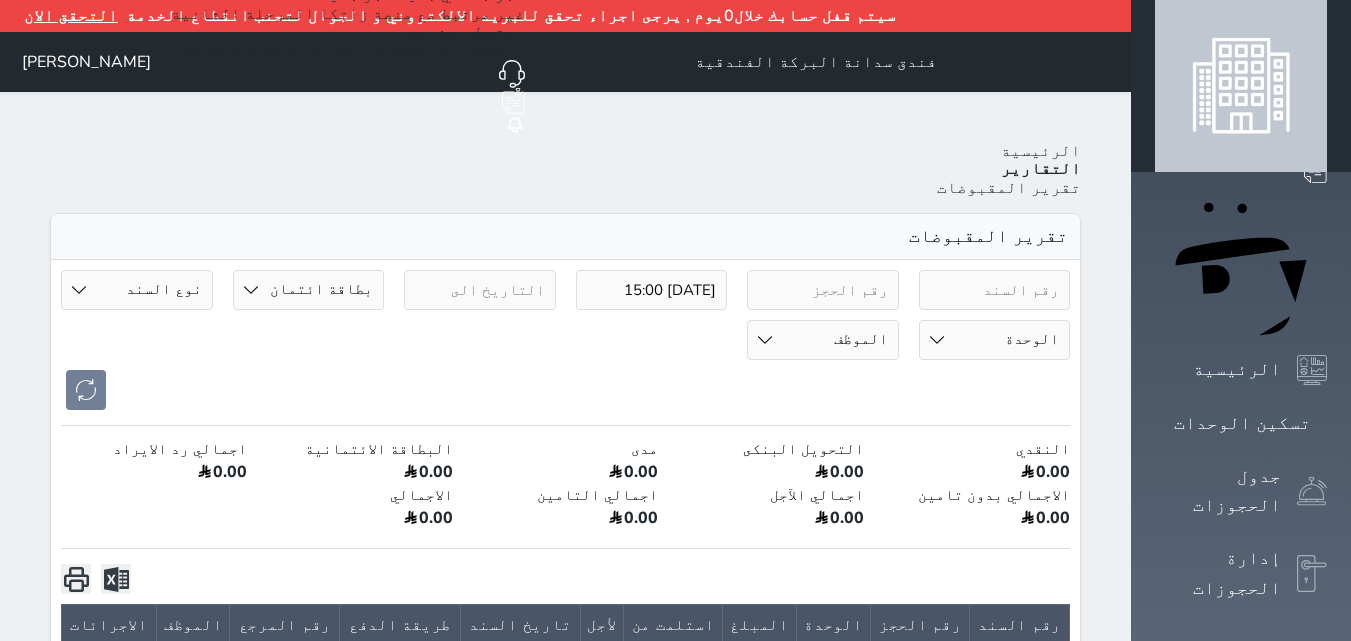 click on "طريقة الدفع   دفع نقدى   تحويل بنكى   مدى   بطاقة ائتمان   آجل   رد ايراد" at bounding box center (309, 290) 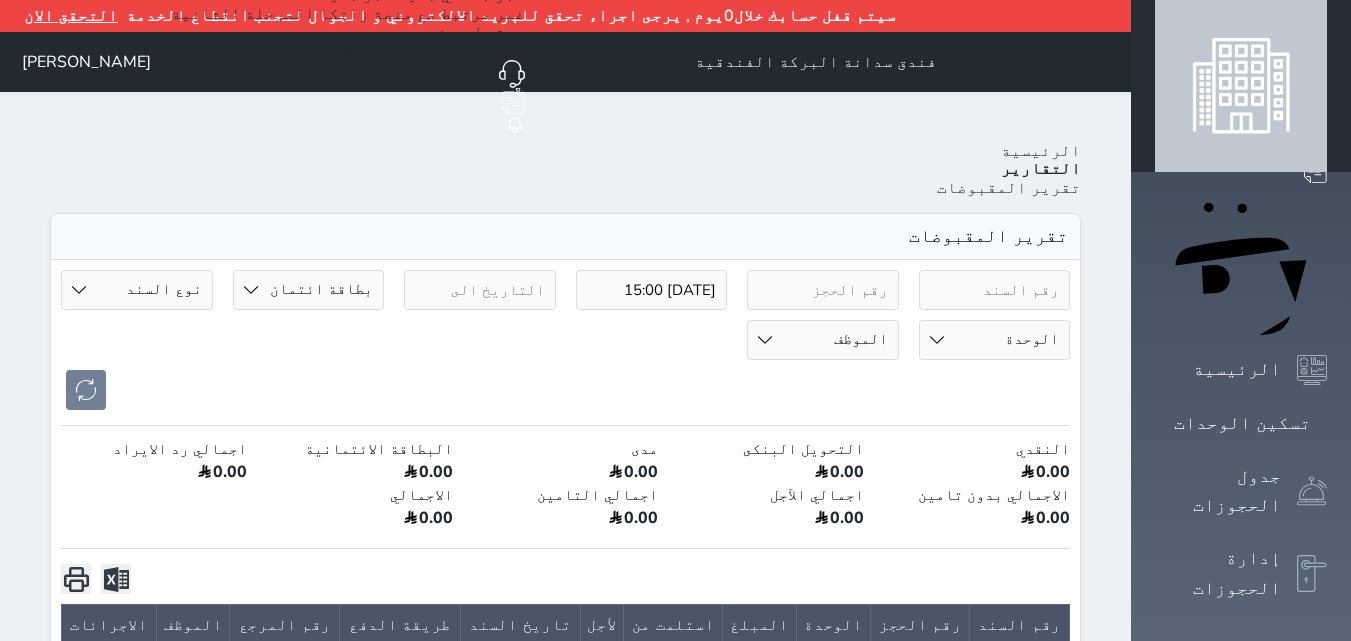 click on "طريقة الدفع   دفع نقدى   تحويل بنكى   مدى   بطاقة ائتمان   آجل   رد ايراد" at bounding box center (309, 290) 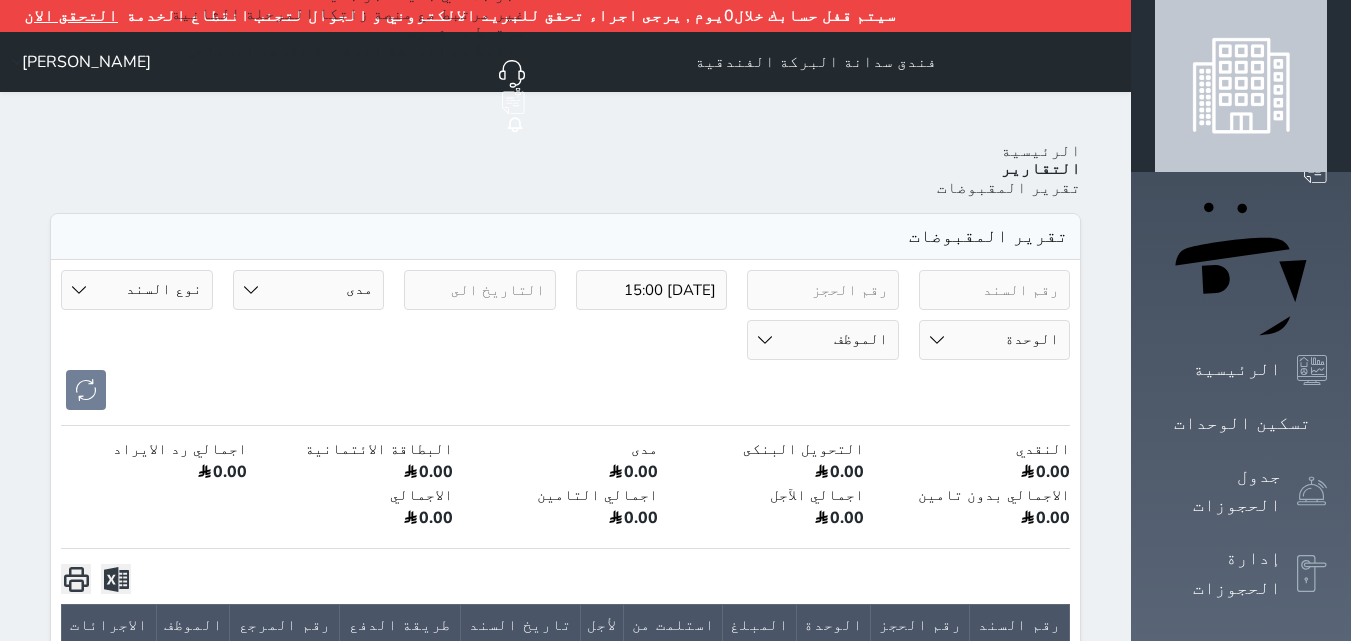 click on "طريقة الدفع   دفع نقدى   تحويل بنكى   مدى   بطاقة ائتمان   آجل   رد ايراد" at bounding box center (309, 290) 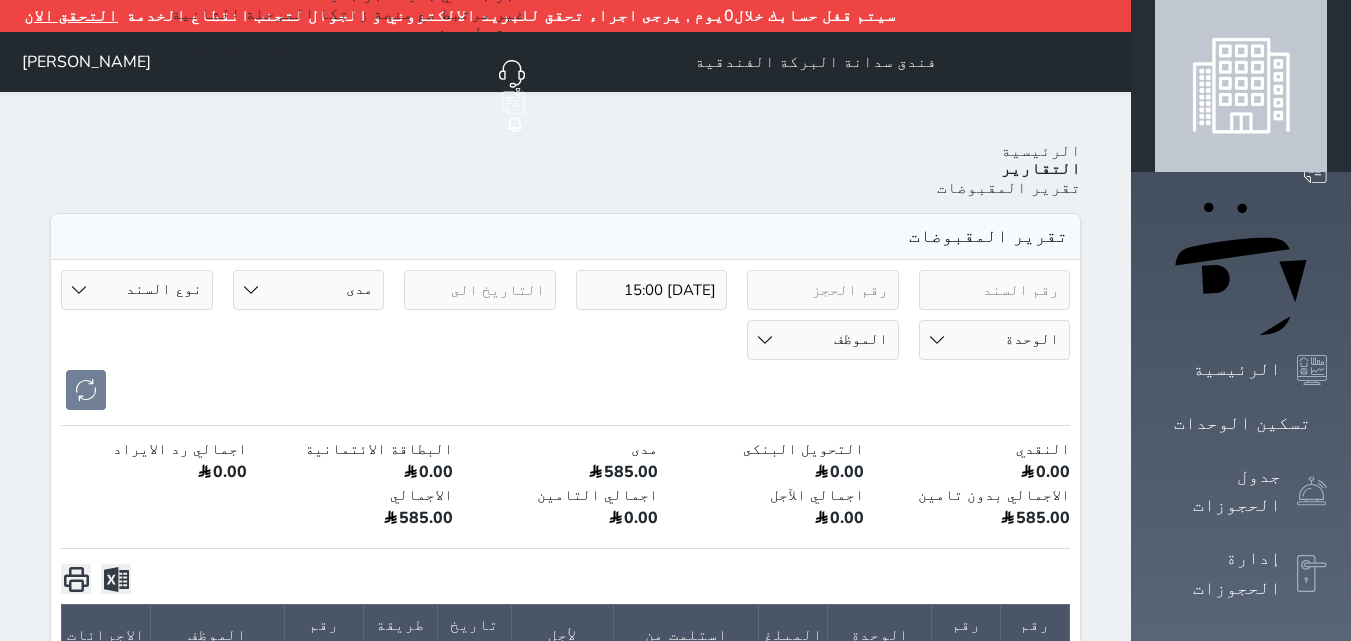 click on "طريقة الدفع   دفع نقدى   تحويل بنكى   مدى   بطاقة ائتمان   آجل   رد ايراد" at bounding box center (309, 290) 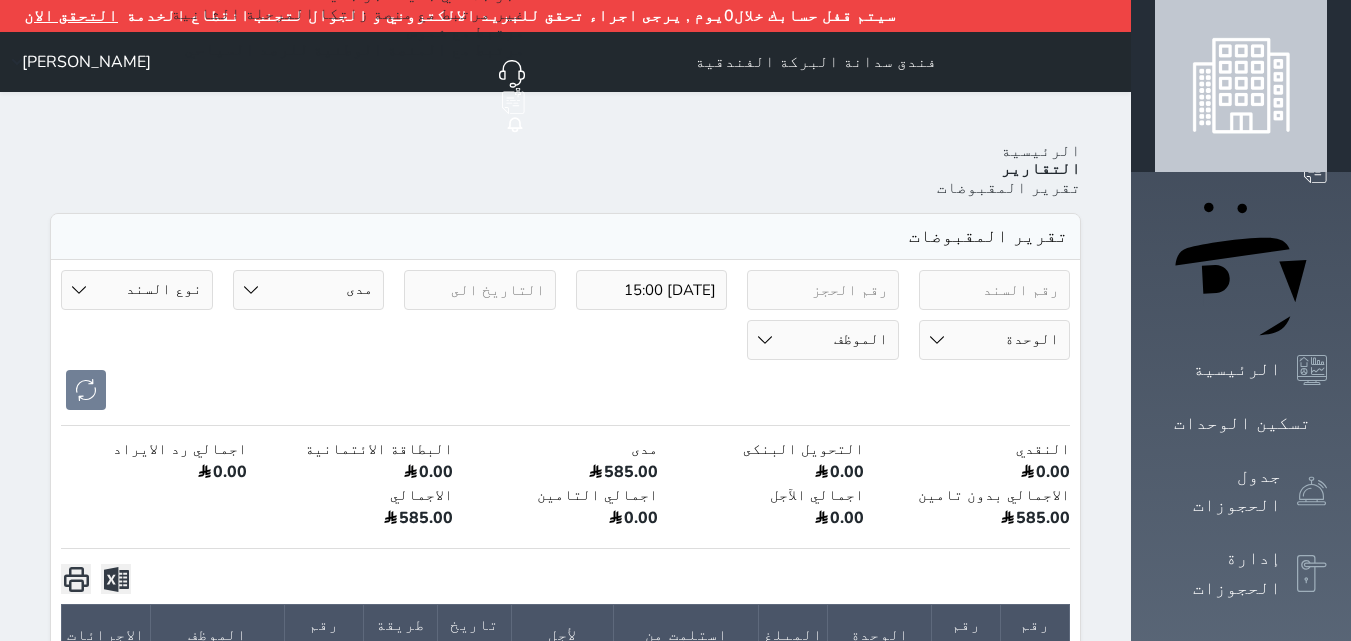 select on "cash" 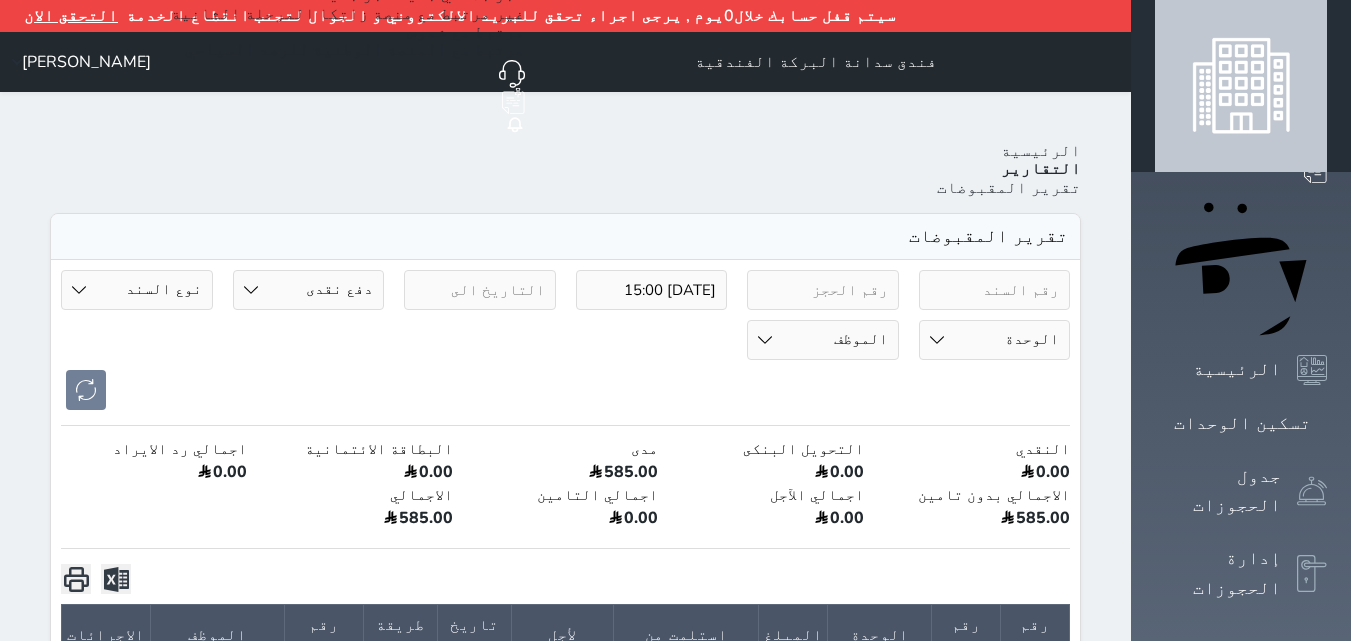 click on "طريقة الدفع   دفع نقدى   تحويل بنكى   مدى   بطاقة ائتمان   آجل   رد ايراد" at bounding box center (309, 290) 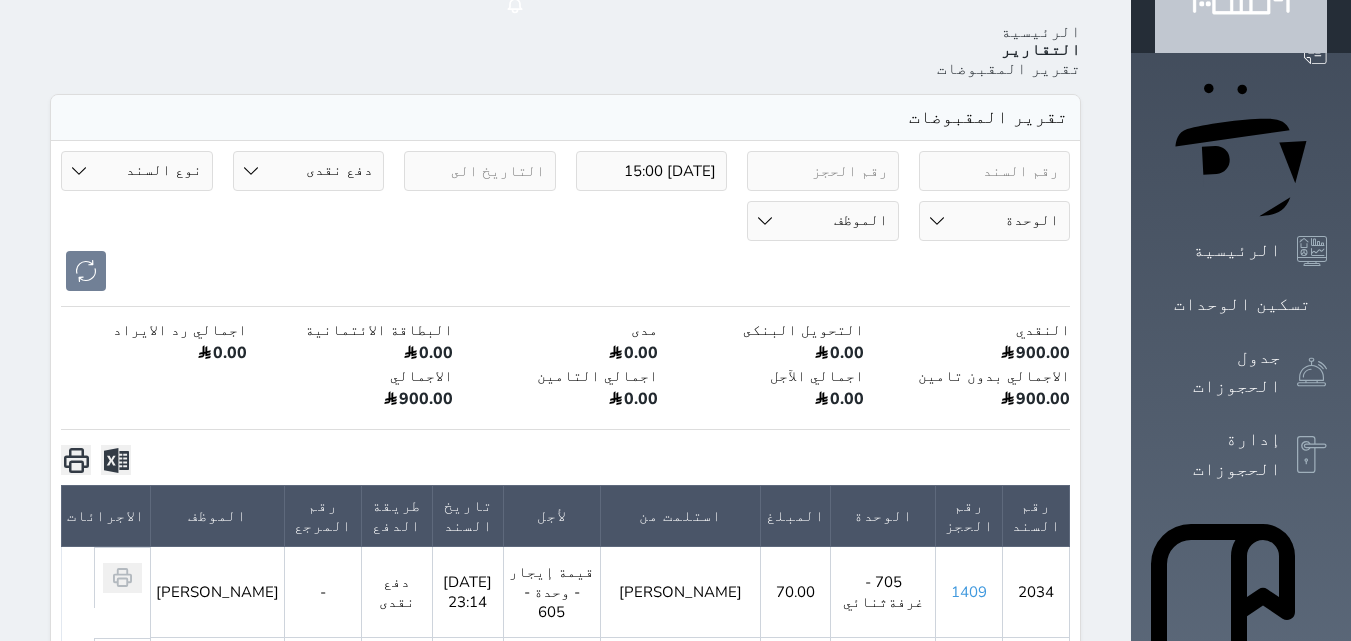 scroll, scrollTop: 0, scrollLeft: 0, axis: both 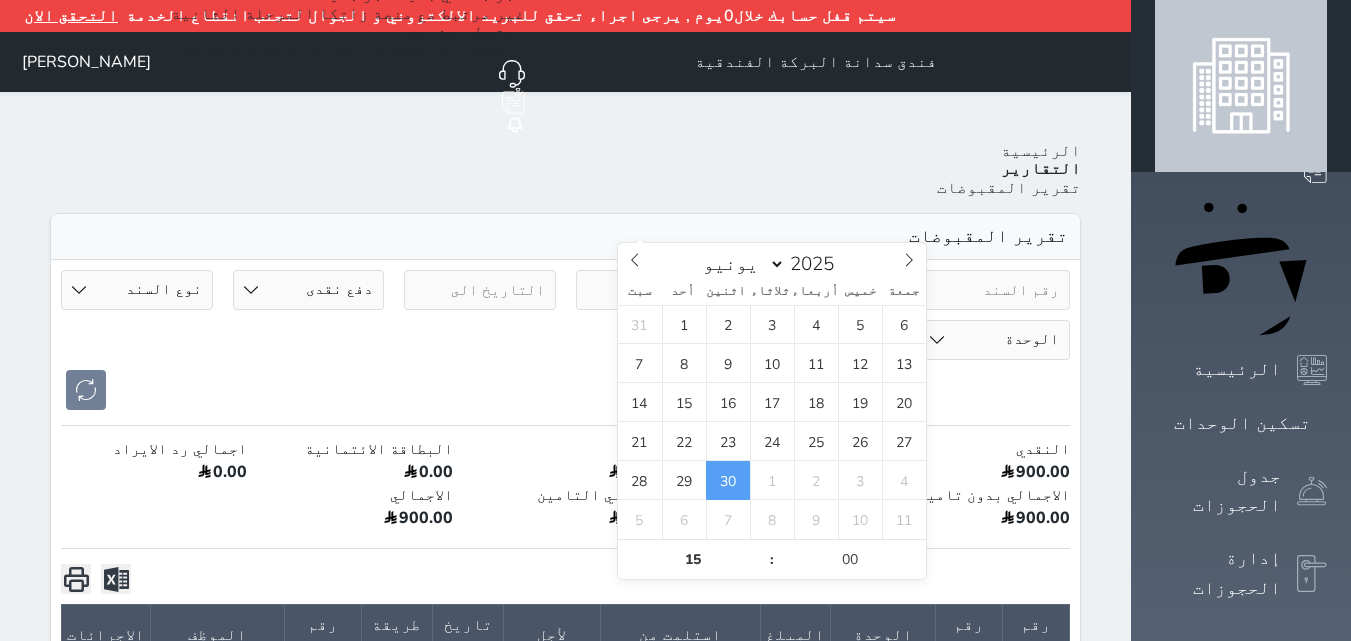 click on "[DATE] 15:00" at bounding box center [652, 290] 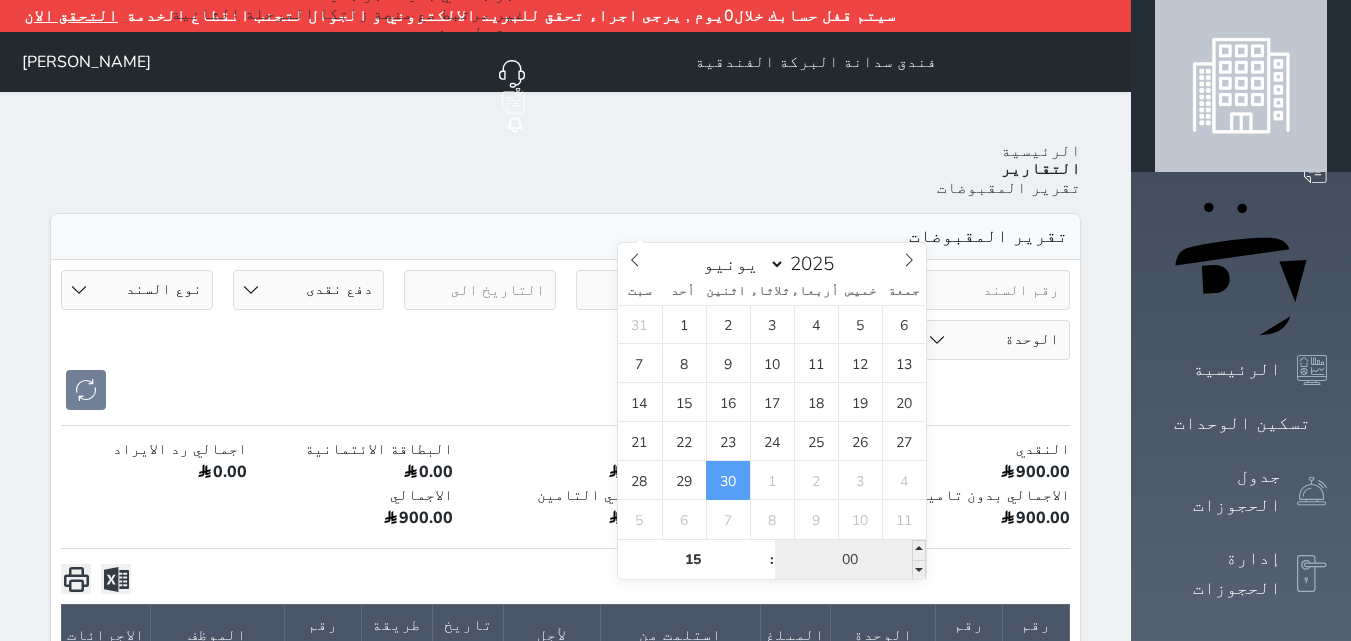 click on "00" at bounding box center [850, 560] 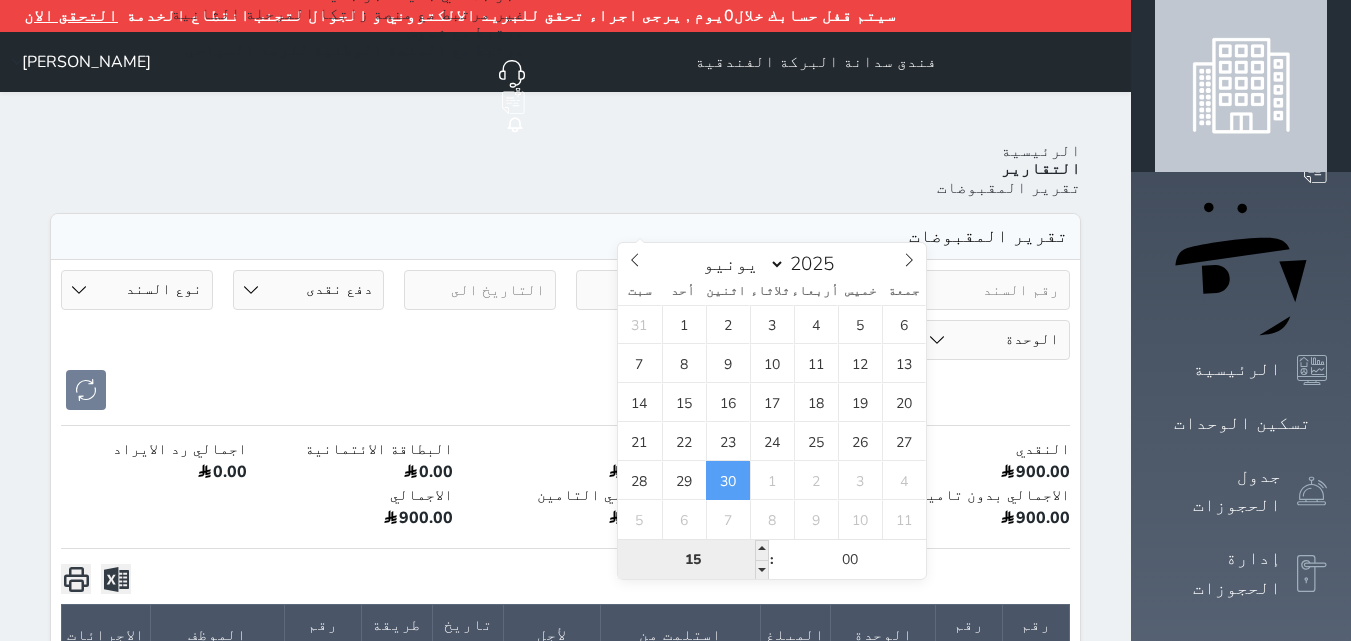 click on "15" at bounding box center (693, 560) 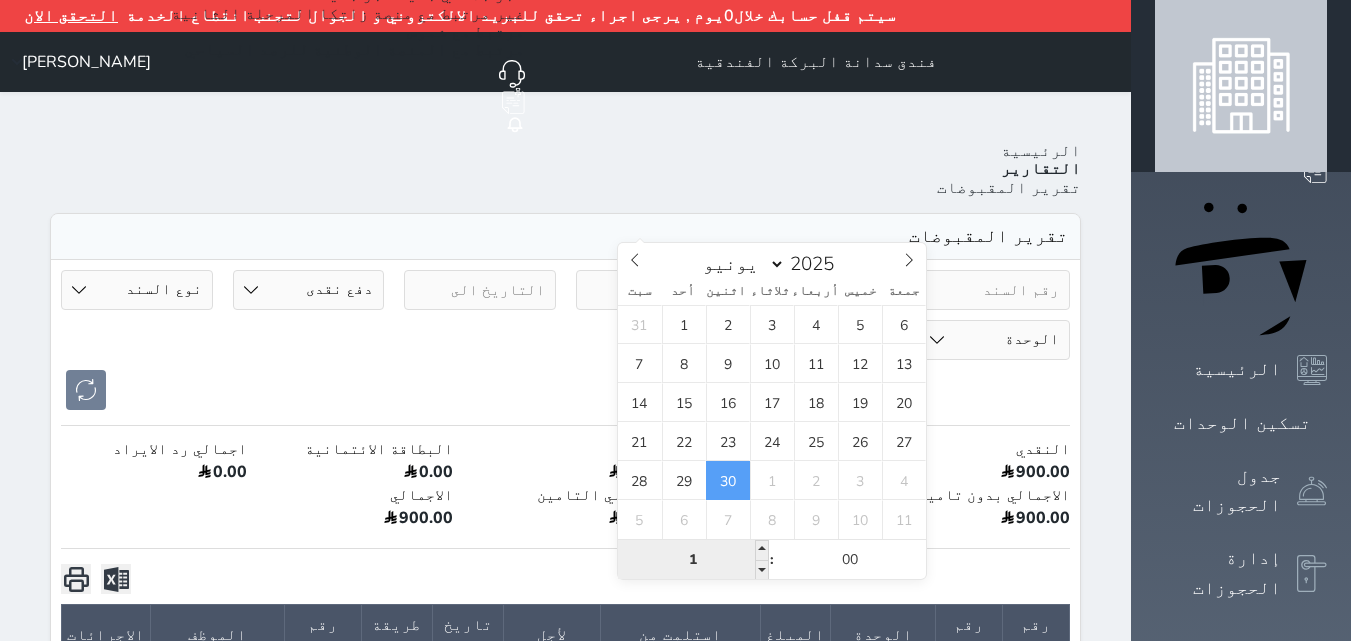 type on "16" 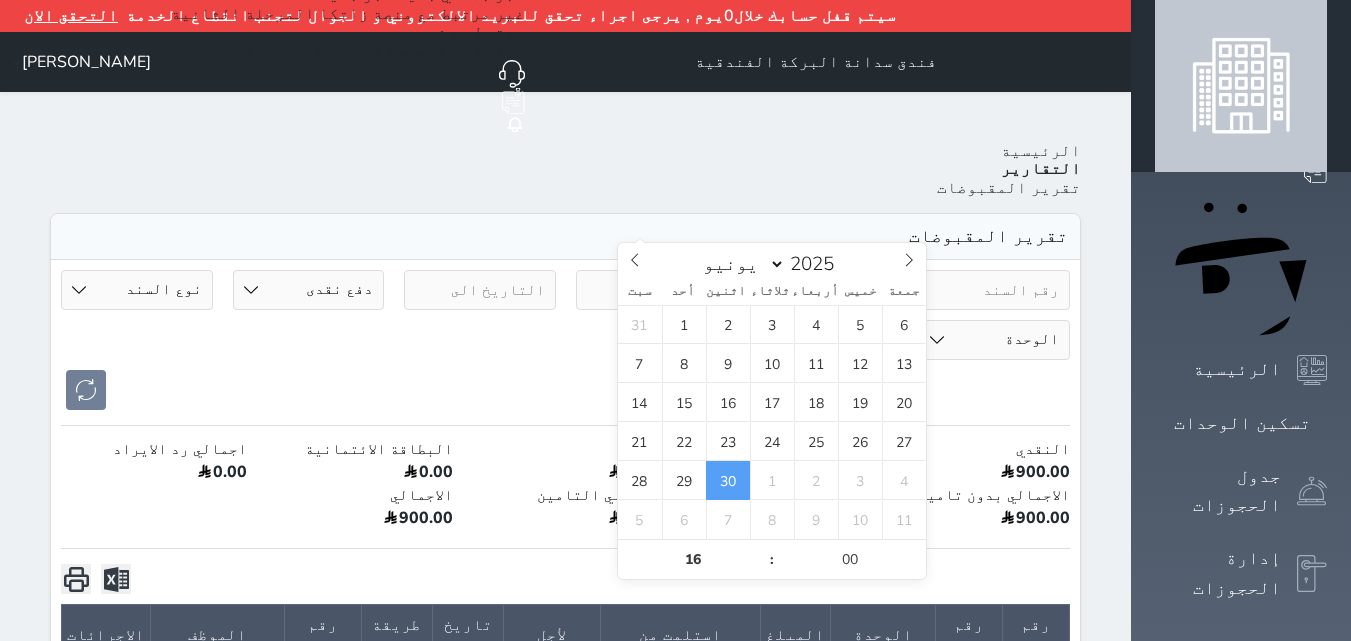 type on "[DATE] 16:00" 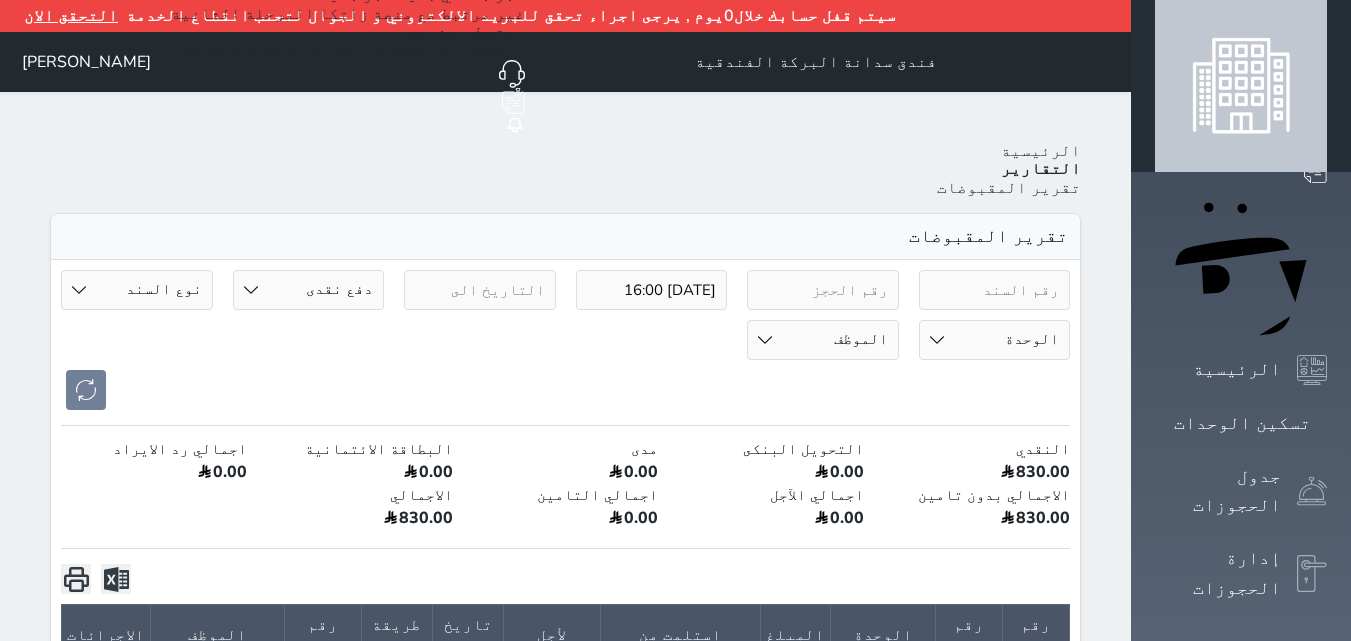 click at bounding box center [480, 290] 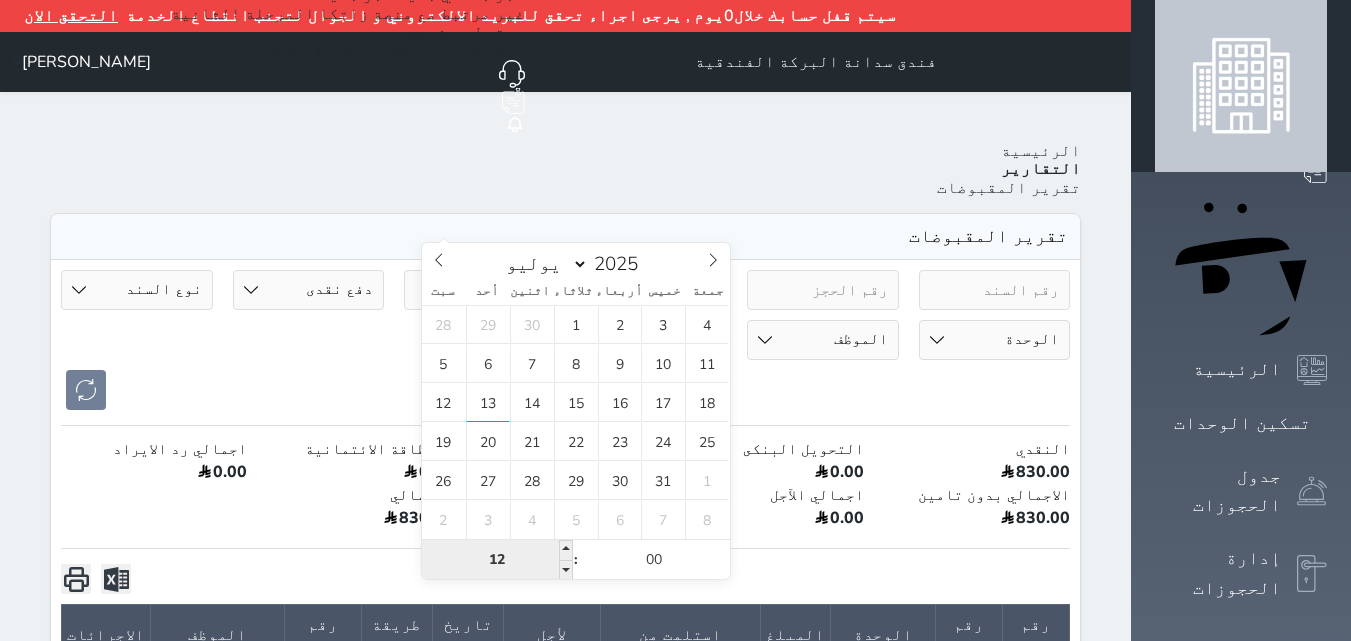 click on "12" at bounding box center [497, 560] 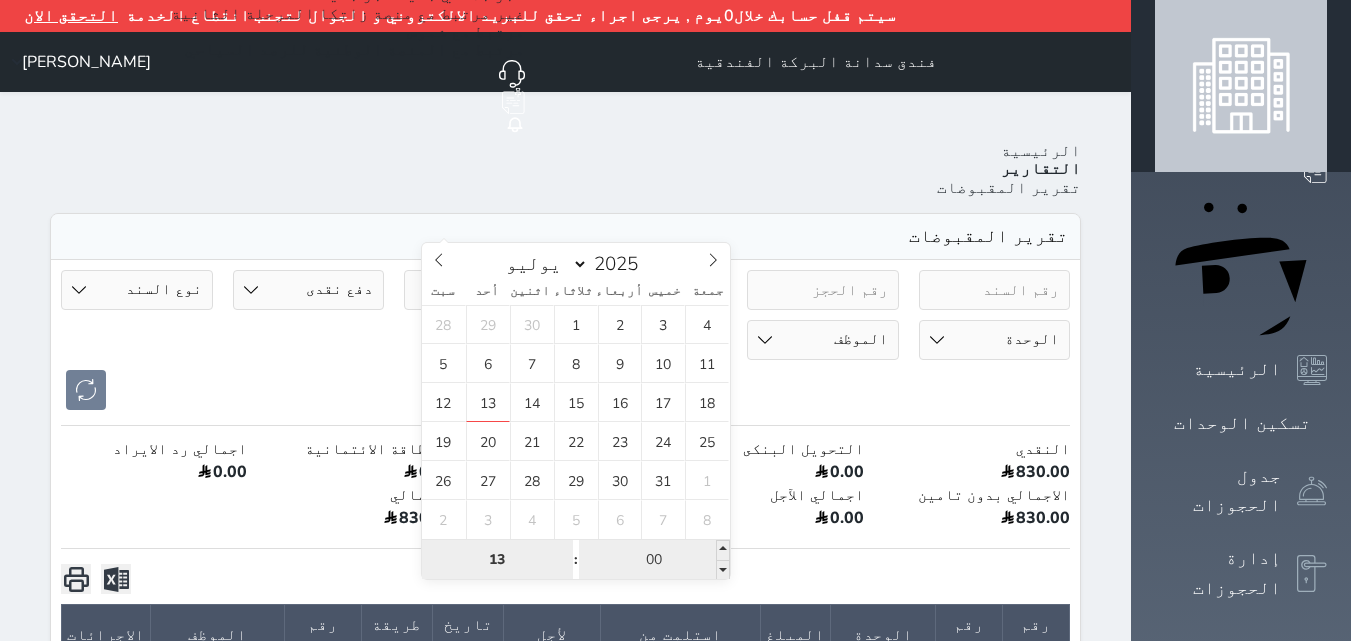 type on "13" 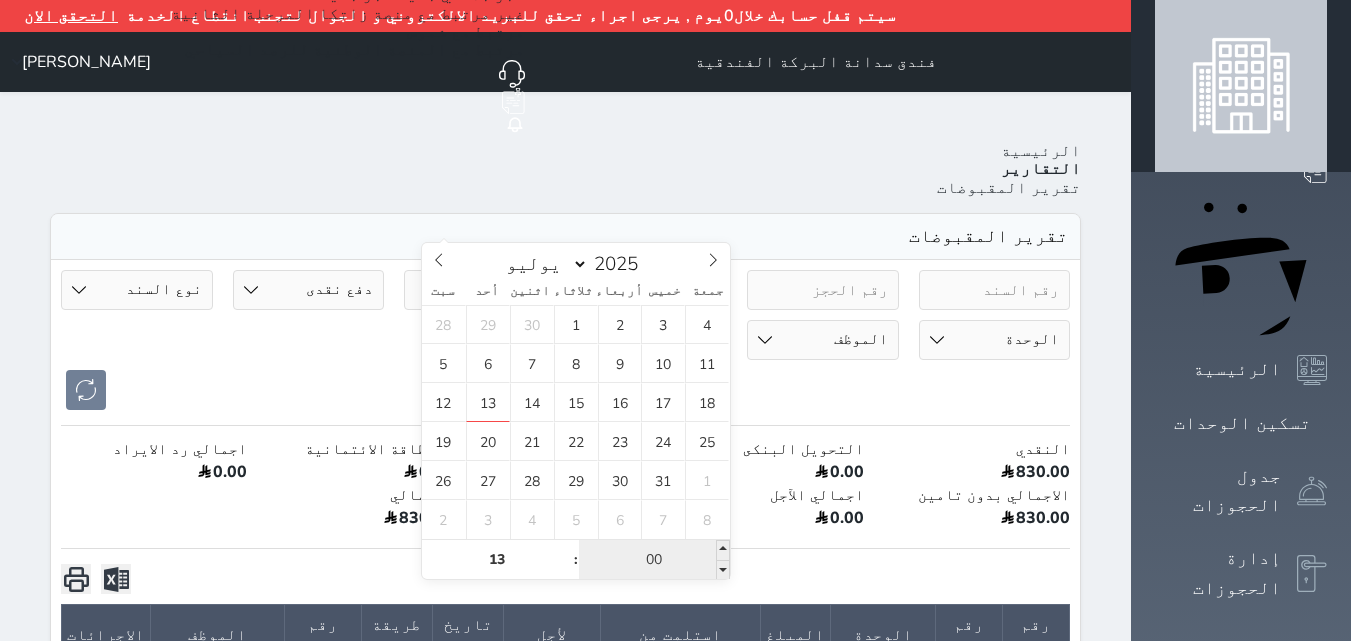 type on "[DATE] 13:00" 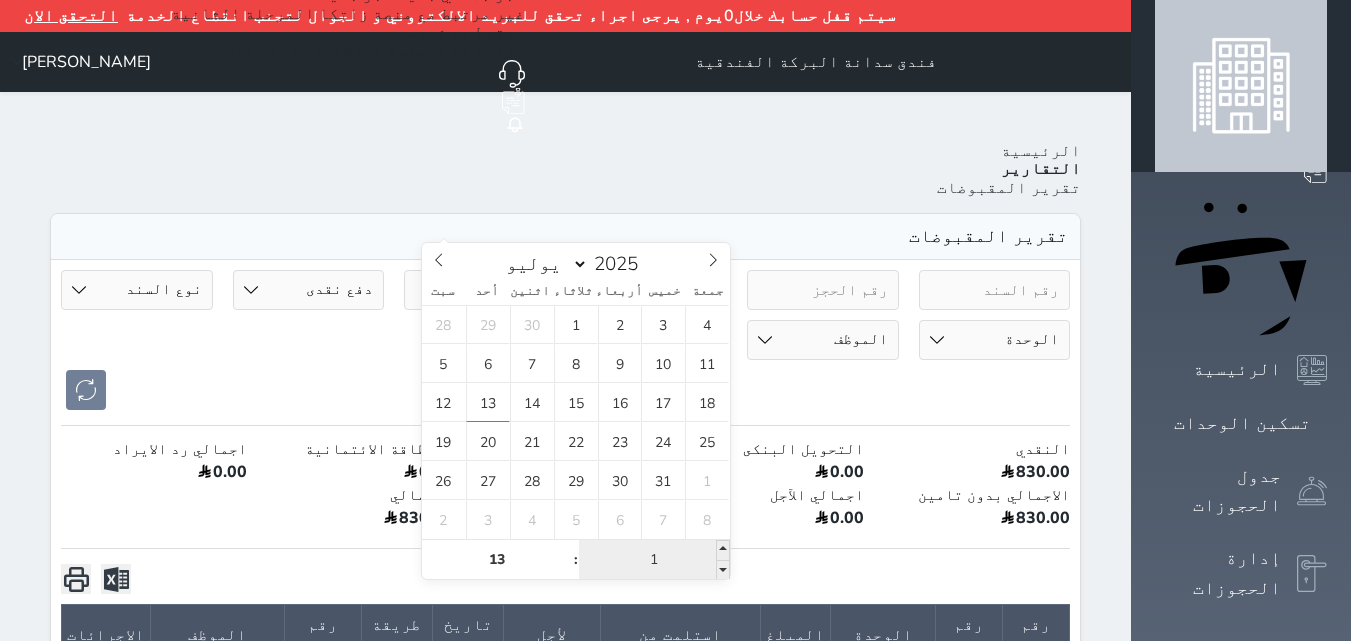 type on "10" 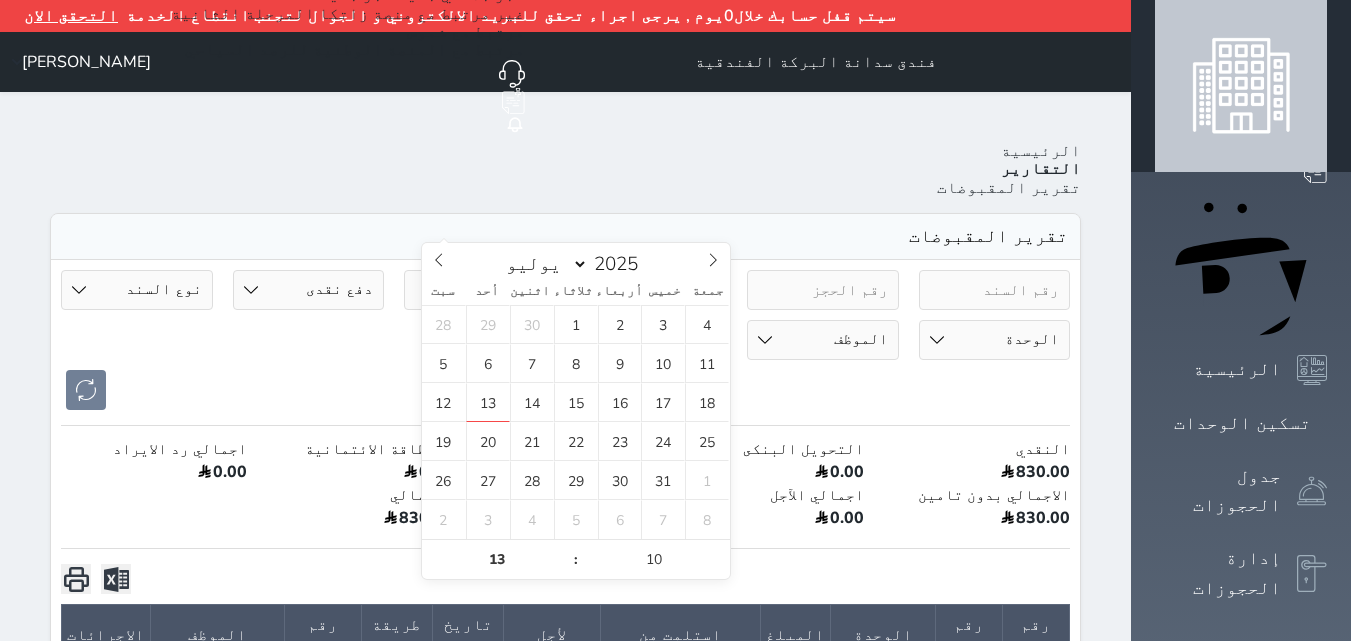 type on "[DATE] 13:10" 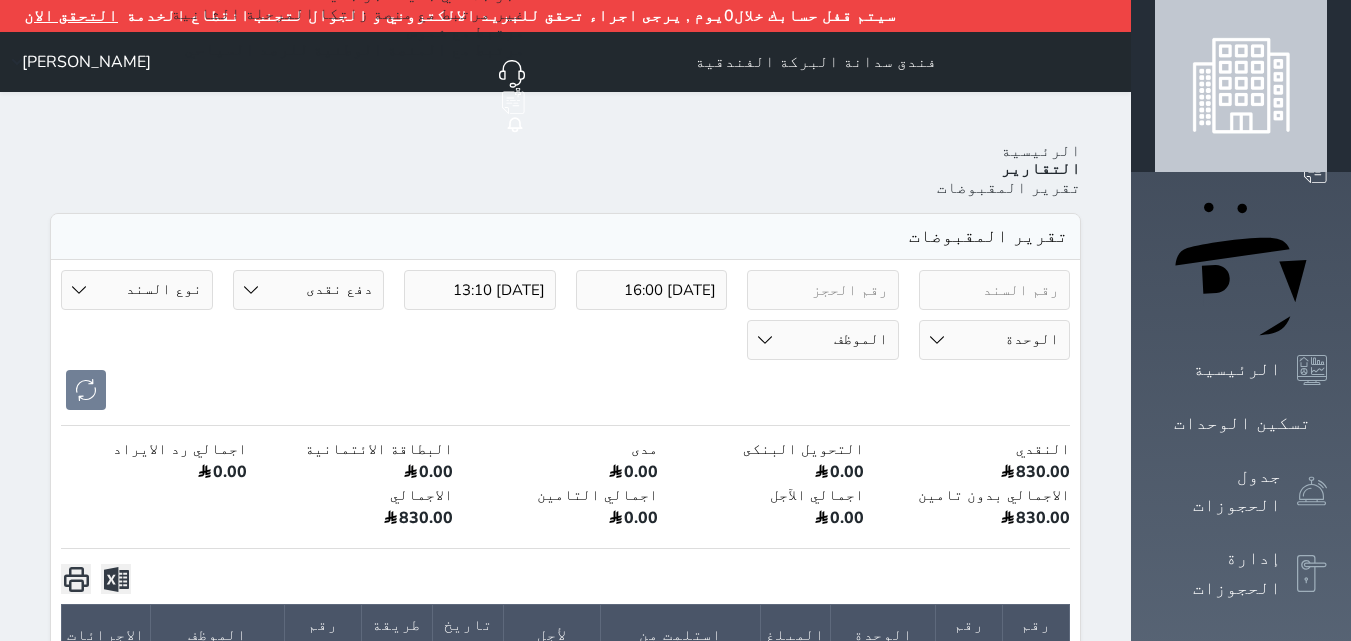 click on "التحويل البنكى" at bounding box center (771, 449) 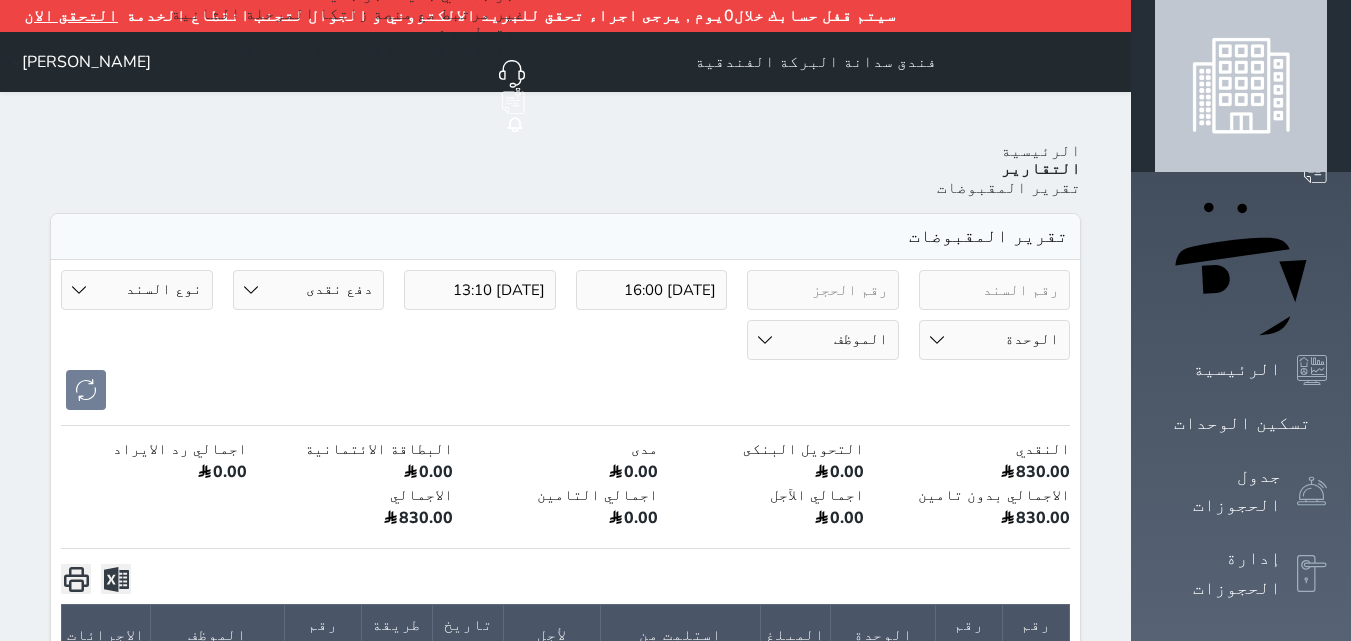 scroll, scrollTop: 100, scrollLeft: 0, axis: vertical 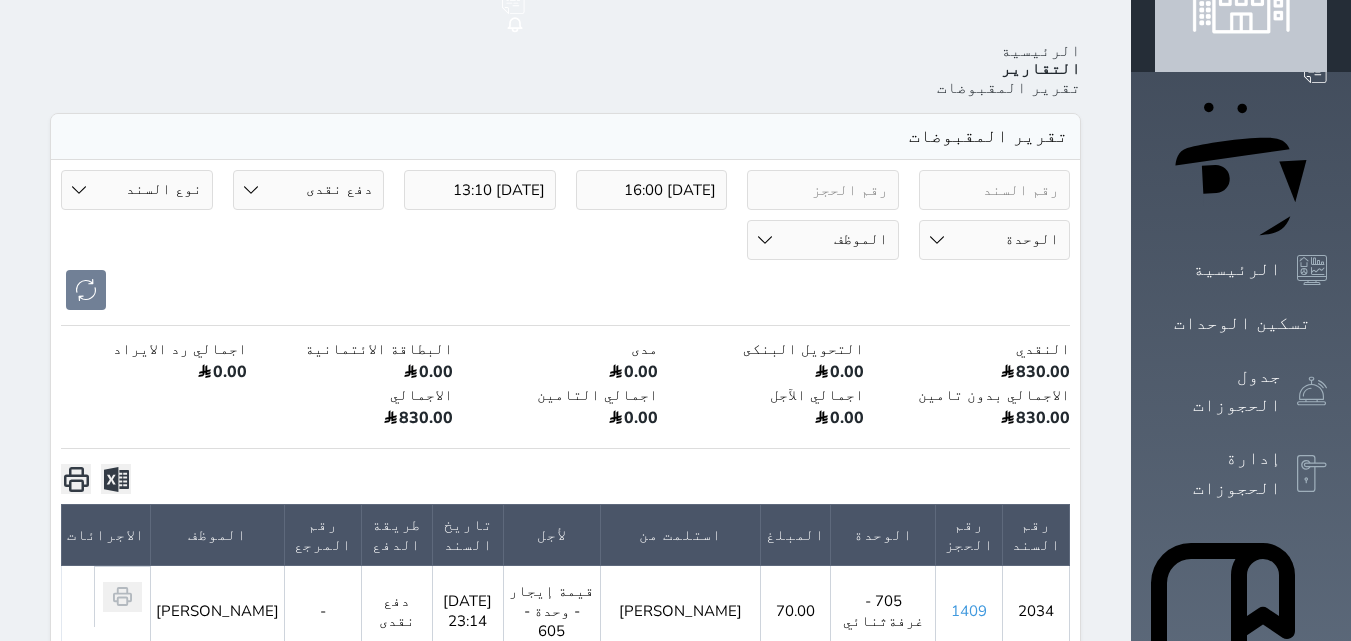 click at bounding box center [76, 479] 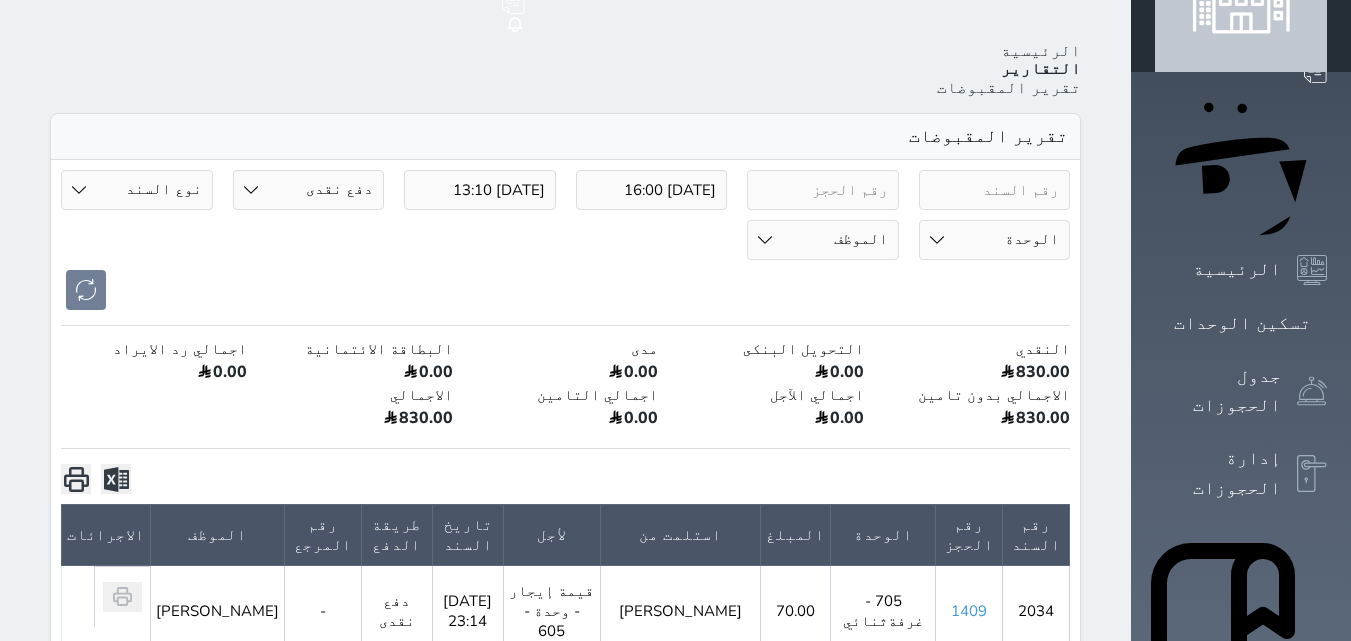 click on "طريقة الدفع   دفع نقدى   تحويل بنكى   مدى   بطاقة ائتمان   آجل   رد ايراد" at bounding box center (309, 190) 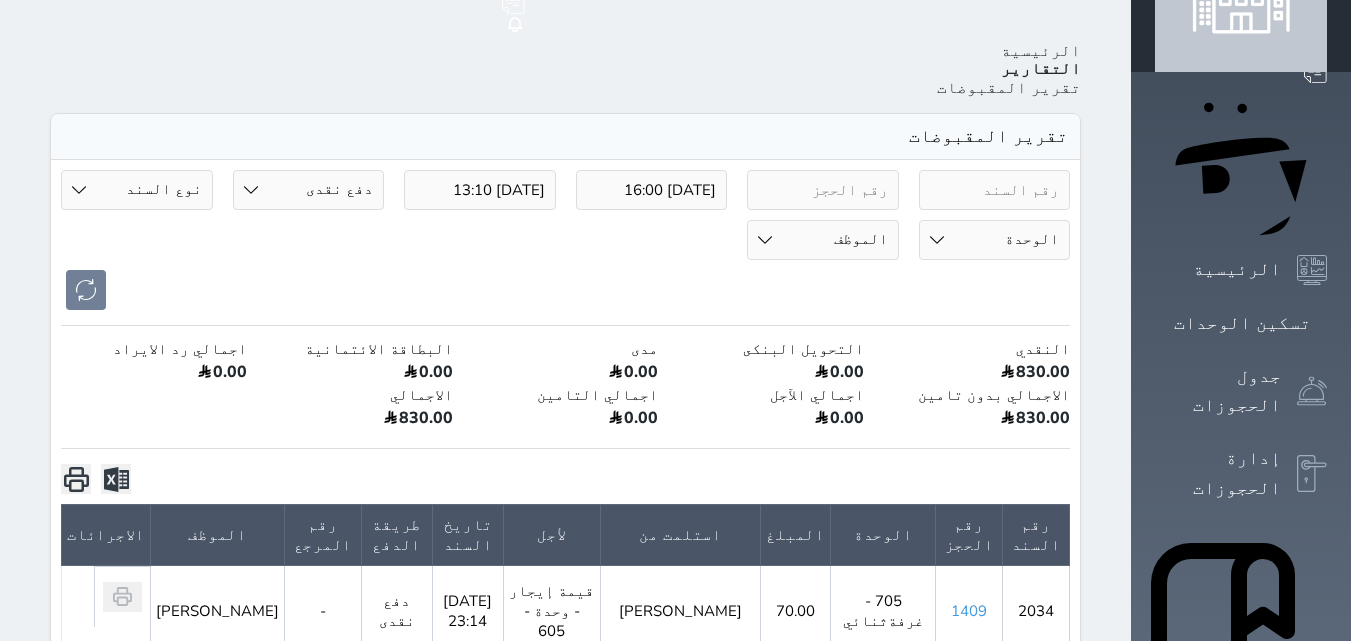 select 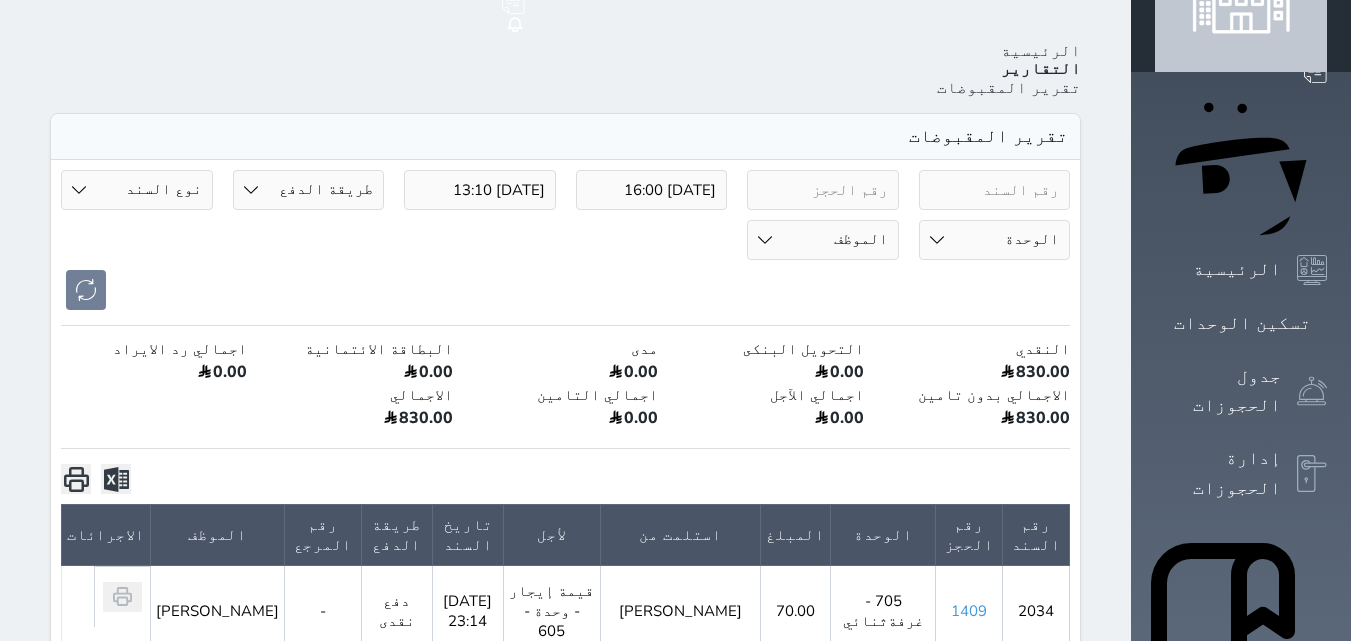 click on "طريقة الدفع   دفع نقدى   تحويل بنكى   مدى   بطاقة ائتمان   آجل   رد ايراد" at bounding box center (309, 190) 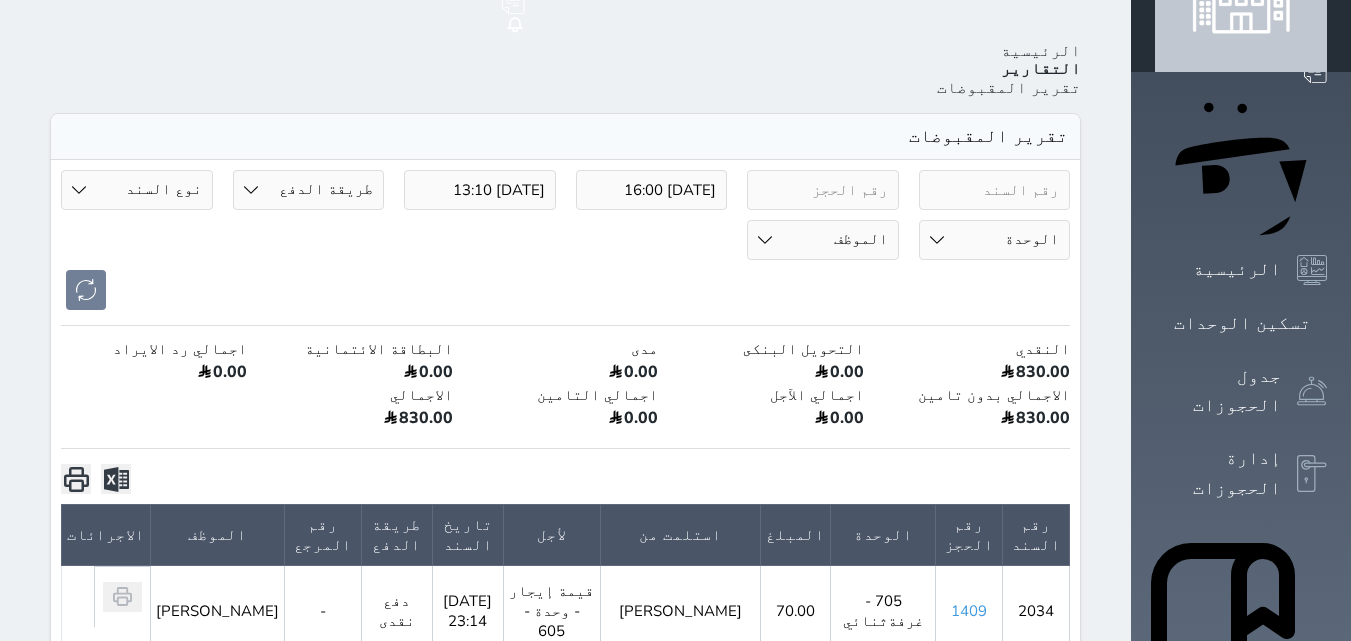 click on "طريقة الدفع   دفع نقدى   تحويل بنكى   مدى   بطاقة ائتمان   آجل   رد ايراد" at bounding box center (309, 190) 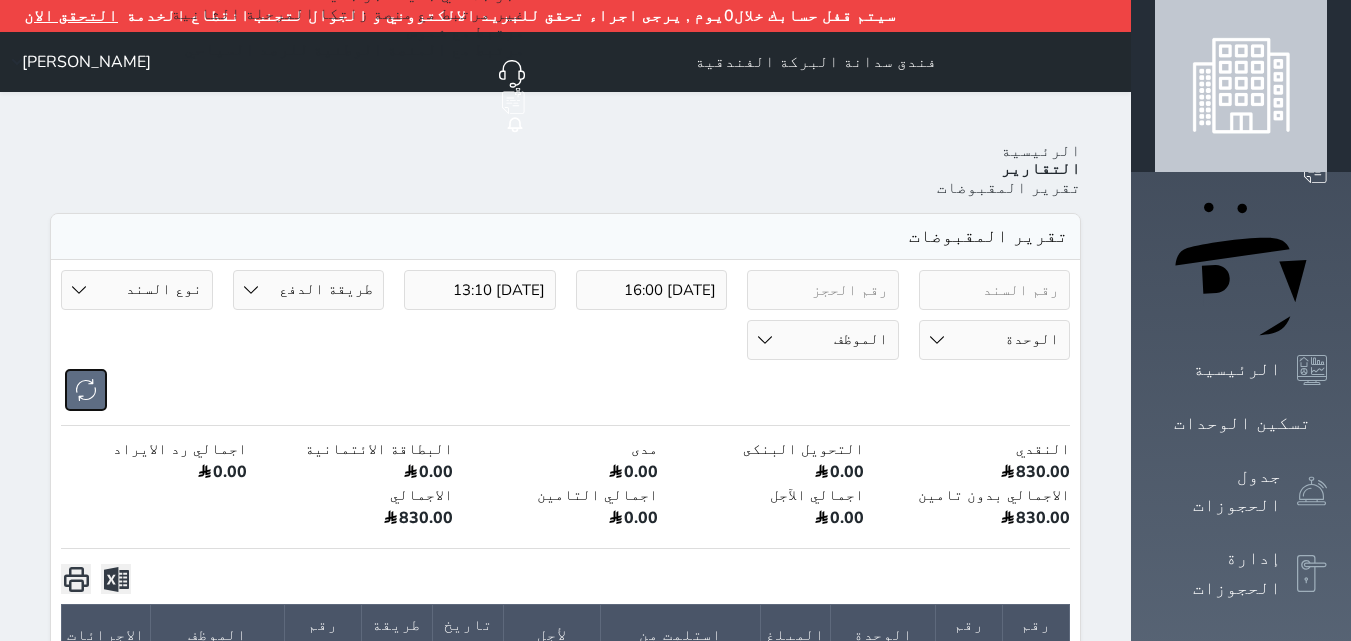 click at bounding box center (86, 390) 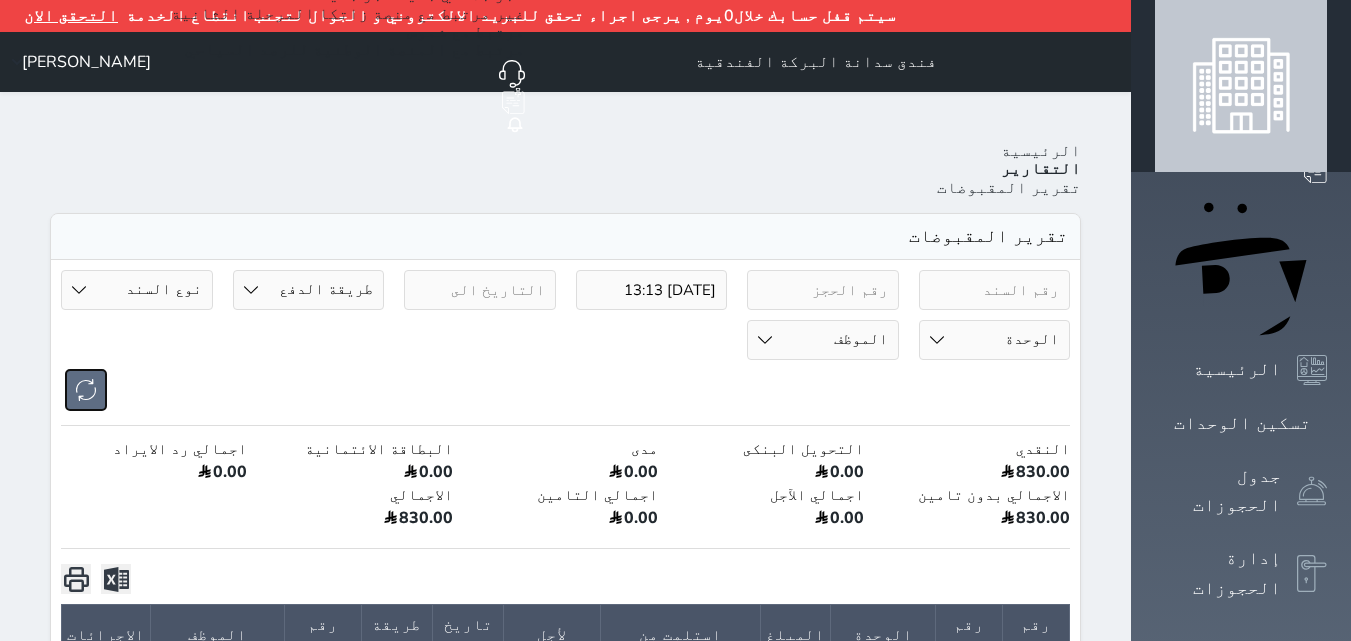 click at bounding box center [86, 390] 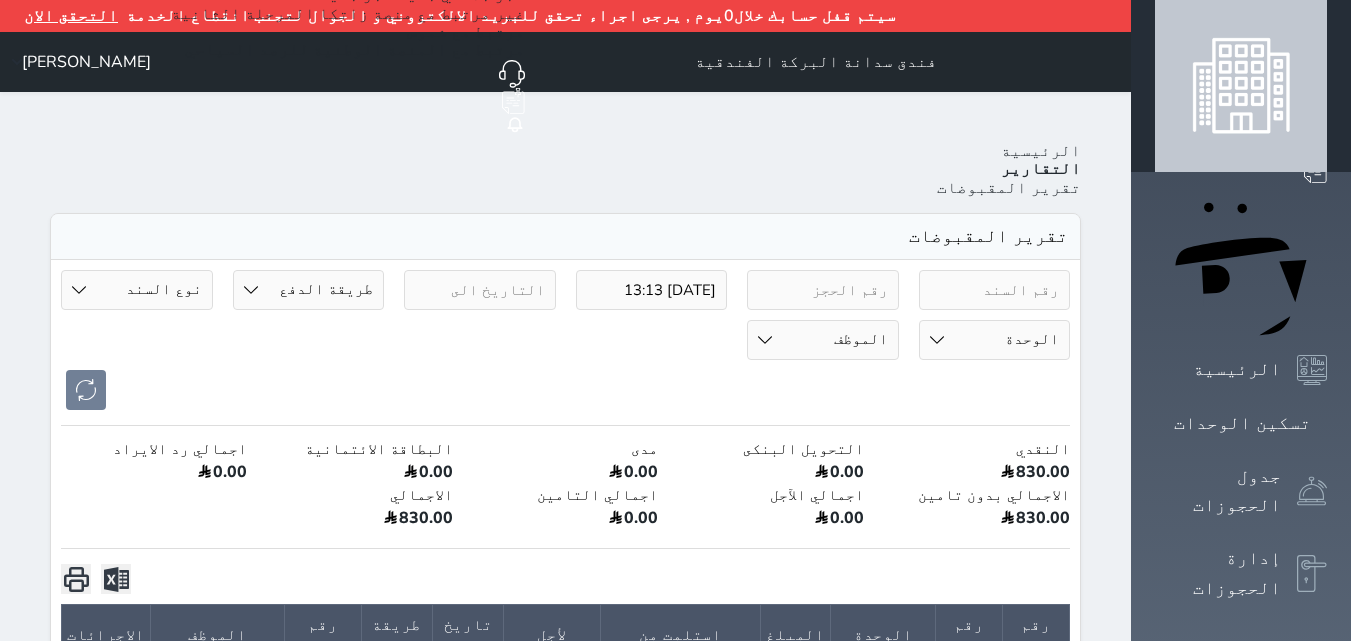 click on "طريقة الدفع   دفع نقدى   تحويل بنكى   مدى   بطاقة ائتمان   آجل   رد ايراد" at bounding box center (309, 290) 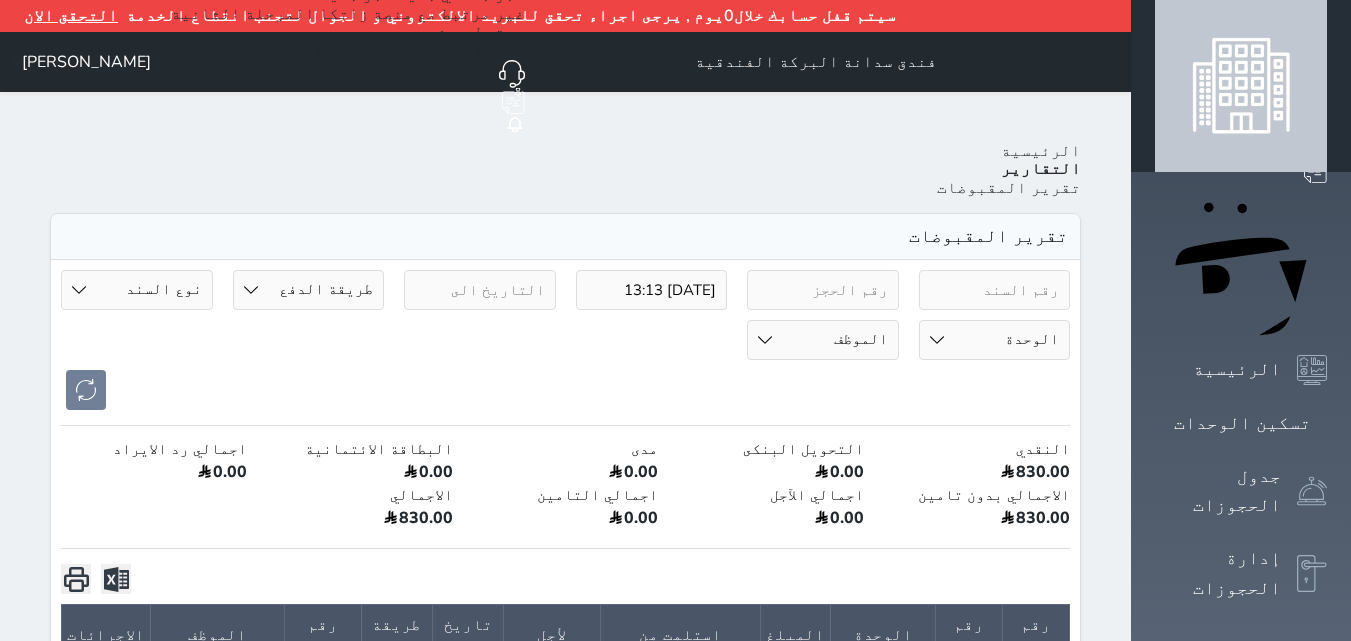 click on "طريقة الدفع   دفع نقدى   تحويل بنكى   مدى   بطاقة ائتمان   آجل   رد ايراد" at bounding box center (309, 290) 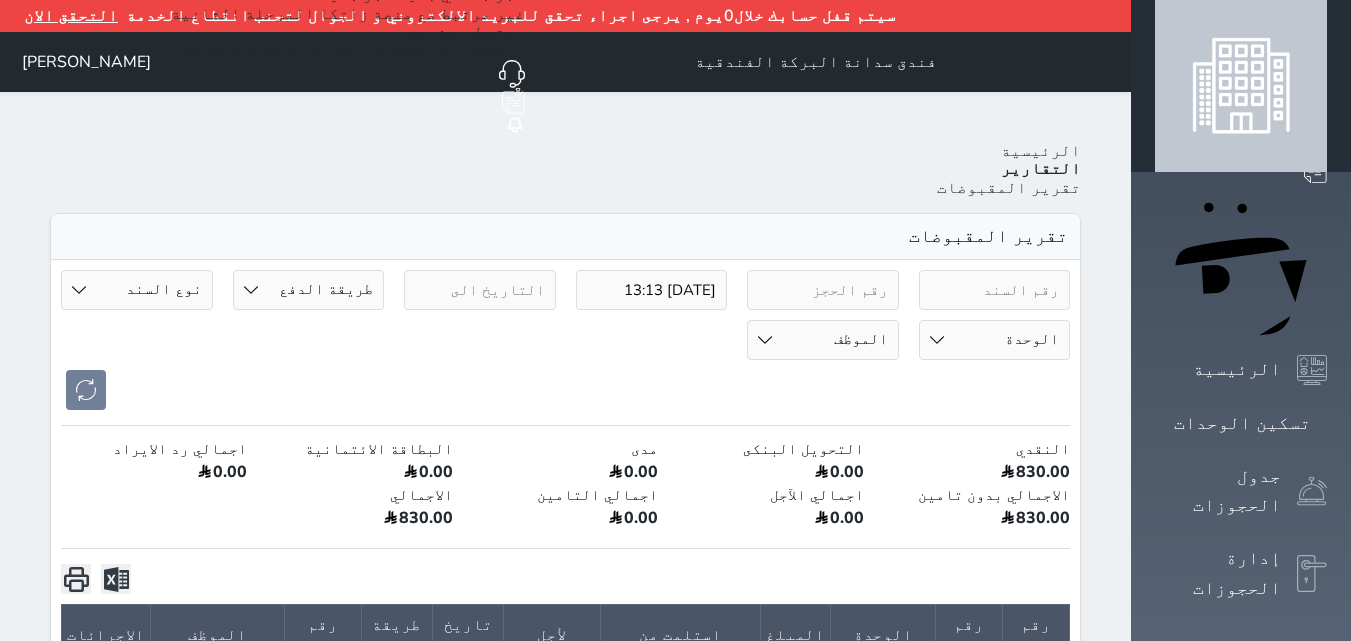 click on "طريقة الدفع   دفع نقدى   تحويل بنكى   مدى   بطاقة ائتمان   آجل   رد ايراد" at bounding box center [309, 290] 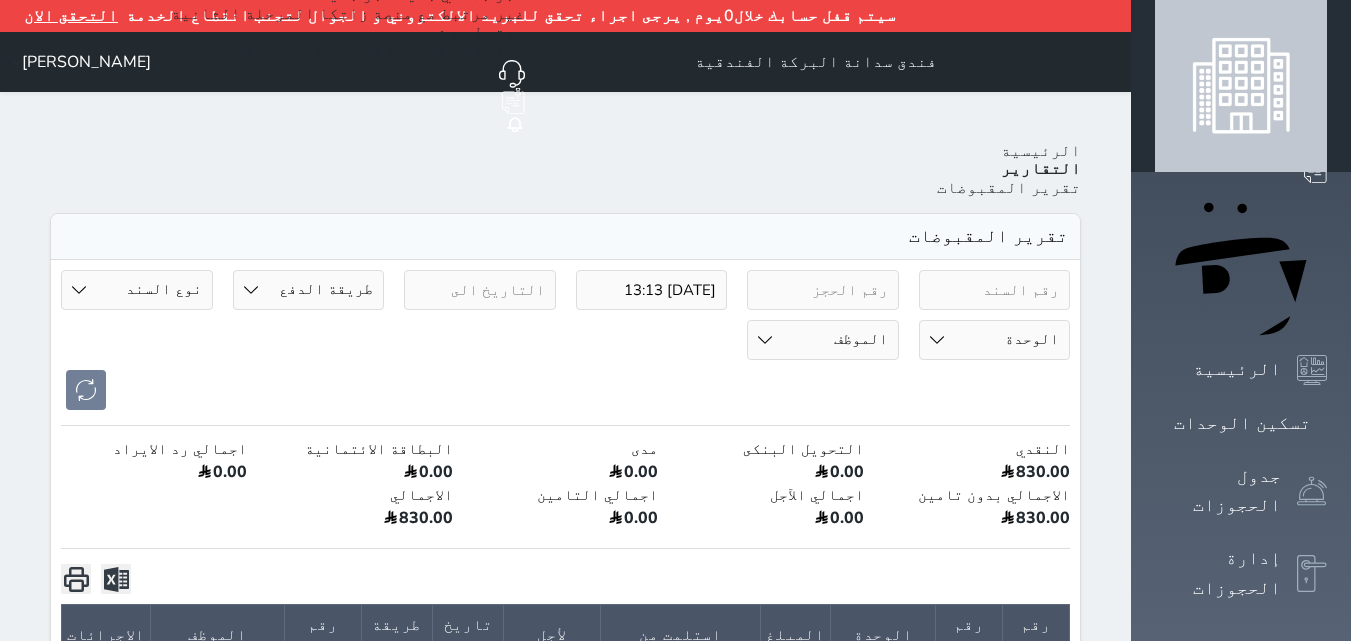 click on "[DATE] 13:13     طريقة الدفع   دفع نقدى   تحويل بنكى   مدى   بطاقة ائتمان   آجل   رد ايراد   نوع السند   مقبوضات عامة قيمة إيجار فواتير تحويل من الادارة الى الصندوق خدمات تامين عربون لا ينطبق آخر مغسلة واي فاي - الإنترنت مواقف السيارات طعام الأغذية والمشروبات مشروبات المشروبات الباردة المشروبات الساخنة الإفطار غداء عشاء مخبز و كعك حمام سباحة الصالة الرياضية سبا و خدمات الجمال اختيار وإسقاط (خدمات النقل) ميني بار كابل - تلفزيون سرير إضافي تصفيف الشعر التسوق خدمات الجولات السياحية المنظمة خدمات الدليل السياحي تحصيل كمبيالة   الوحدة   101 - غرفة رباعية 102 - غرفة ثلاثية" at bounding box center (565, 901) 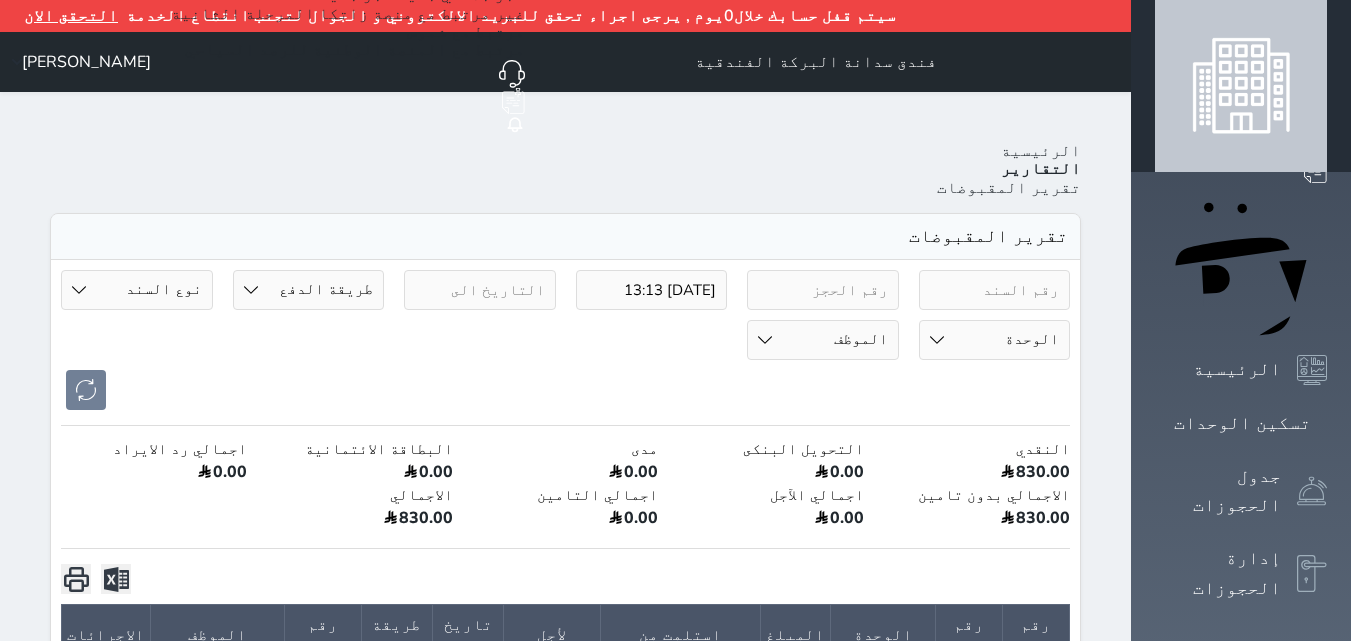 click on "التقارير" at bounding box center (1041, 169) 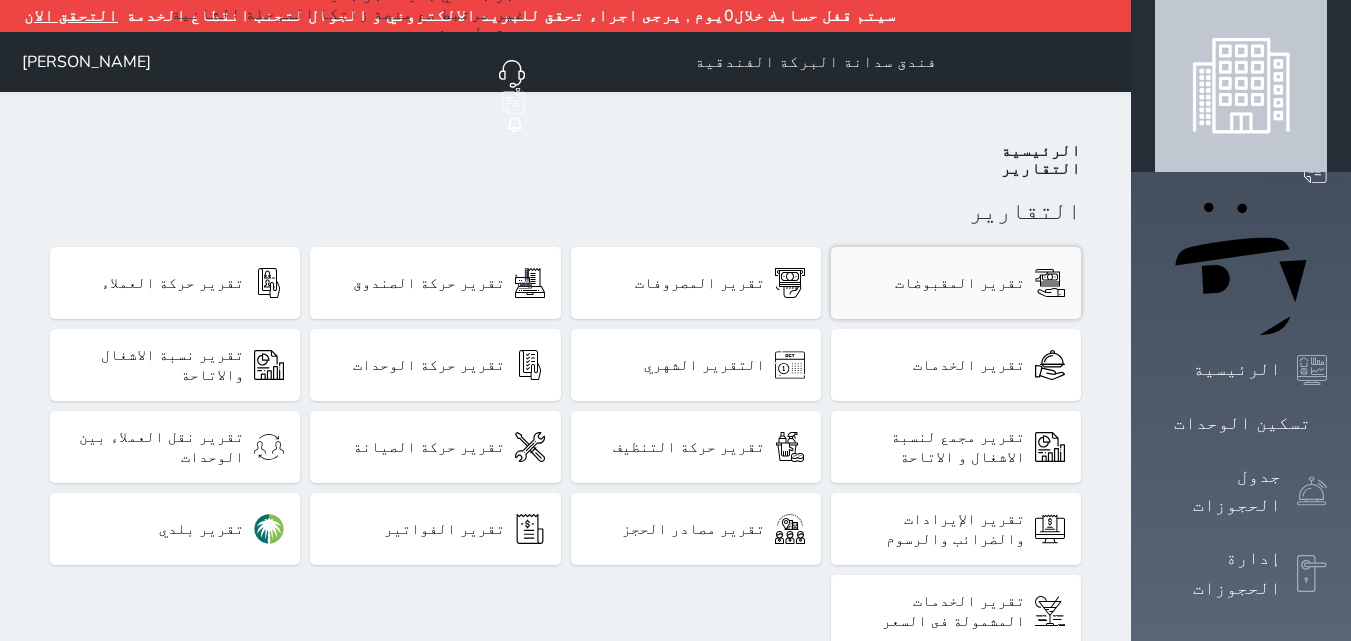 click on "تقرير المقبوضات" at bounding box center [960, 283] 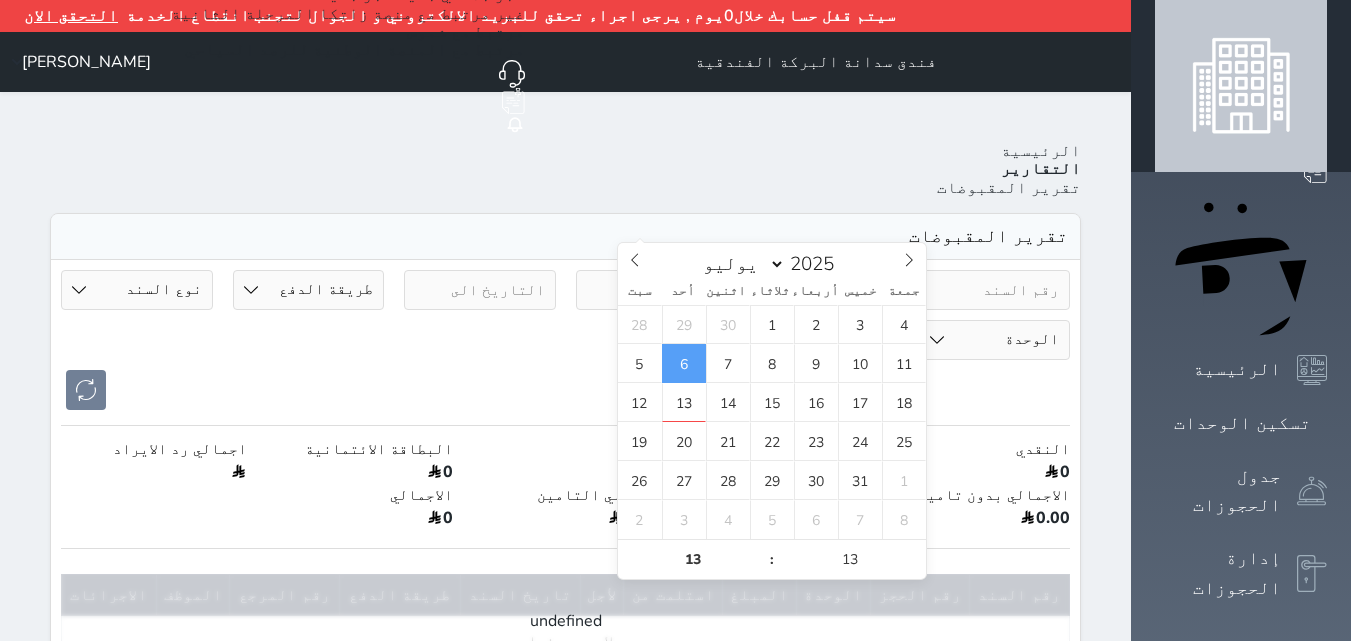 click on "[DATE] 13:13" at bounding box center [652, 290] 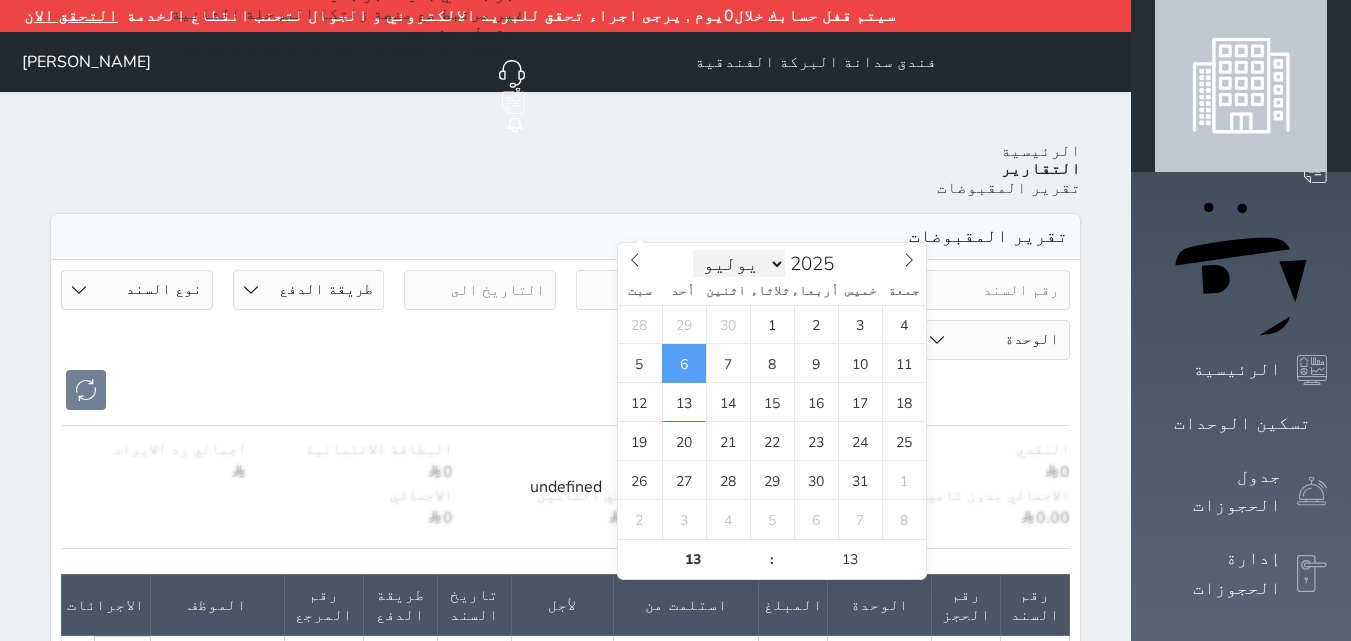 click on "[DATE] فبراير مارس أبريل مايو يونيو يوليو أغسطس سبتمبر أكتوبر نوفمبر ديسمبر" at bounding box center [739, 264] 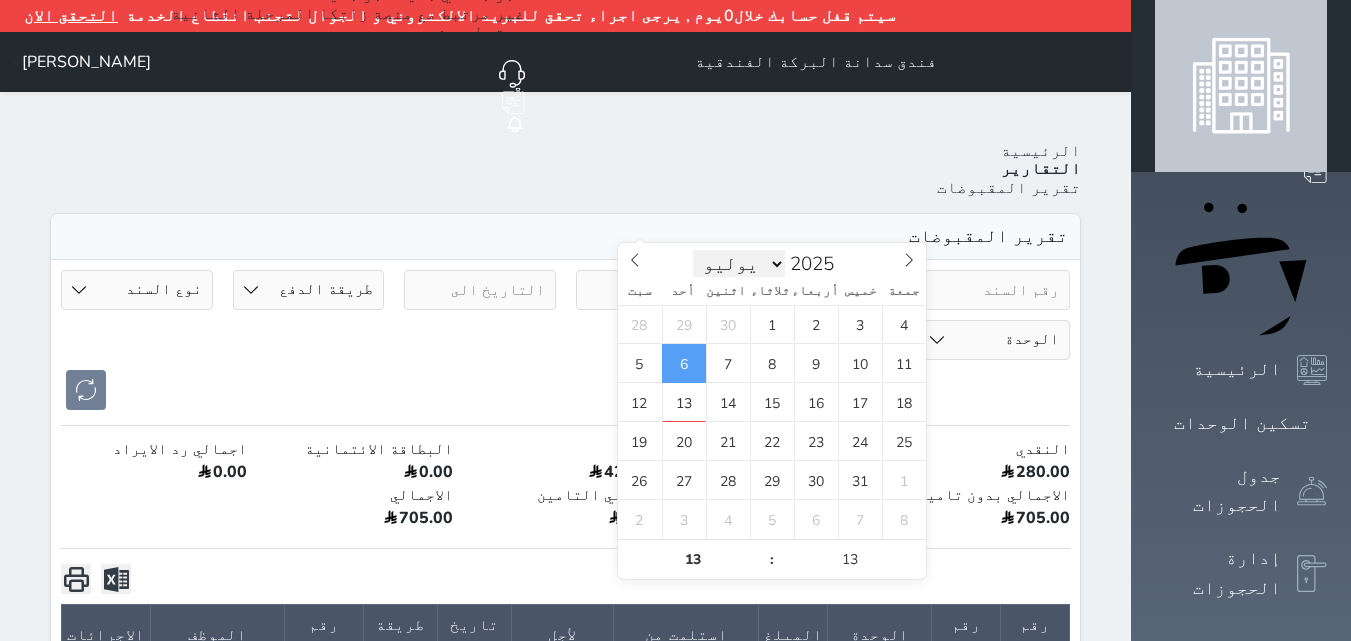 select on "5" 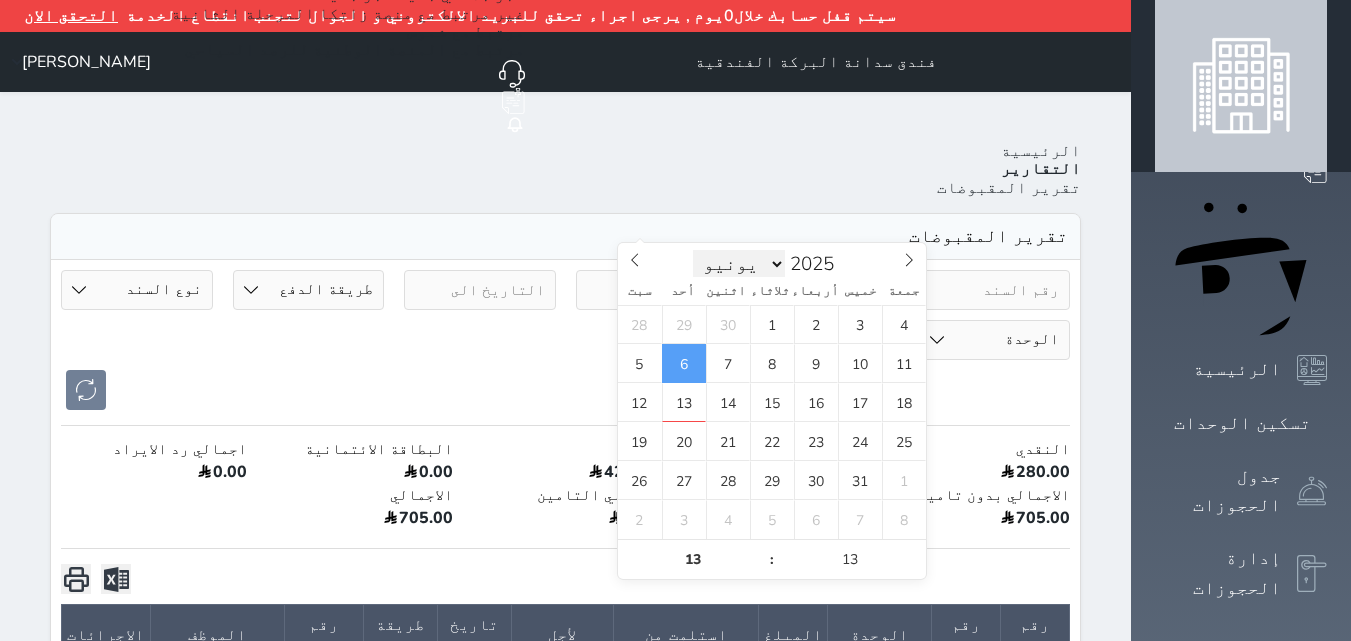 click on "[DATE] فبراير مارس أبريل مايو يونيو يوليو أغسطس سبتمبر أكتوبر نوفمبر ديسمبر" at bounding box center [739, 264] 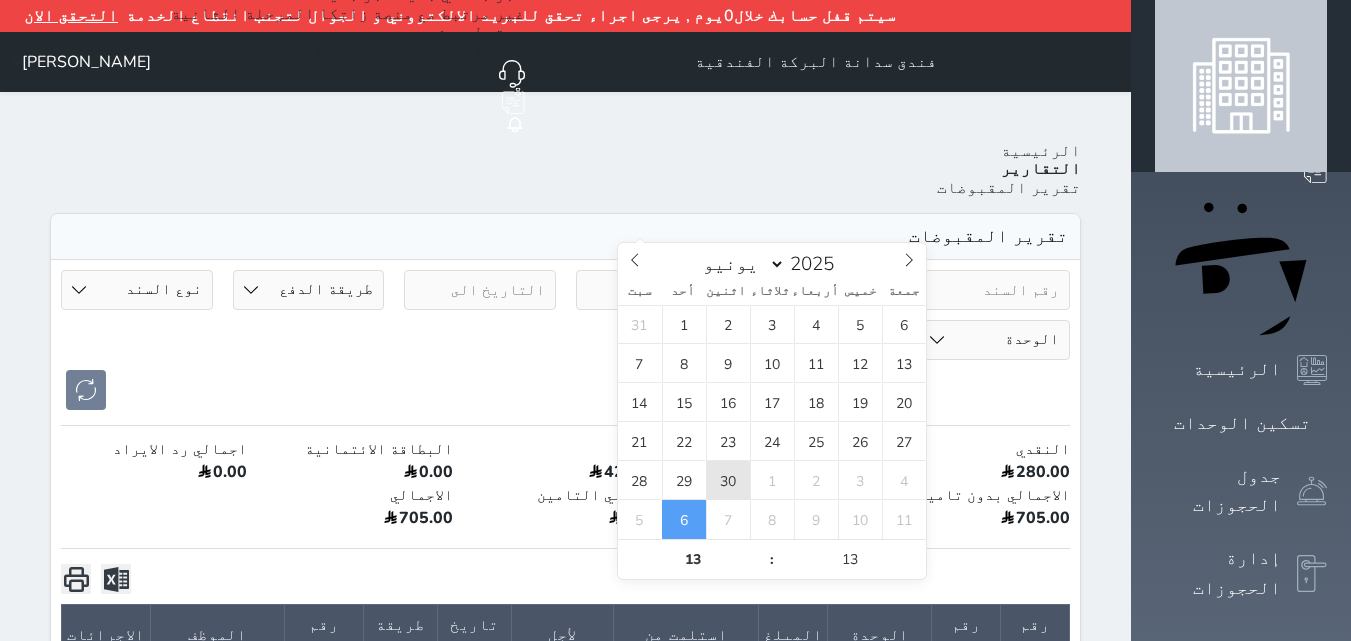 click on "30" at bounding box center [728, 480] 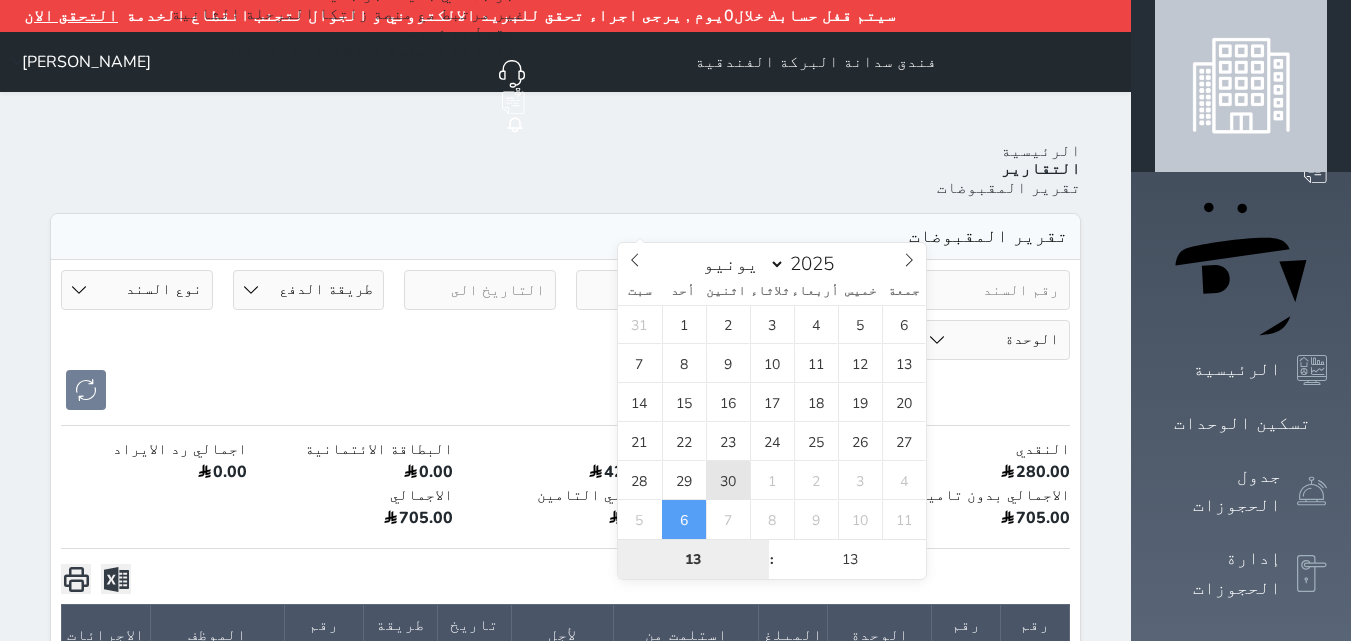 type on "[DATE] 13:13" 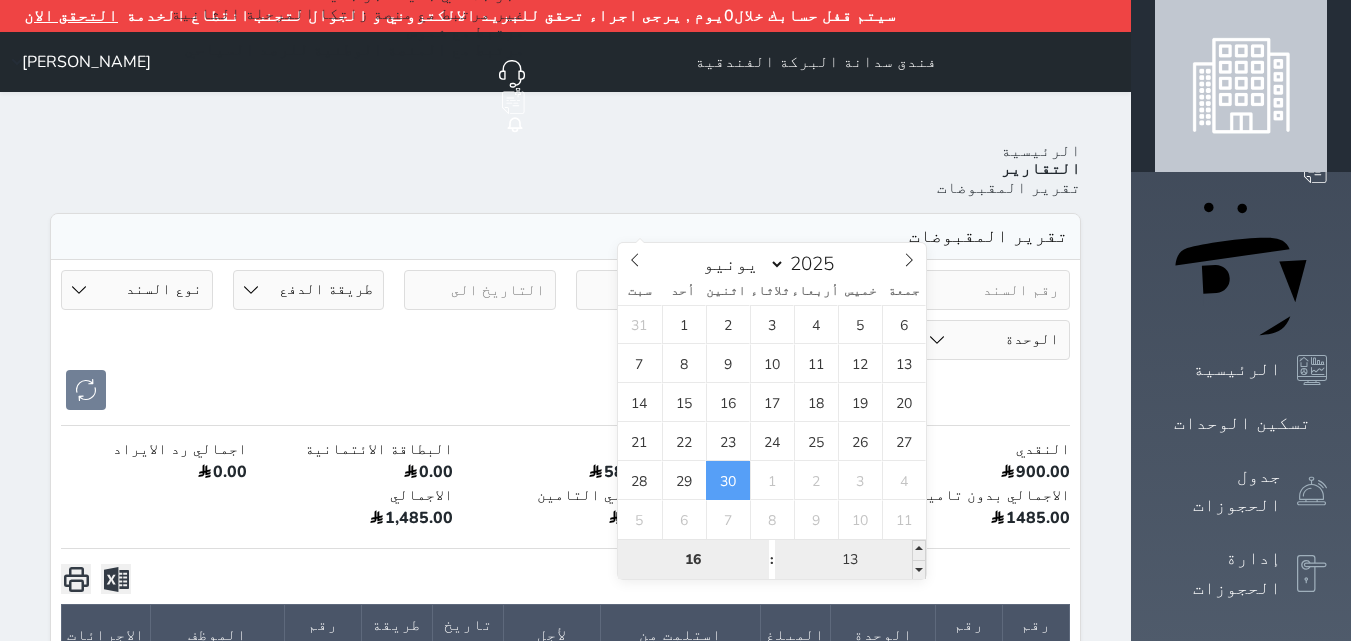 type on "16" 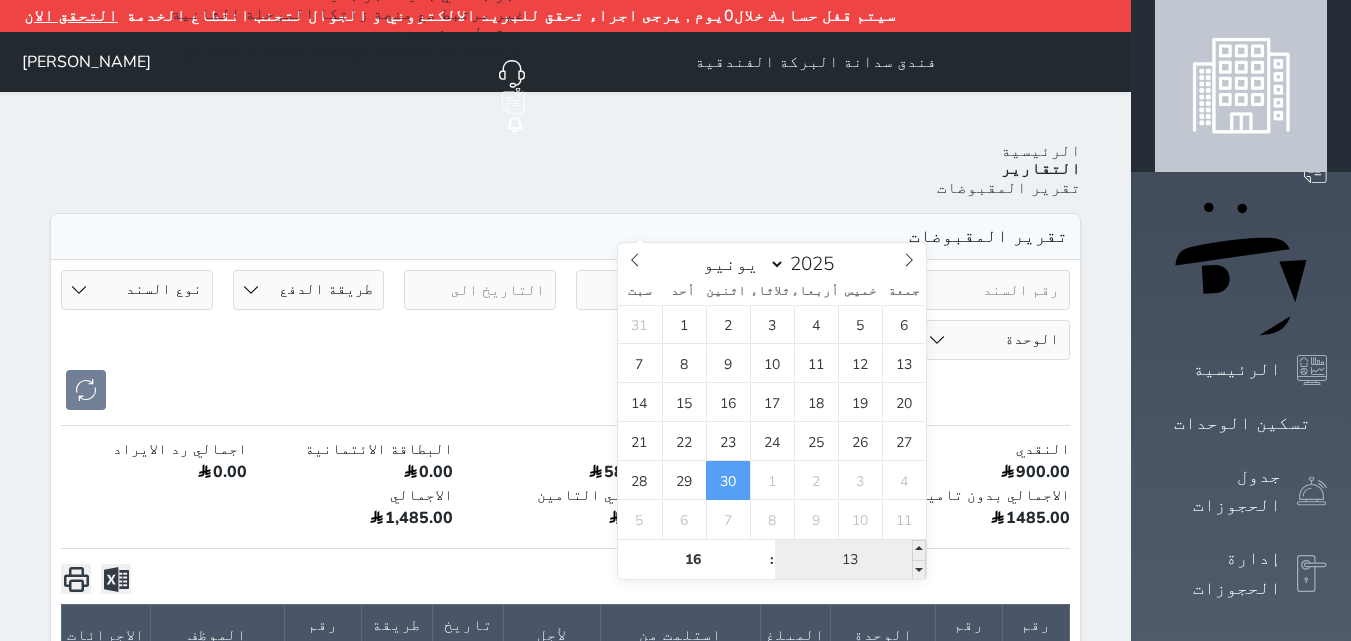 type on "[DATE] 16:13" 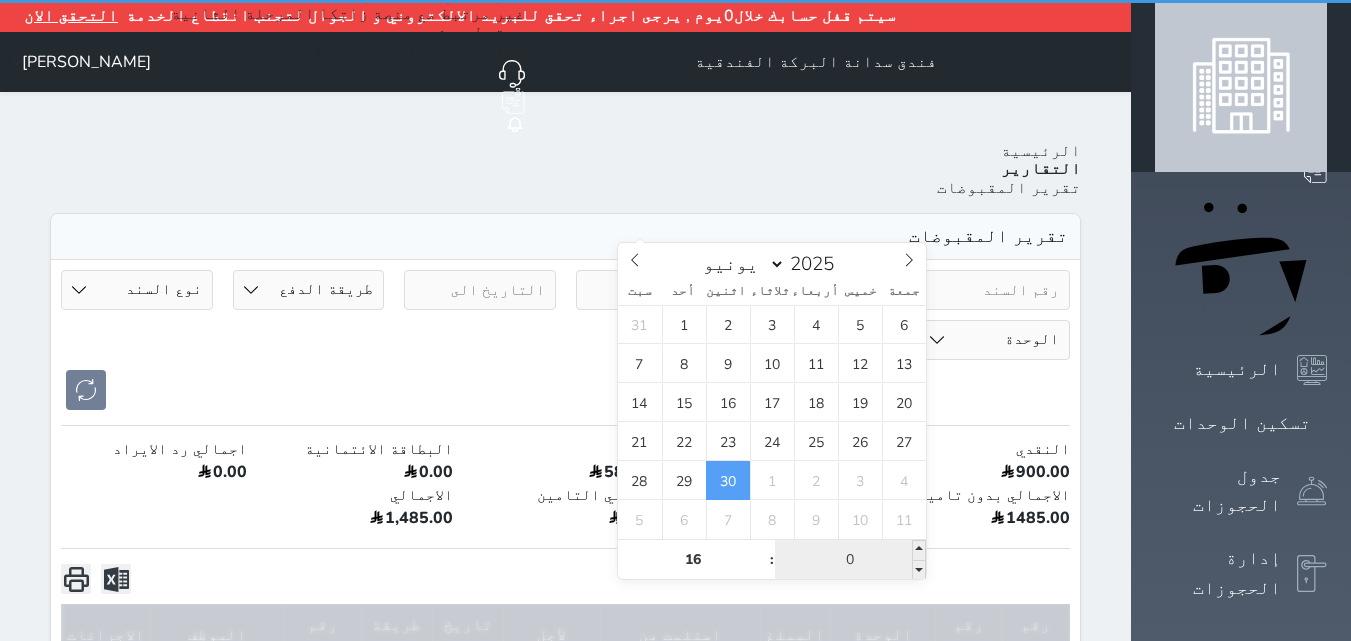 type on "00" 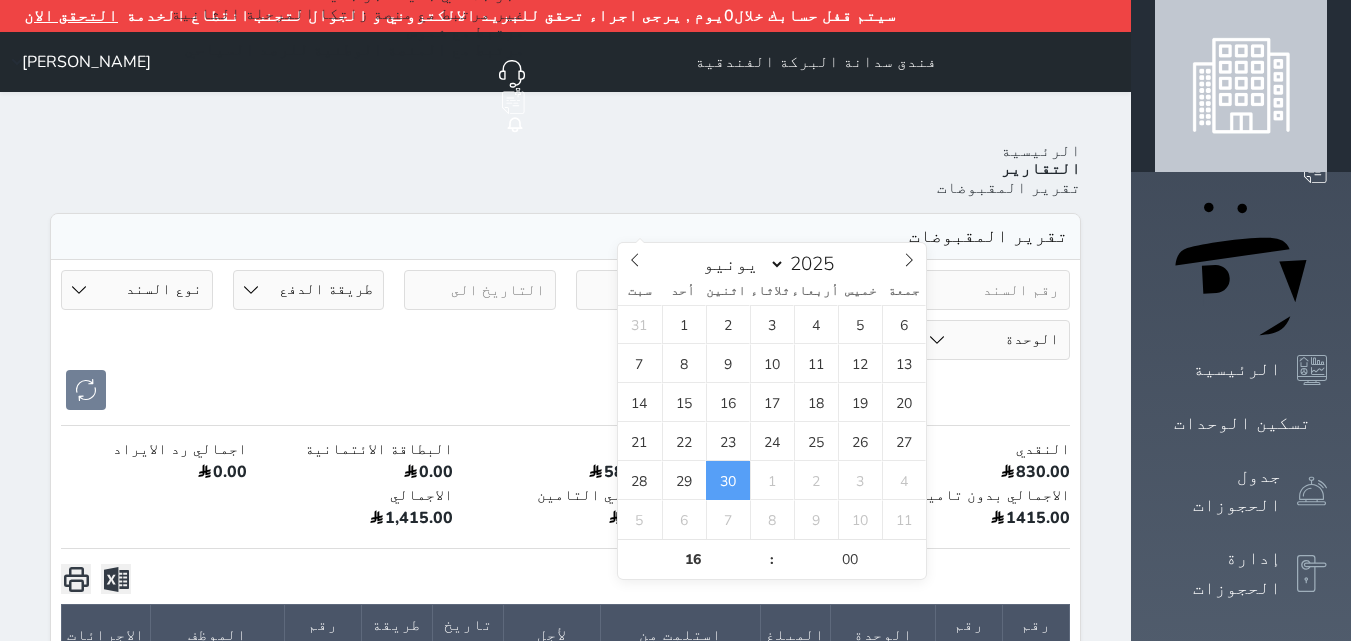 type on "[DATE] 16:00" 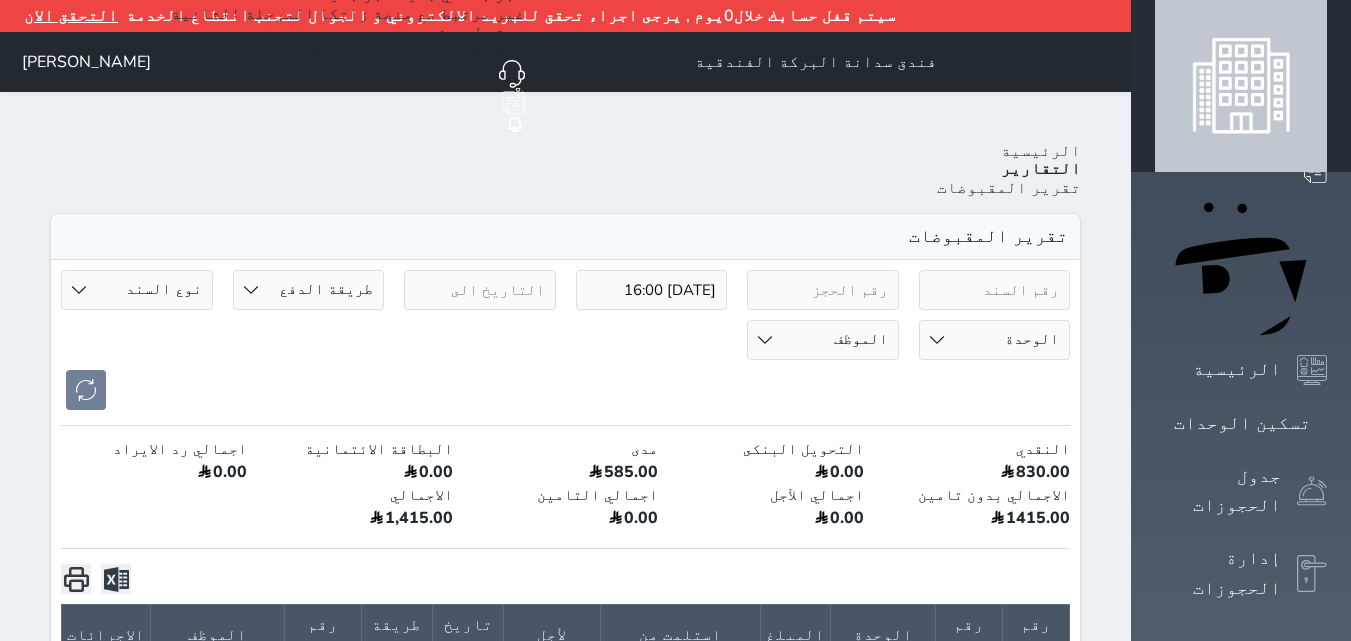 click at bounding box center [565, 390] 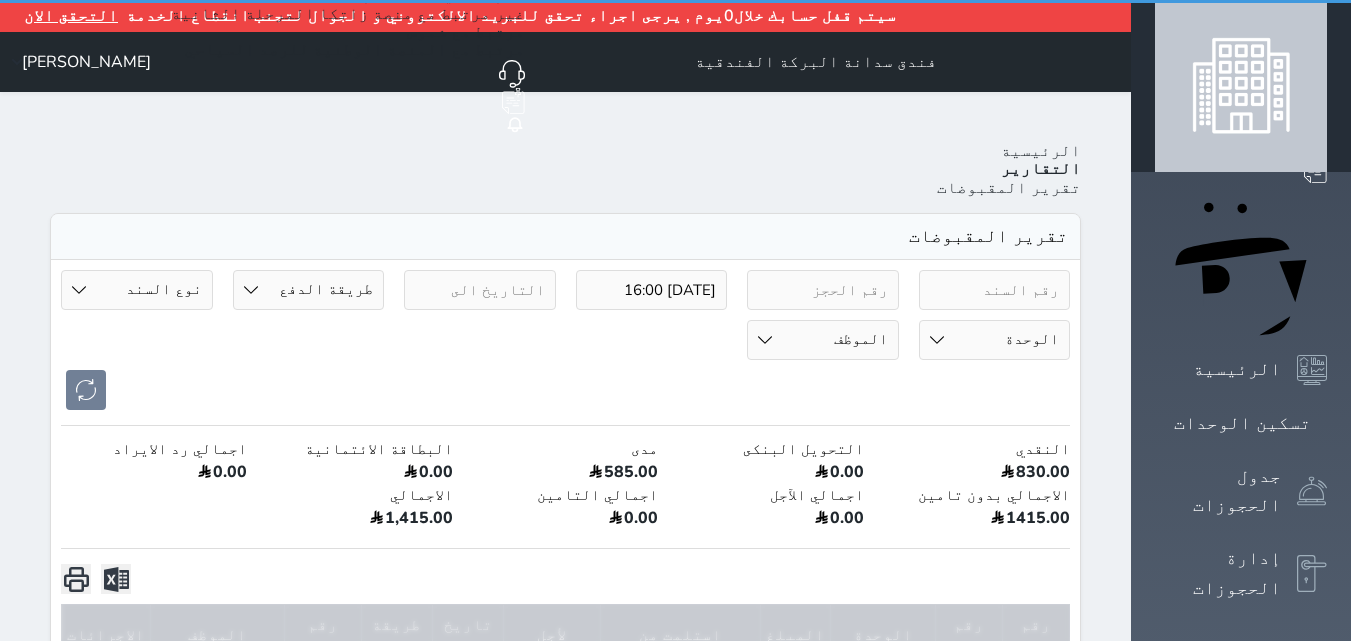 click on "Your browser does not support the audio element.
حجز جماعي جديد   حجز جديد             الرئيسية     تسكين الوحدات     جدول الحجوزات     إدارة الحجوزات     POS       العملاء     تقييمات العملاء     الوحدات     الخدمات     التقارير       الدعم الفني
سيتم قفل حسابك خلال0يوم , يرجى اجراء تحقق للبريد الالكتروني و الجوال لتجنب انقطاع الخدمة
التحقق الان
فندق سدانة البركة الفندقية
حجز جماعي جديد   حجز جديد   غير مرتبط مع منصة زاتكا المرحلة الثانية   مرتبط مع شموس   مرتبط مع المنصة الوطنية للرصد السياحي             إشعار" at bounding box center [675, 1070] 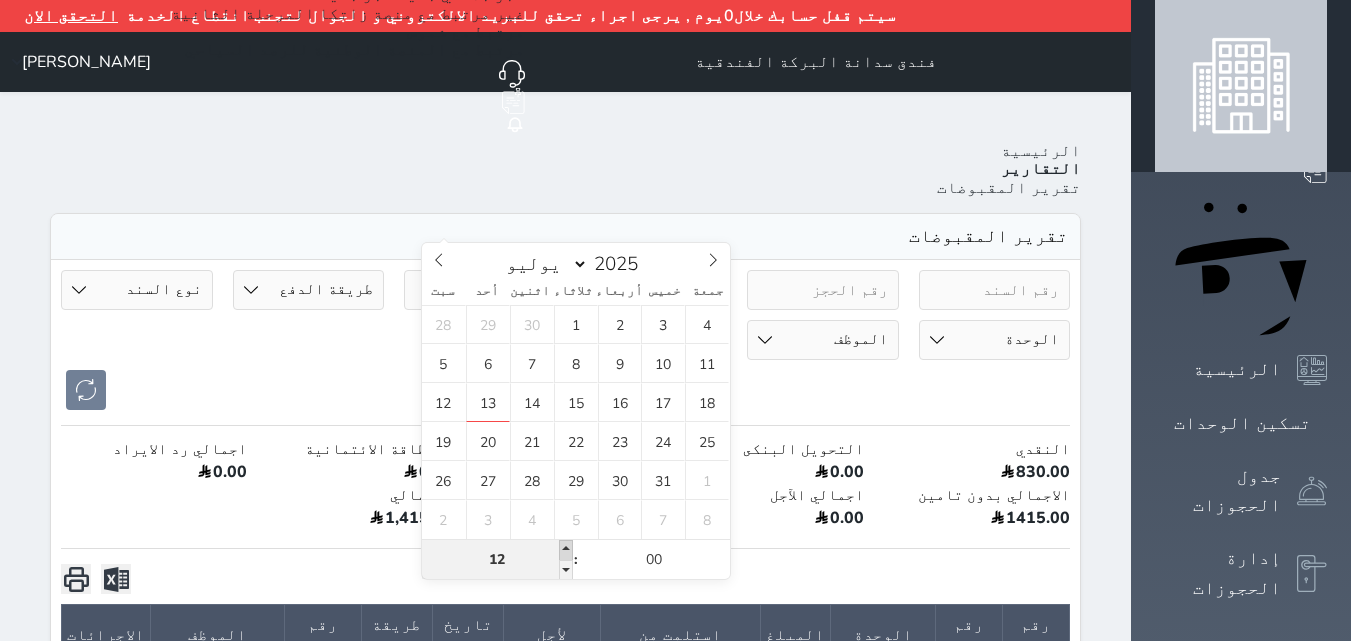 click at bounding box center [566, 550] 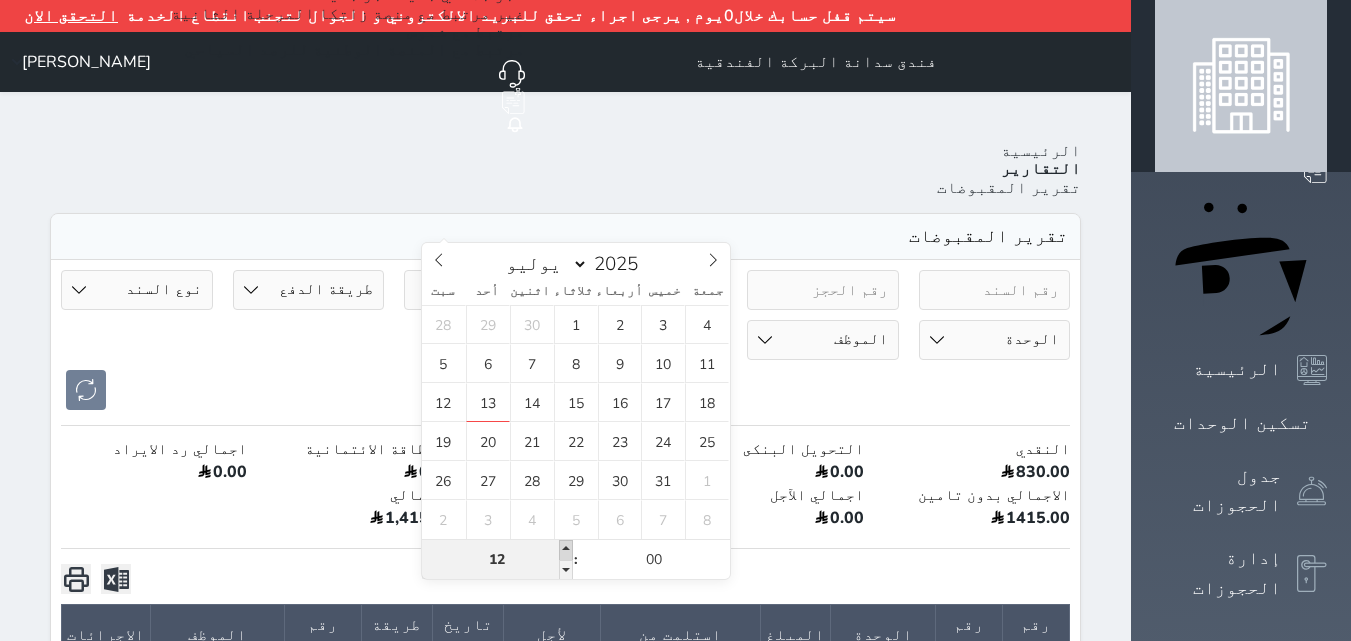 type on "[DATE] 13:00" 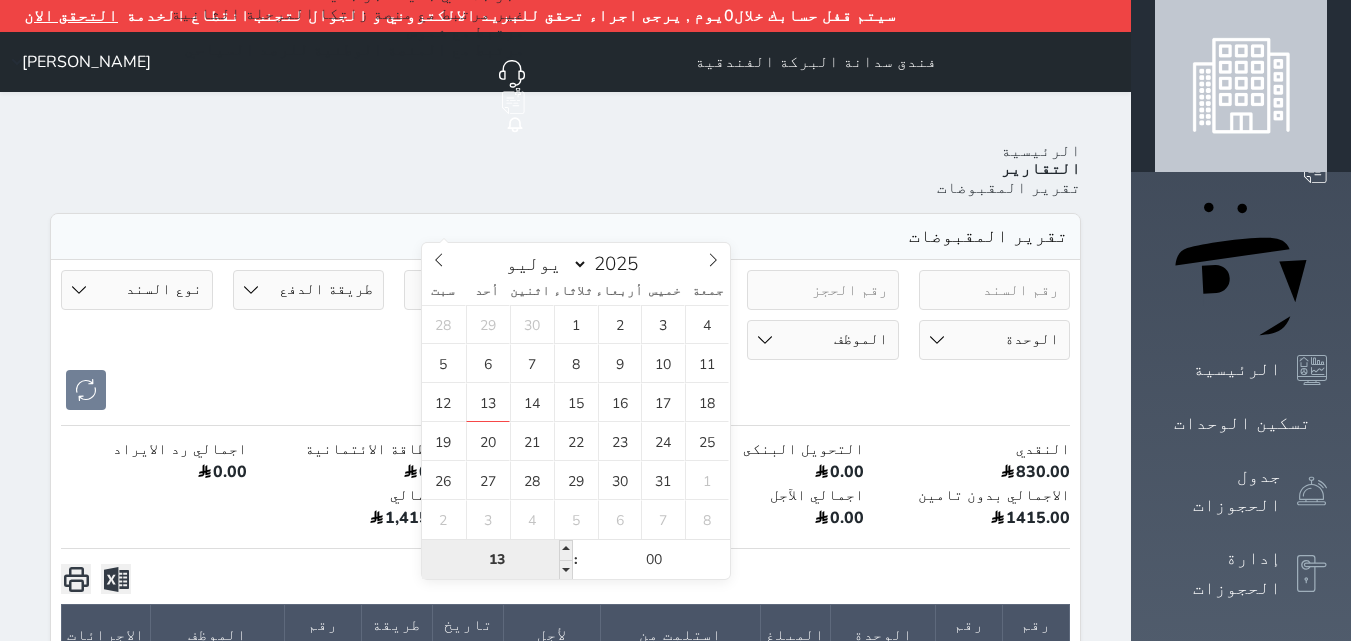 click on "13" at bounding box center [497, 560] 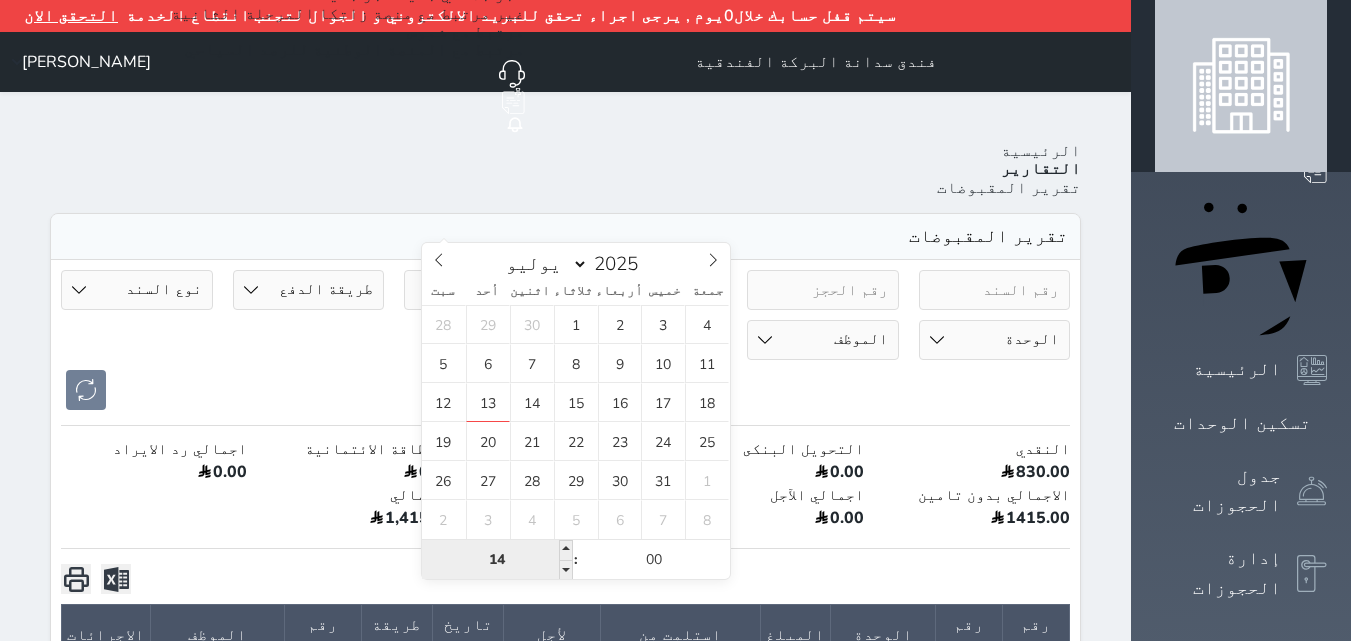 click on "14" at bounding box center [497, 560] 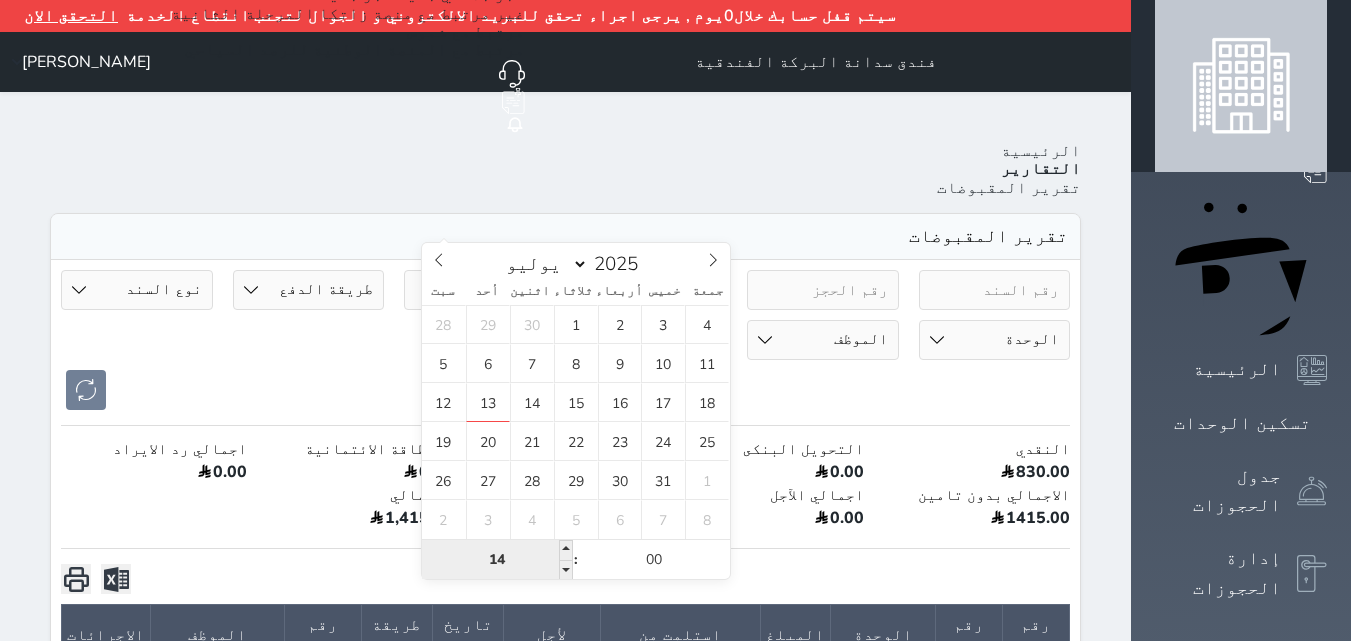 click on "14" at bounding box center [497, 560] 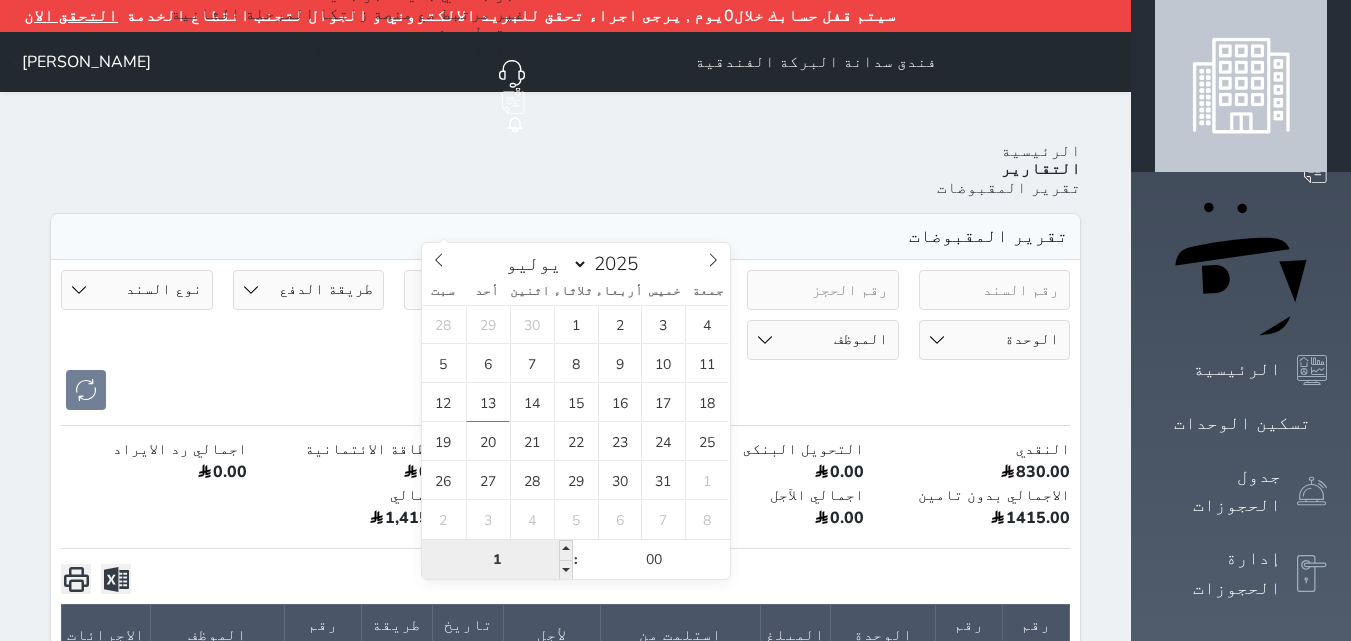 type on "13" 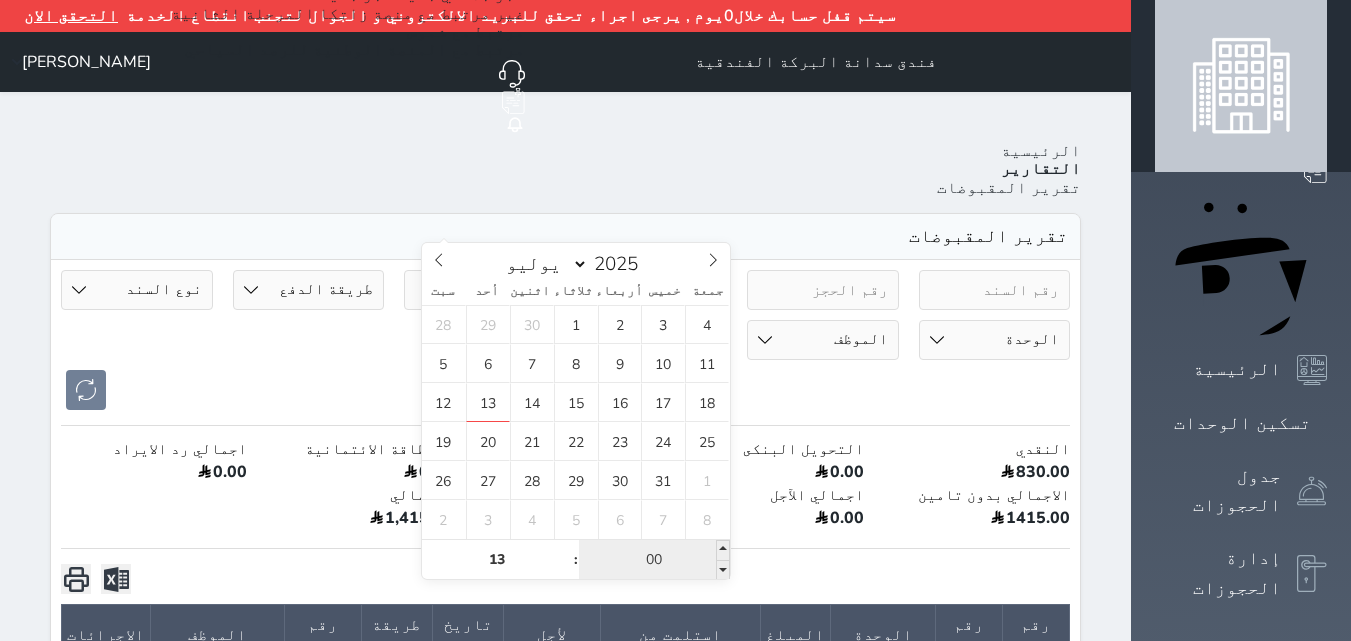 click on "00" at bounding box center [654, 560] 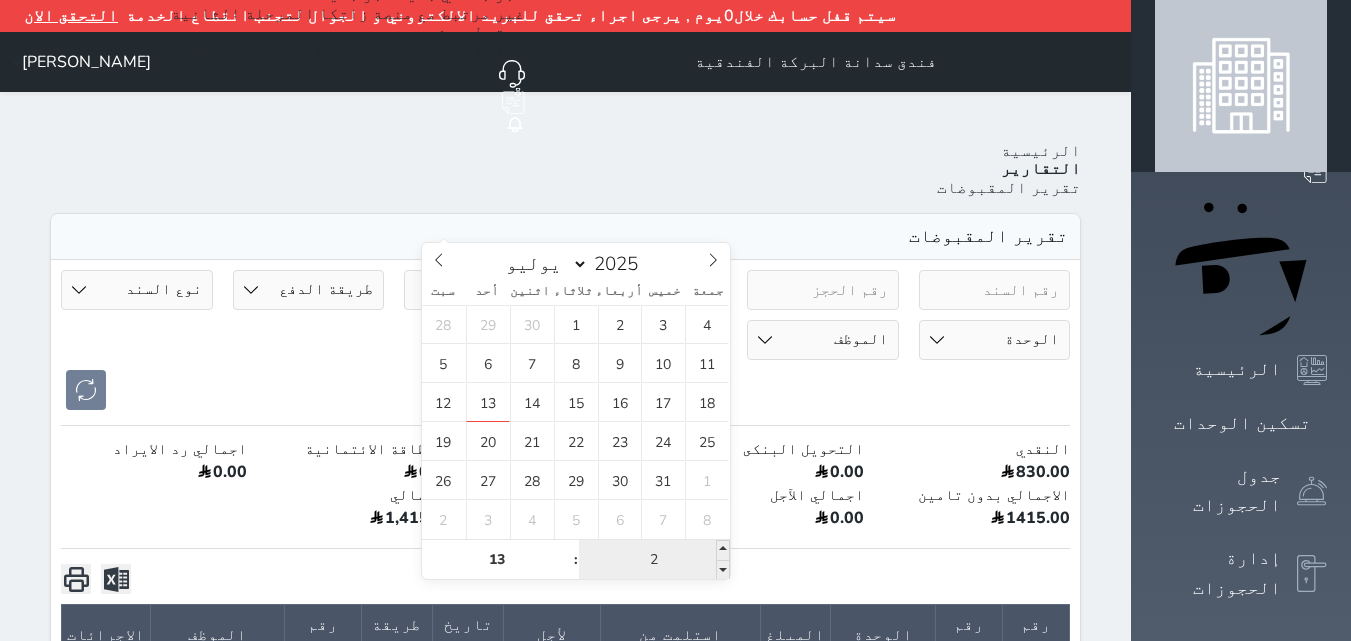 type on "20" 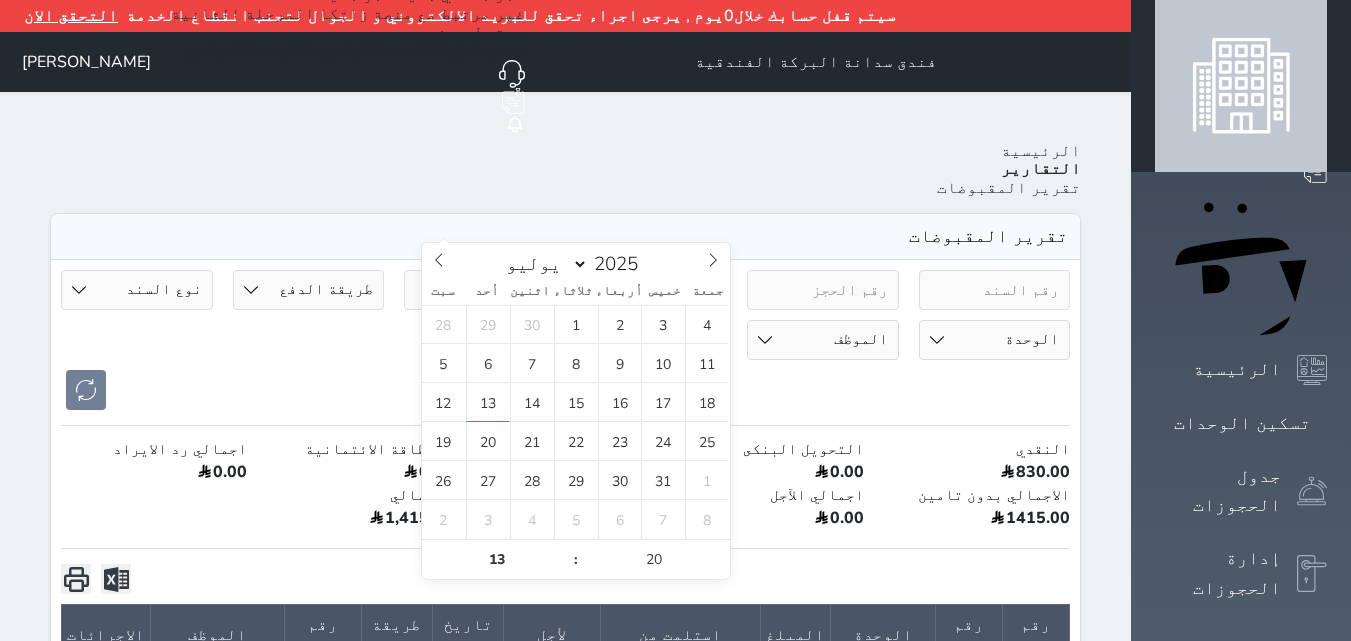 type on "[DATE] 13:20" 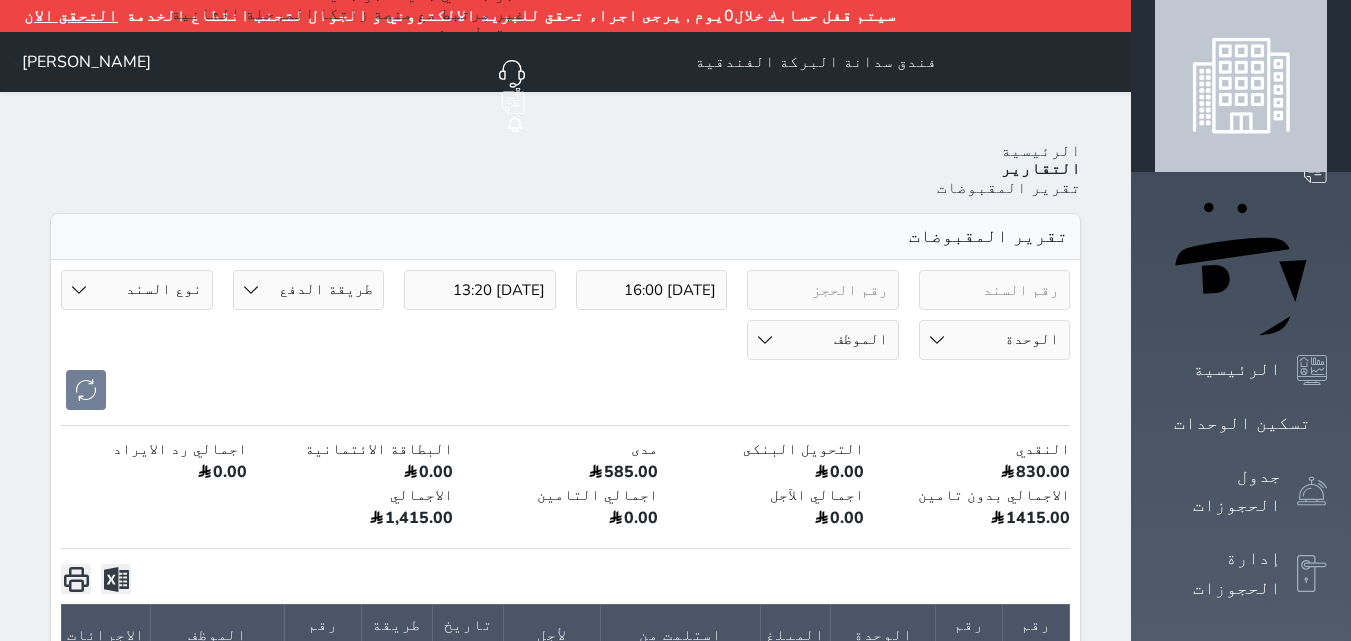click on "[DATE] 16:00   [DATE] 13:20   طريقة الدفع   دفع نقدى   تحويل بنكى   مدى   بطاقة ائتمان   آجل   رد ايراد   نوع السند   مقبوضات عامة قيمة إيجار فواتير تحويل من الادارة الى الصندوق خدمات تامين عربون لا ينطبق آخر مغسلة واي فاي - الإنترنت مواقف السيارات طعام الأغذية والمشروبات مشروبات المشروبات الباردة المشروبات الساخنة الإفطار غداء عشاء مخبز و كعك حمام سباحة الصالة الرياضية سبا و خدمات الجمال اختيار وإسقاط (خدمات النقل) ميني بار كابل - تلفزيون سرير إضافي تصفيف الشعر التسوق خدمات الجولات السياحية المنظمة خدمات الدليل السياحي تحصيل كمبيالة   الوحدة   101 - غرفة رباعية   الموظف" at bounding box center (565, 340) 